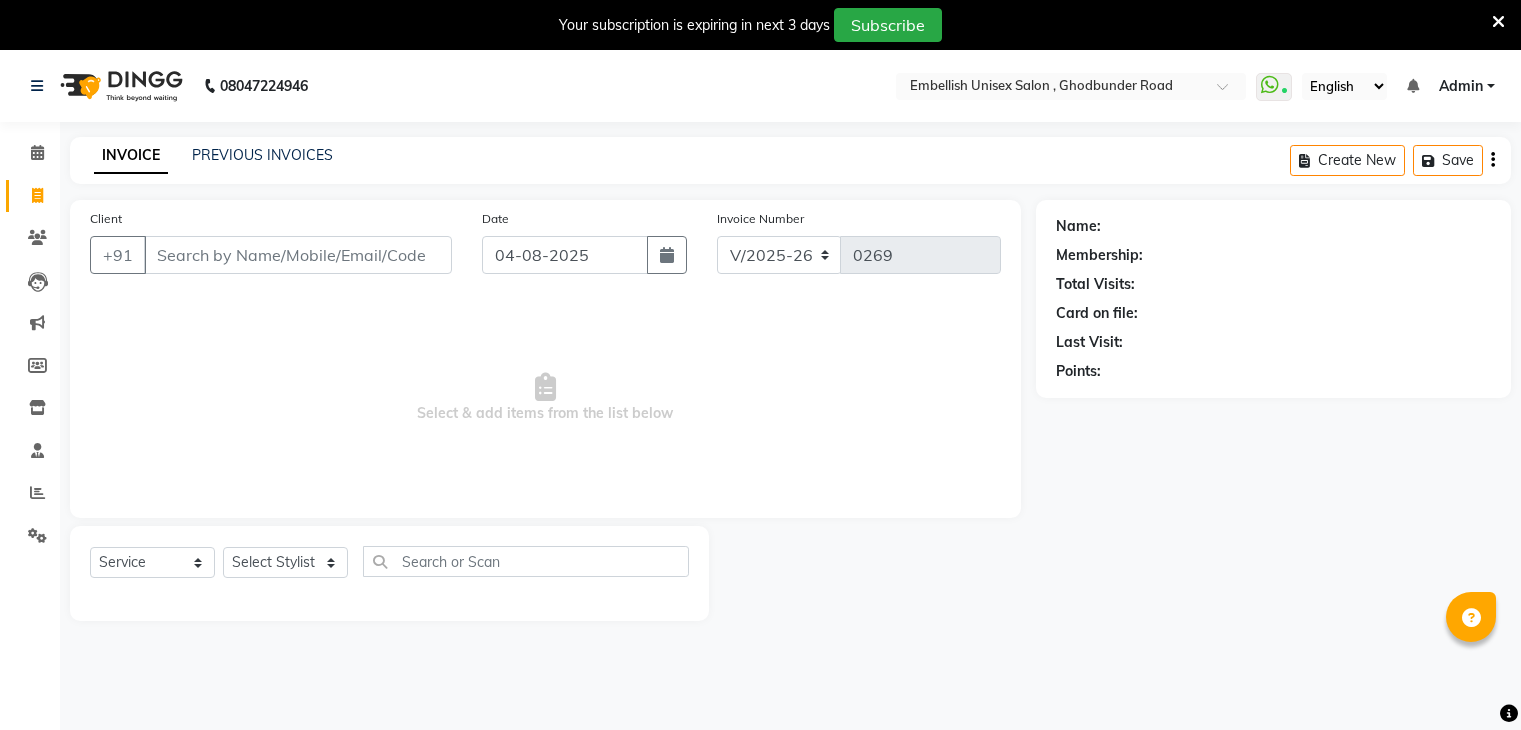 select on "6699" 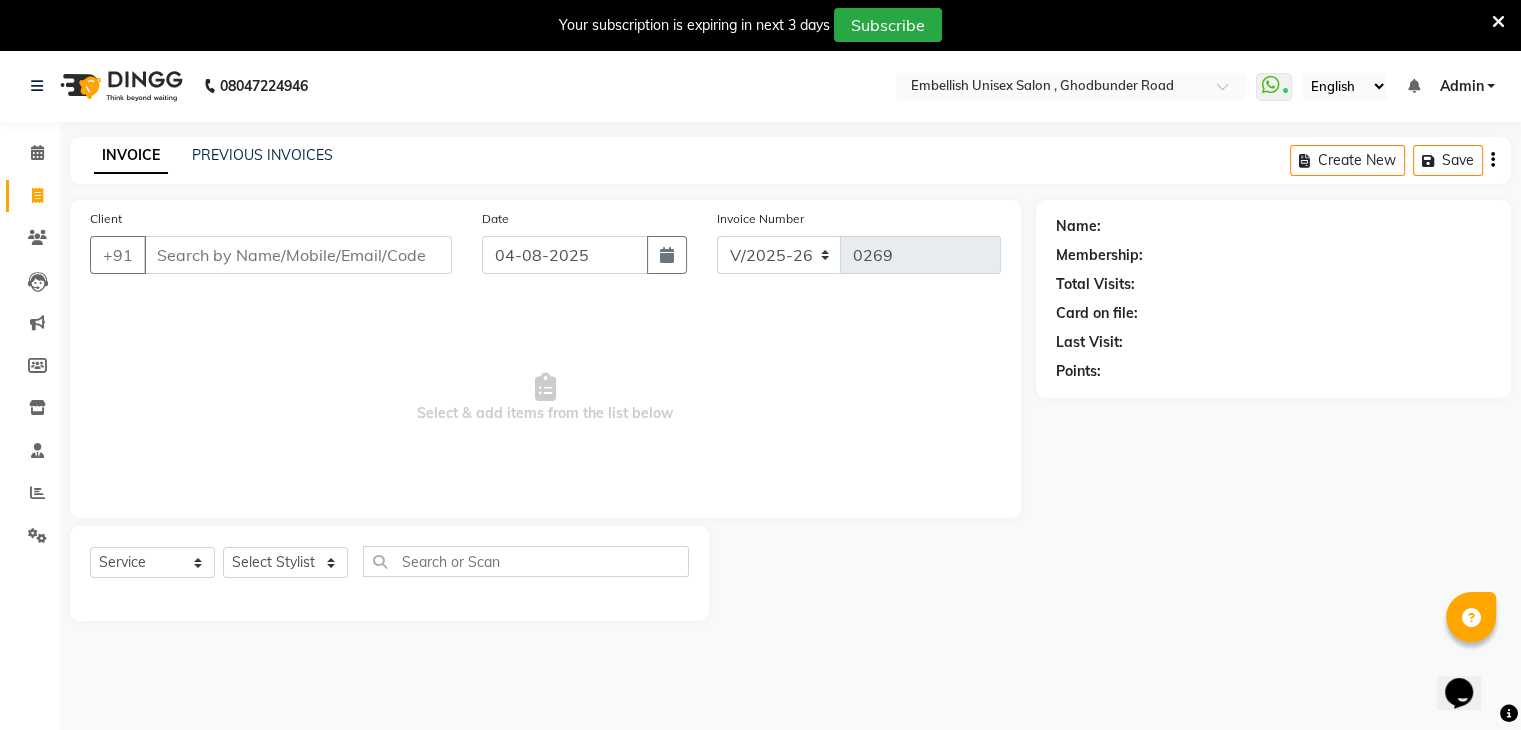 scroll, scrollTop: 0, scrollLeft: 0, axis: both 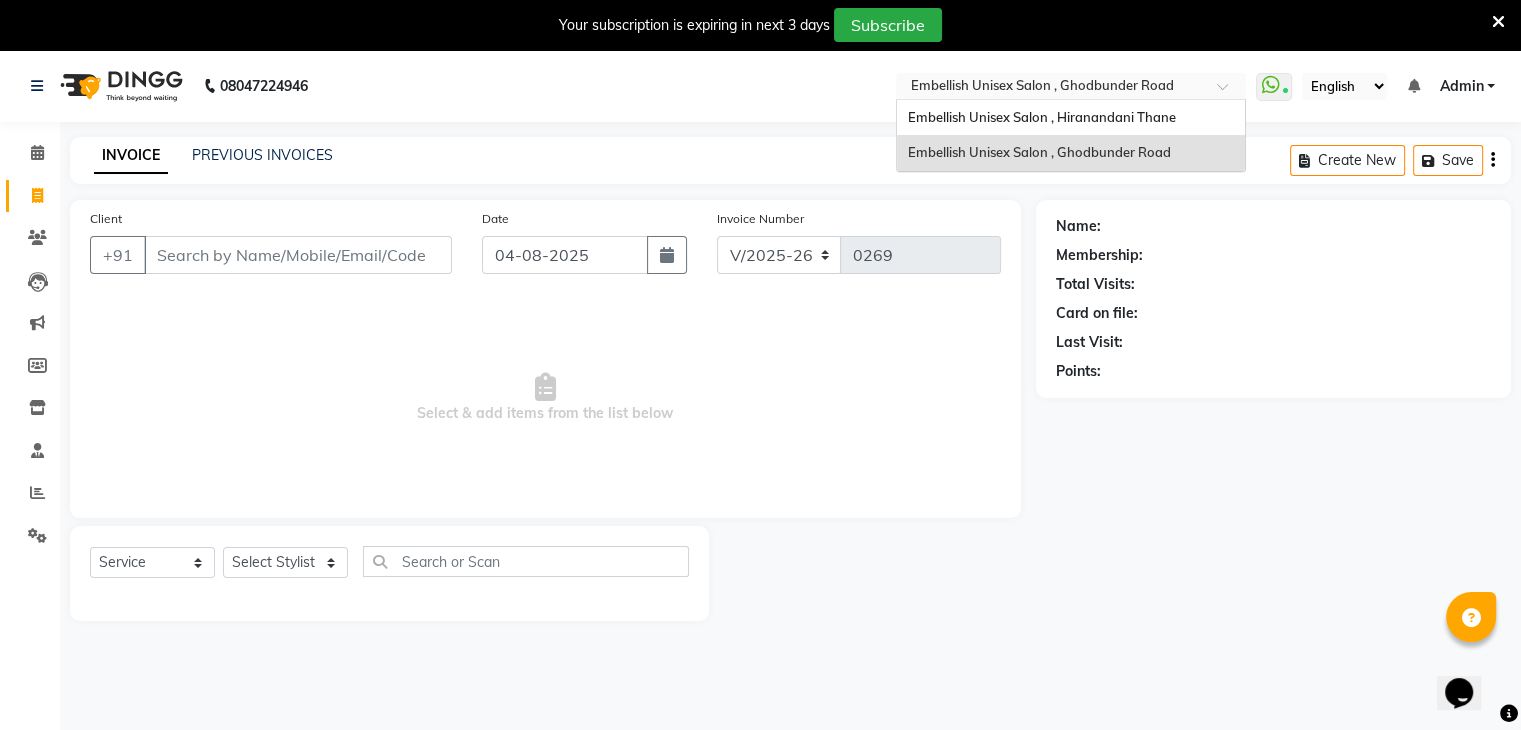click at bounding box center [1051, 88] 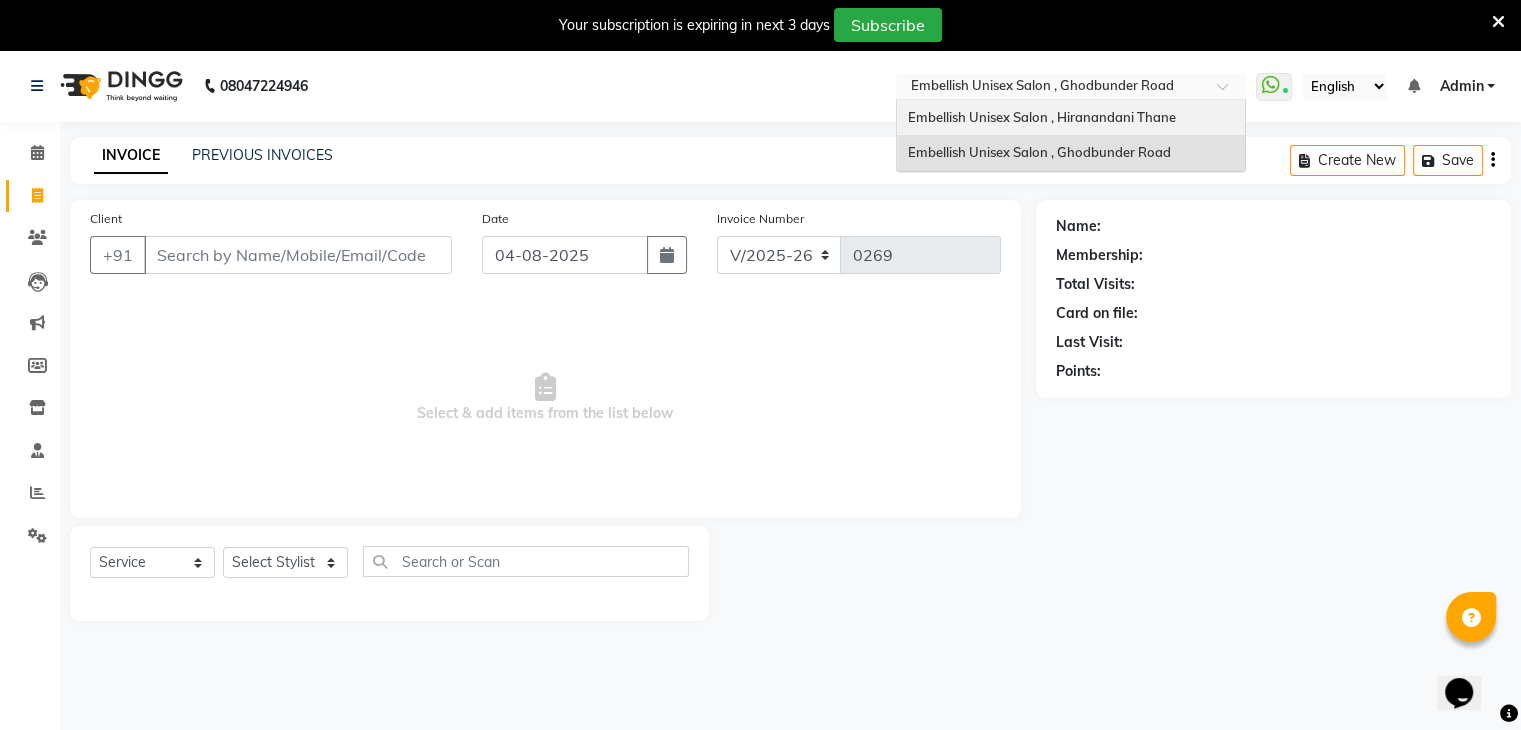 click on "Embellish Unisex Salon , Hiranandani Thane" at bounding box center (1071, 118) 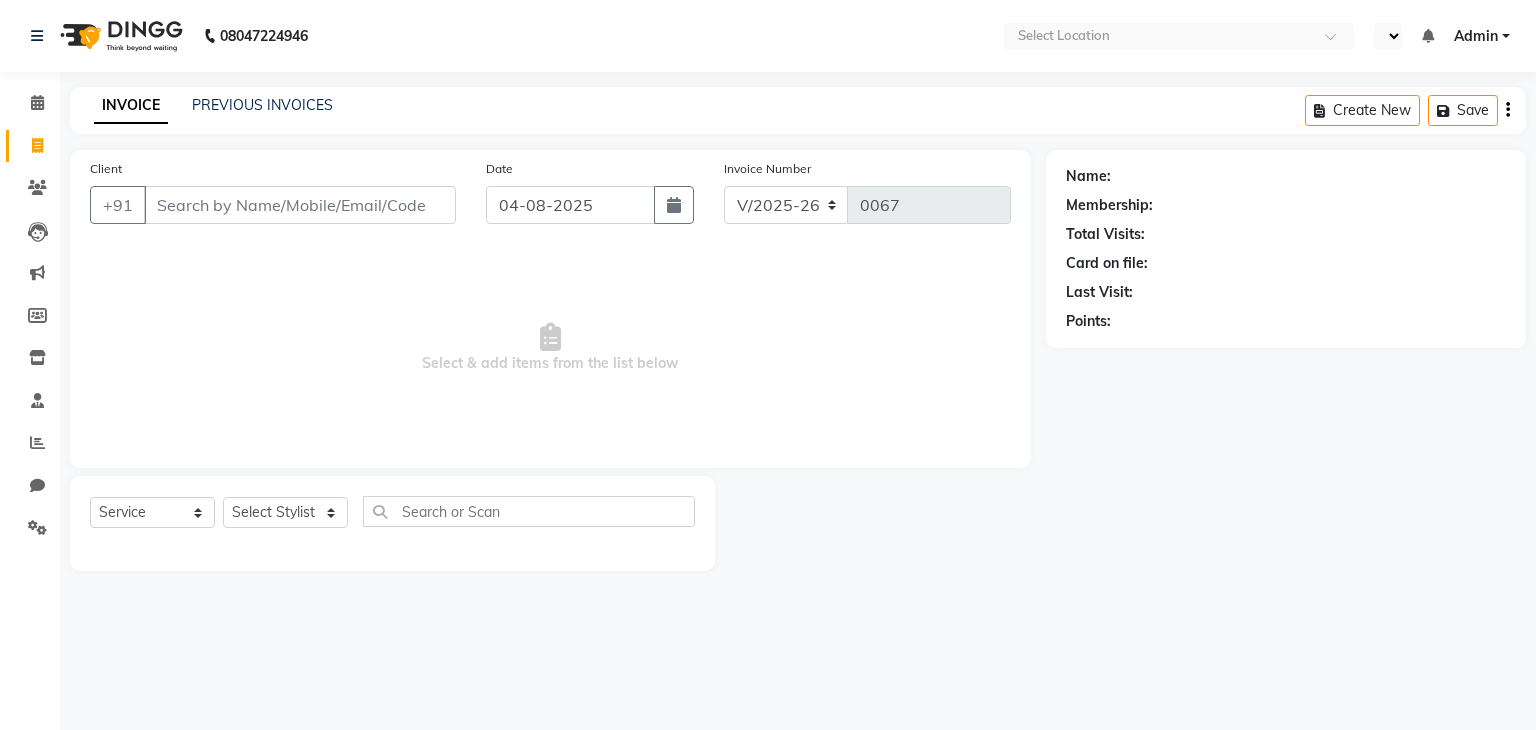 select on "8665" 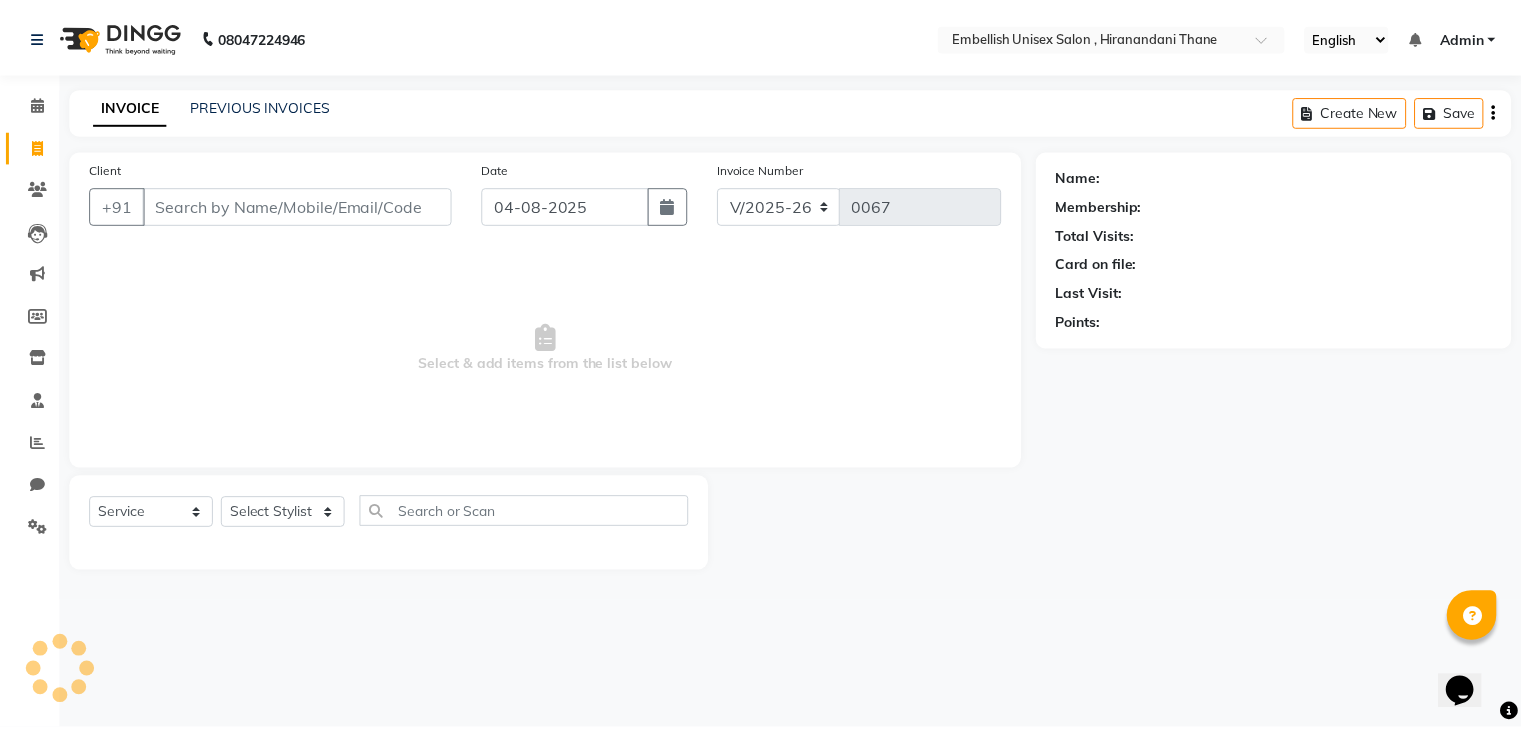 scroll, scrollTop: 0, scrollLeft: 0, axis: both 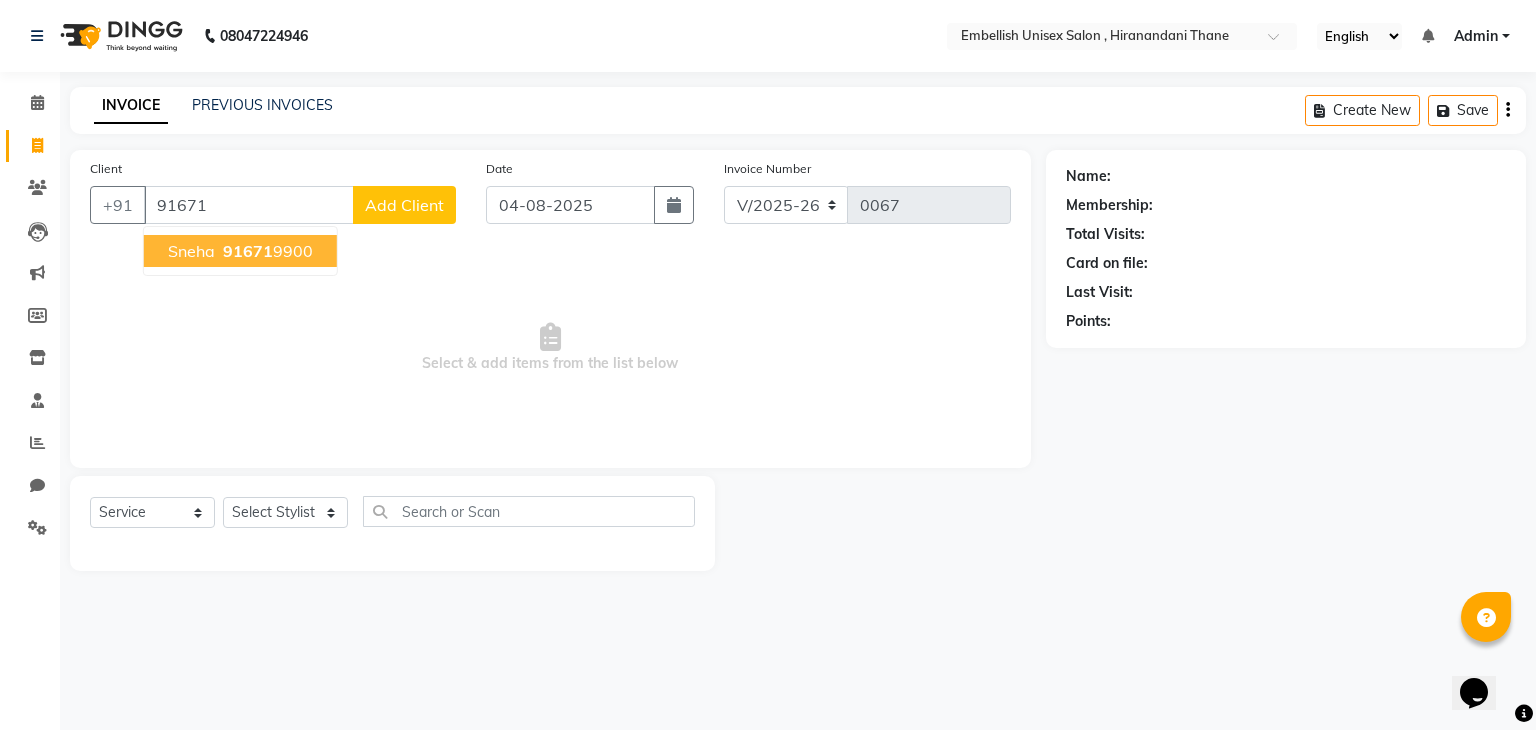 click on "Sneha" at bounding box center [191, 251] 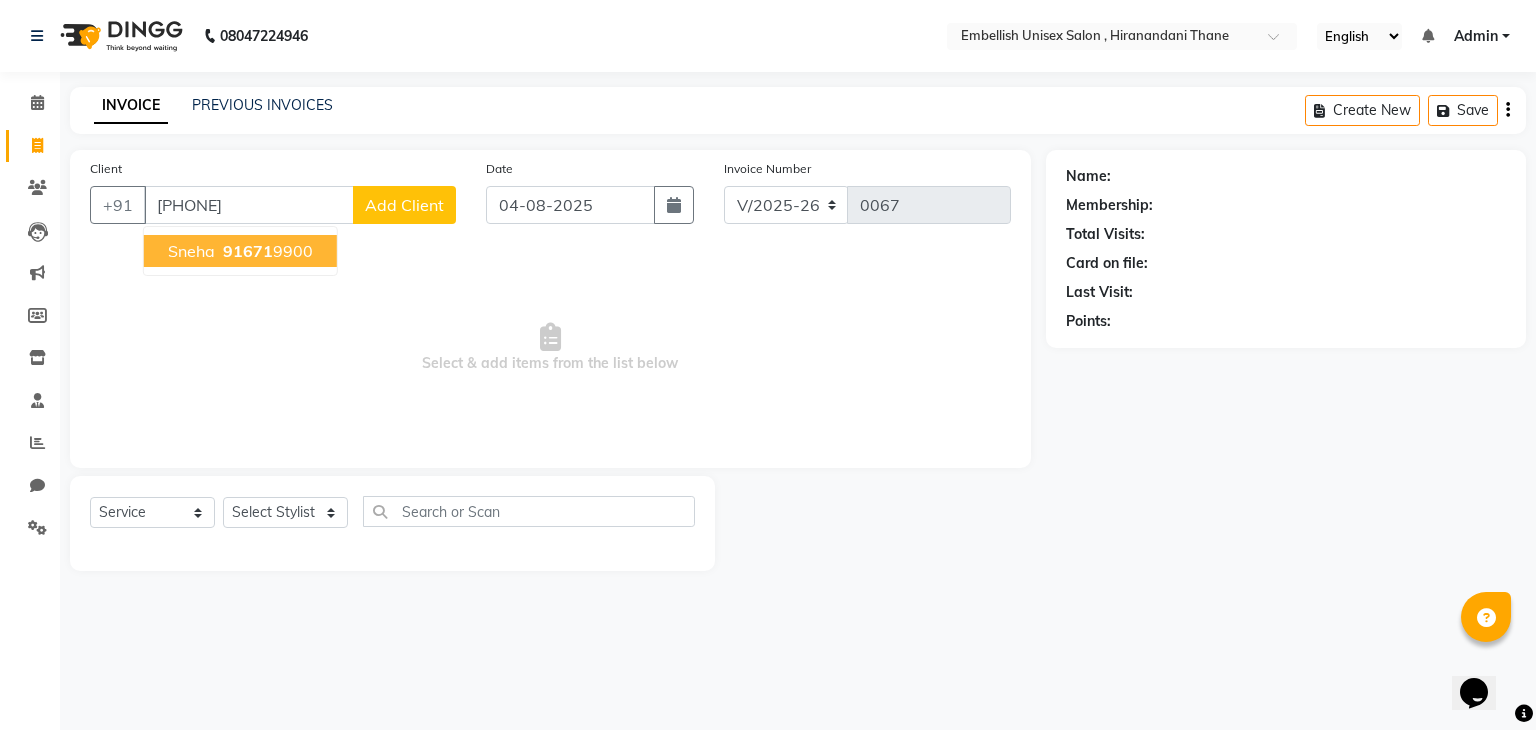type on "[PHONE]" 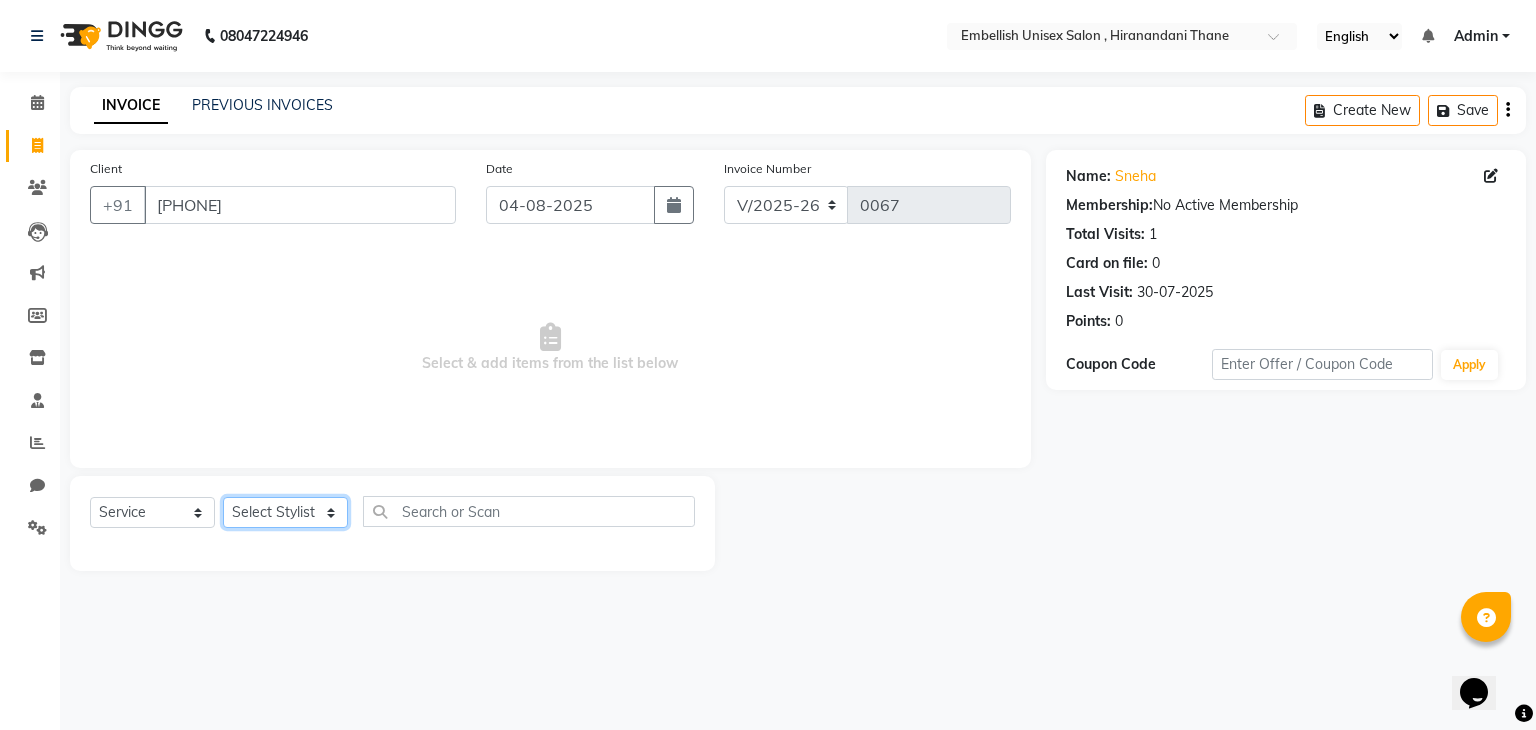 click on "Select Stylist Ayan Poonam Samir Tappu Vaishnavi" 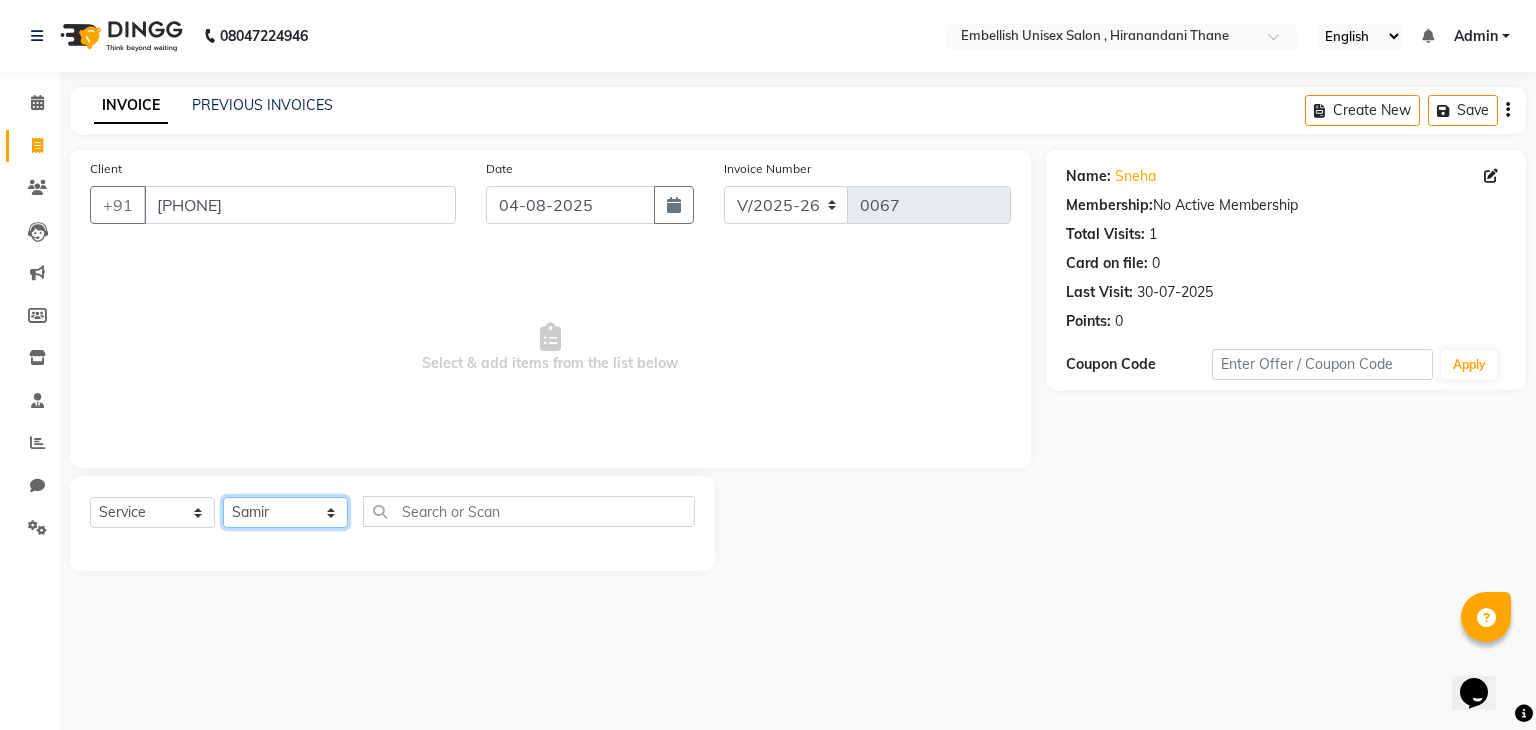 click on "Select Stylist Ayan Poonam Samir Tappu Vaishnavi" 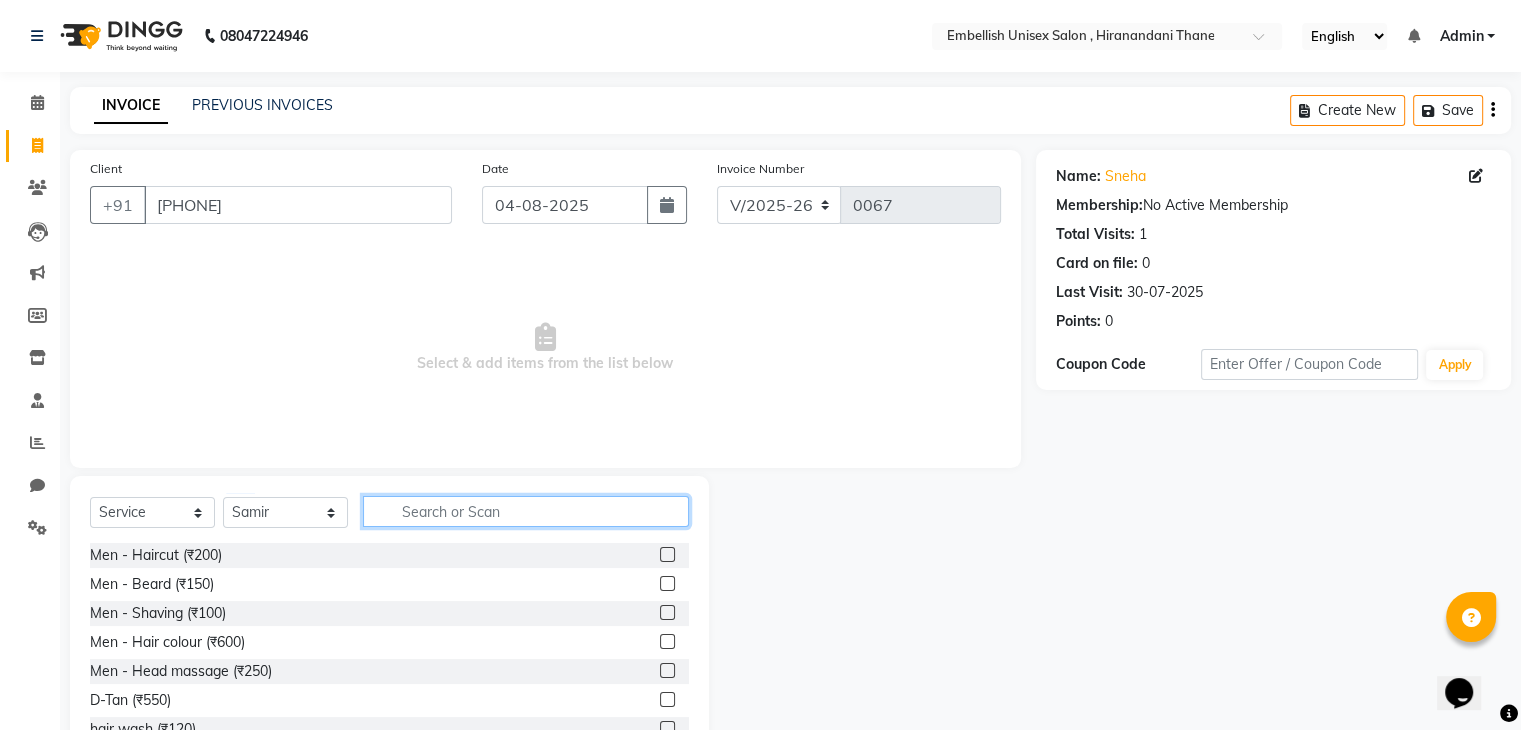 click 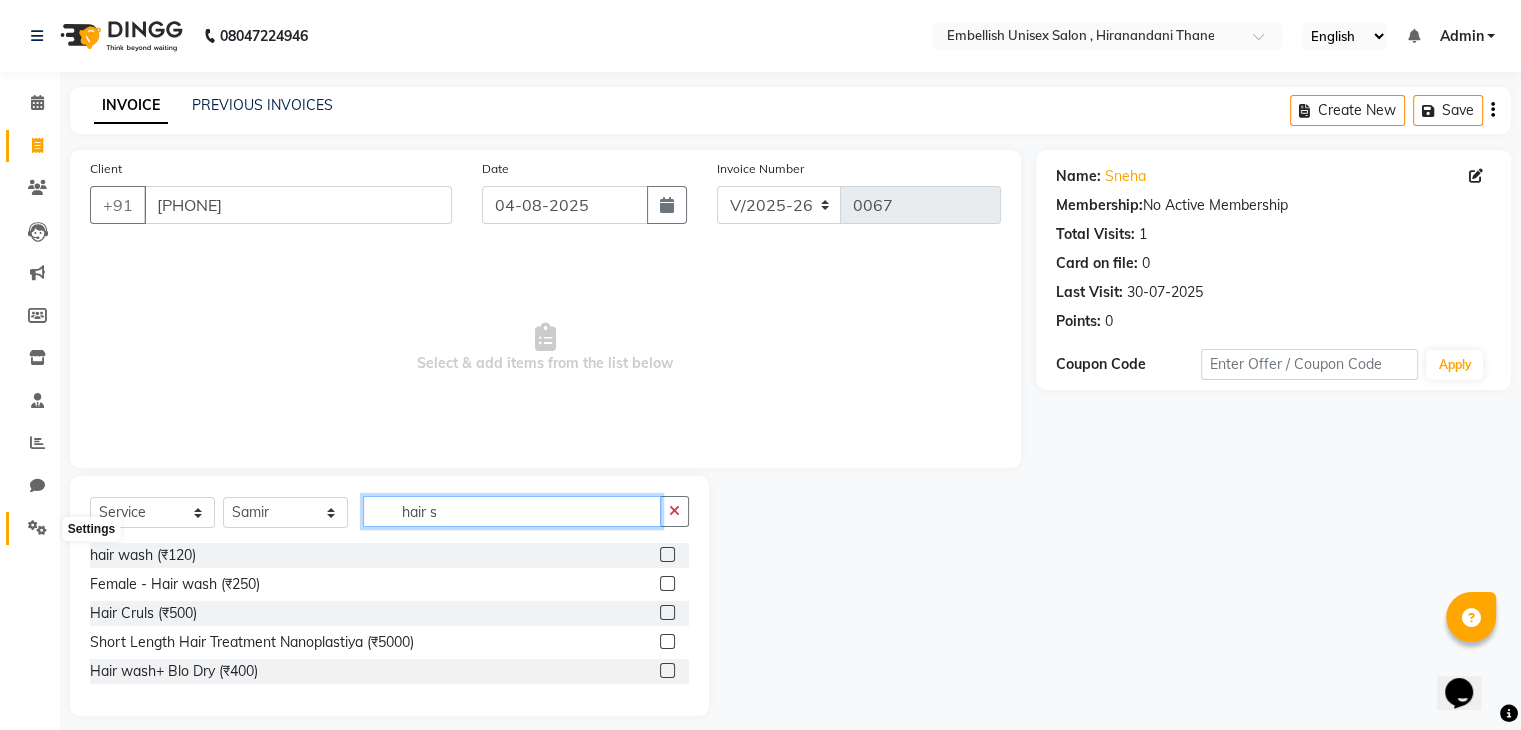 type on "hair s" 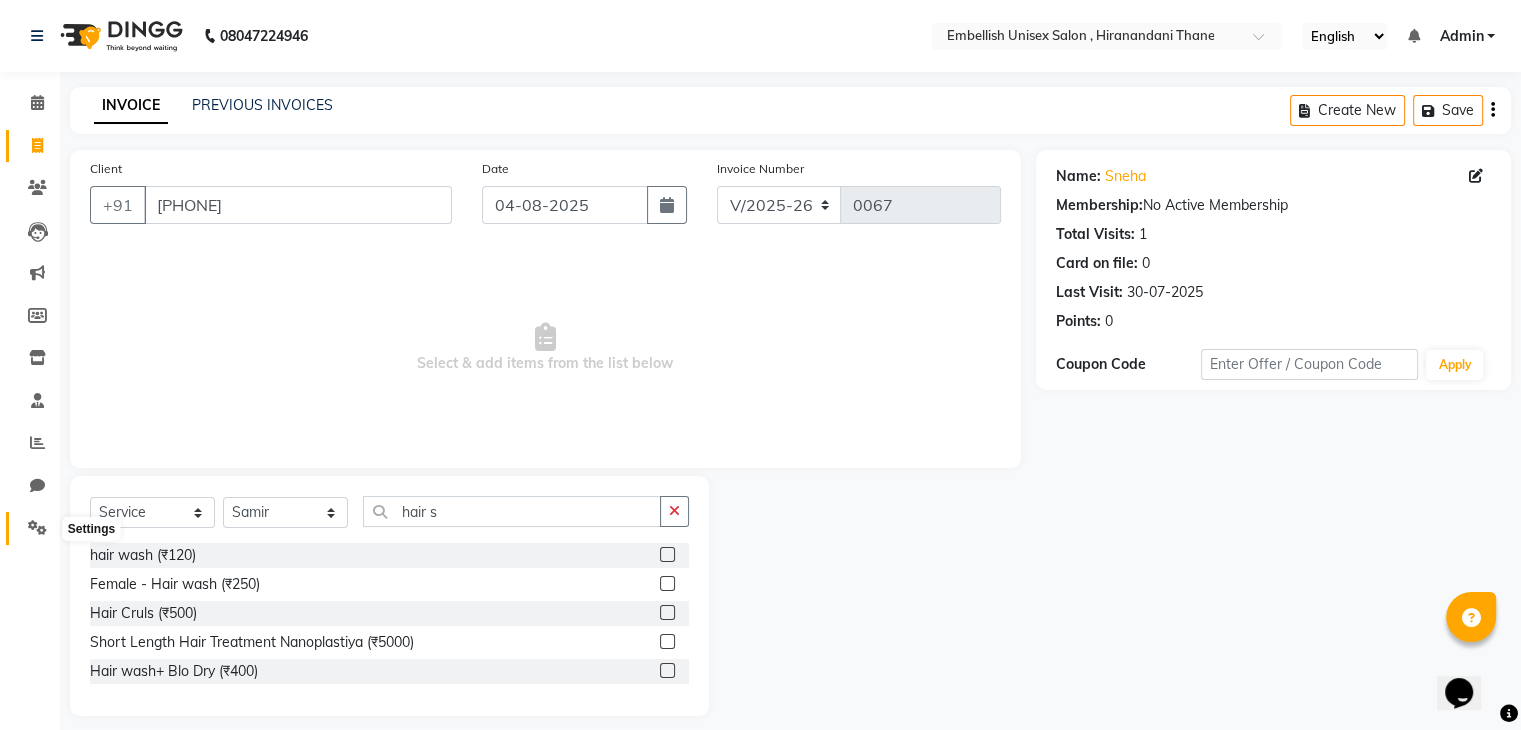 click 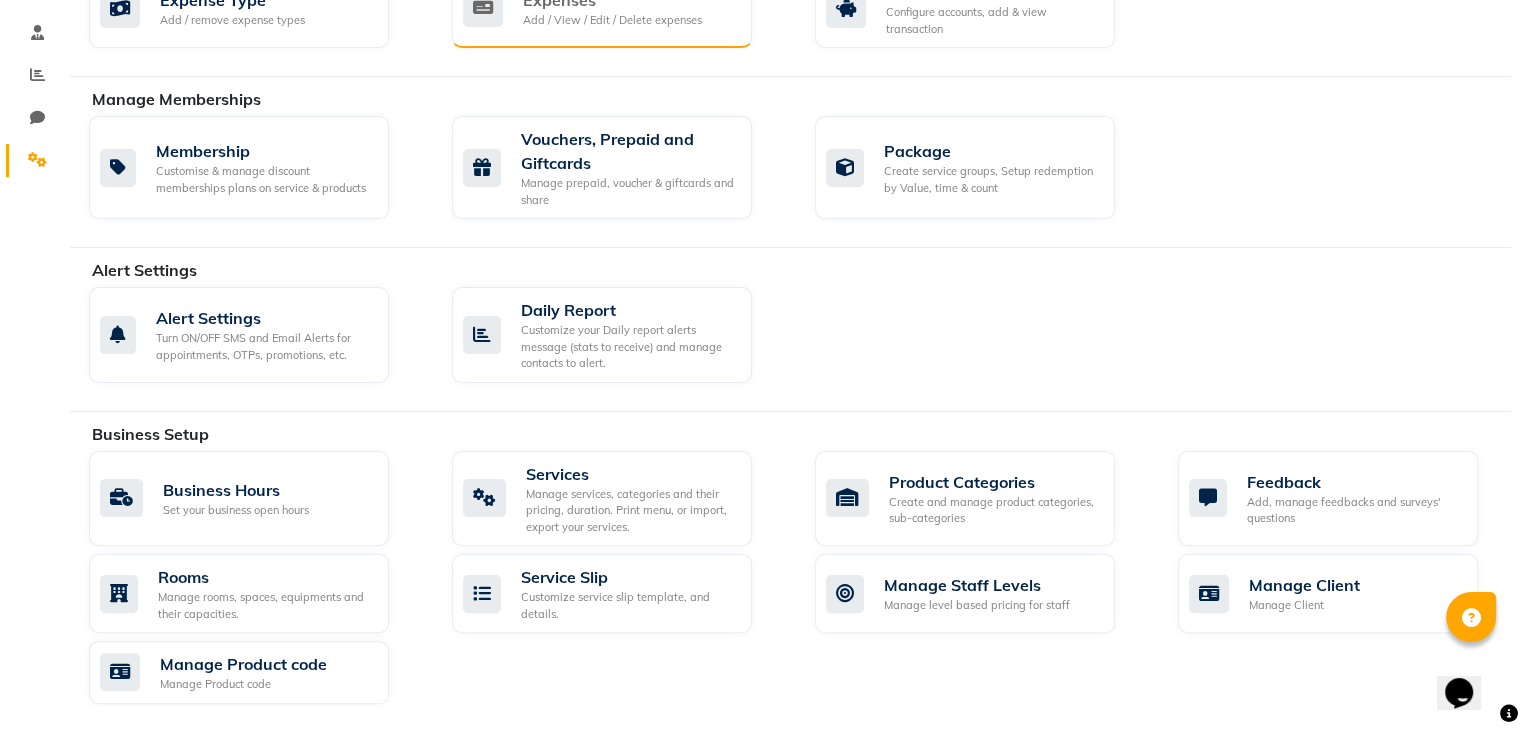 scroll, scrollTop: 431, scrollLeft: 0, axis: vertical 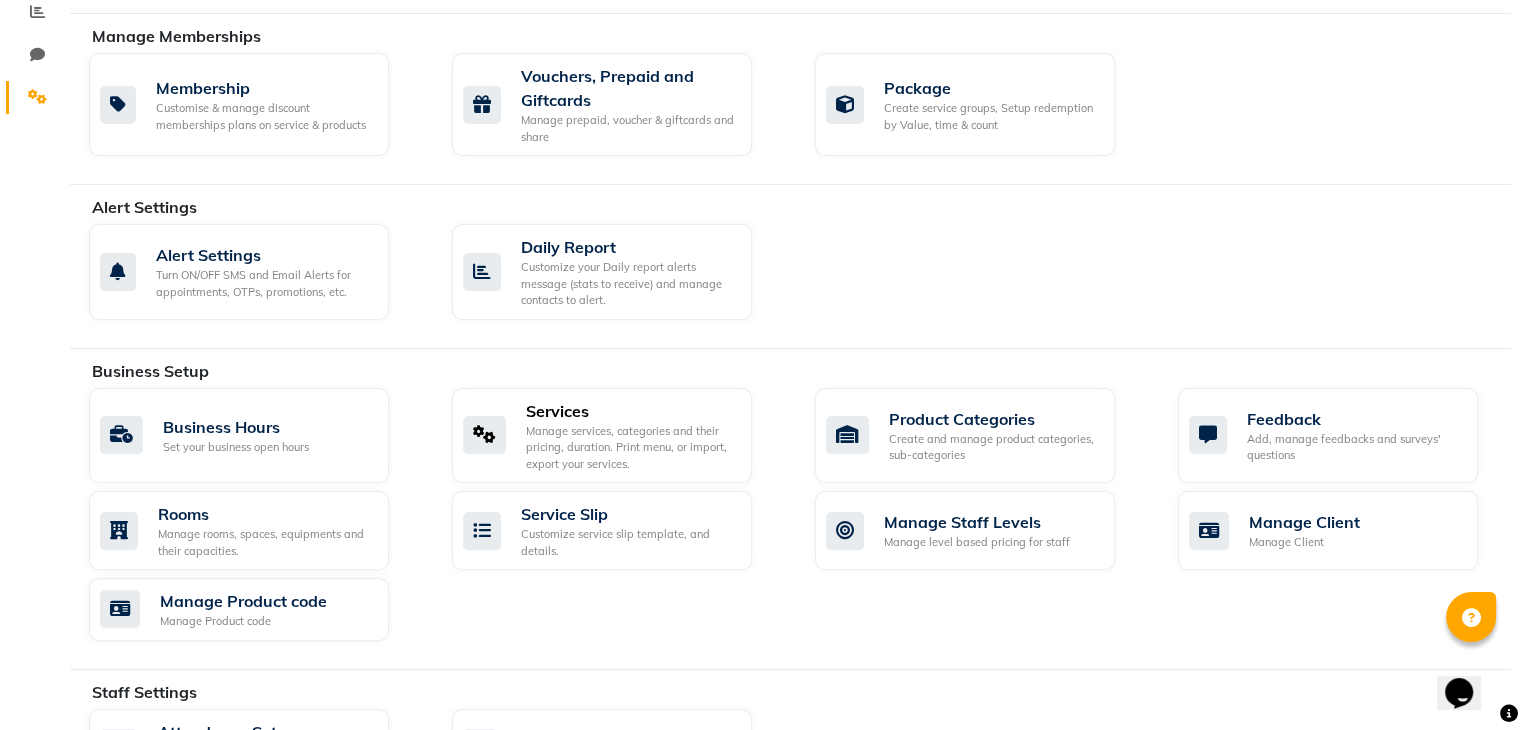click on "Services" 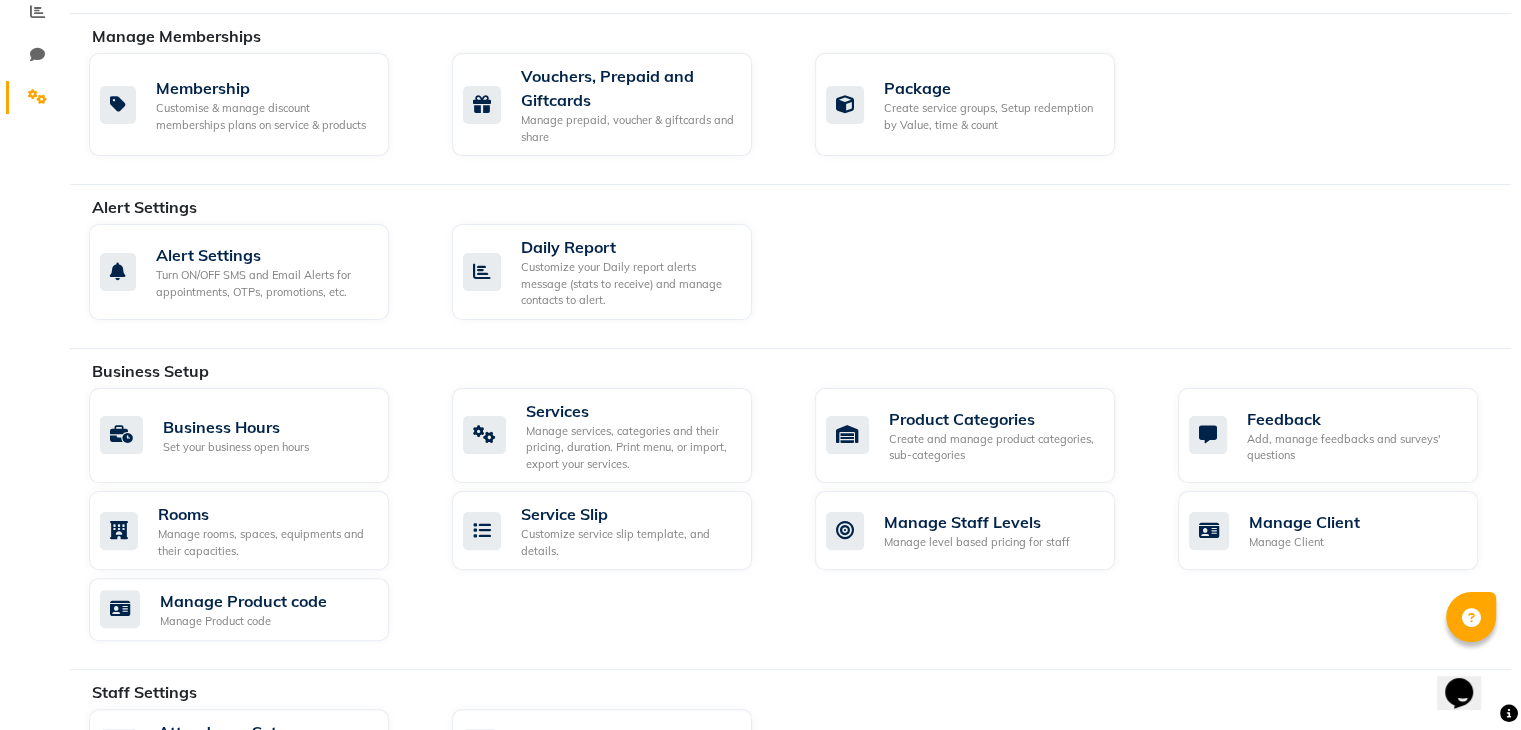 scroll, scrollTop: 0, scrollLeft: 0, axis: both 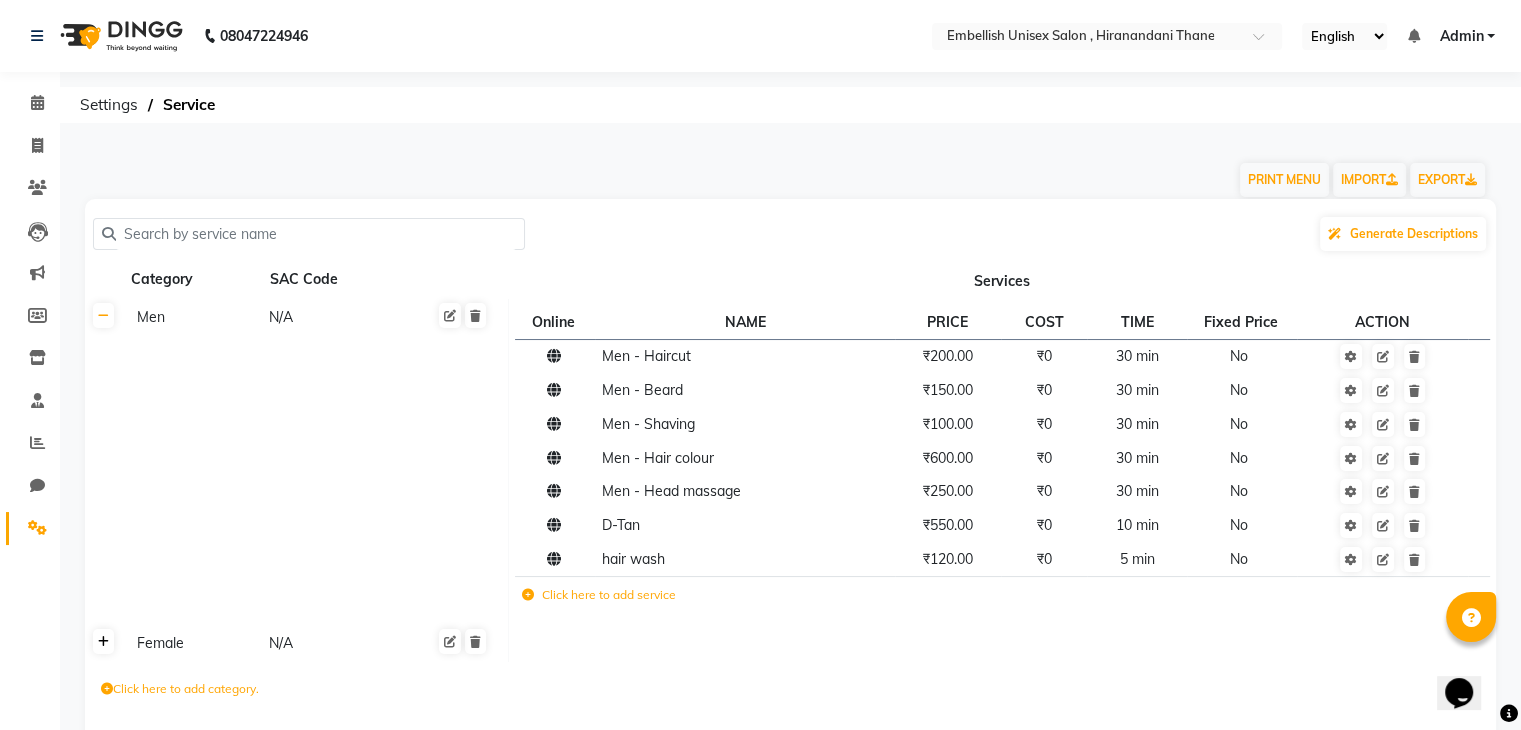 click 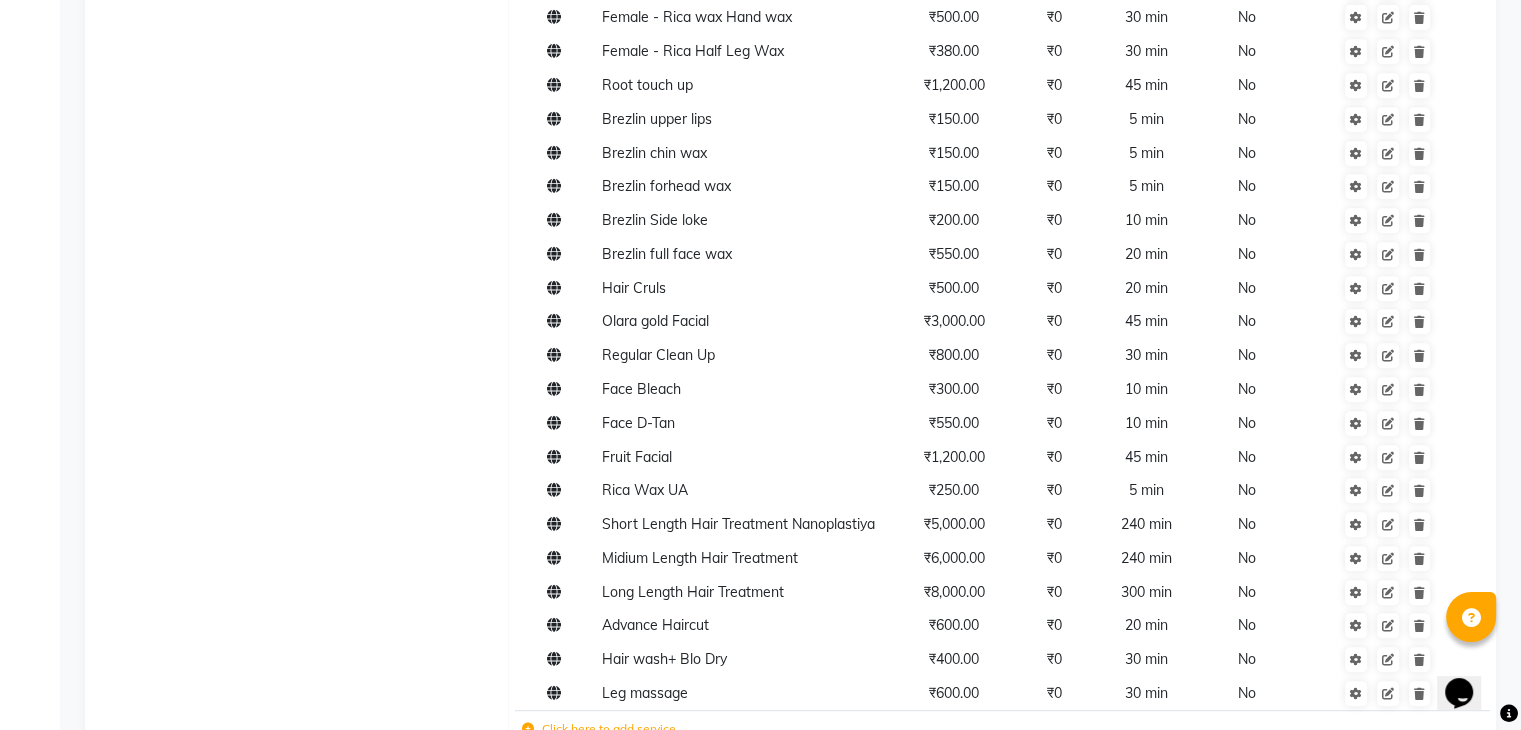 scroll, scrollTop: 1126, scrollLeft: 0, axis: vertical 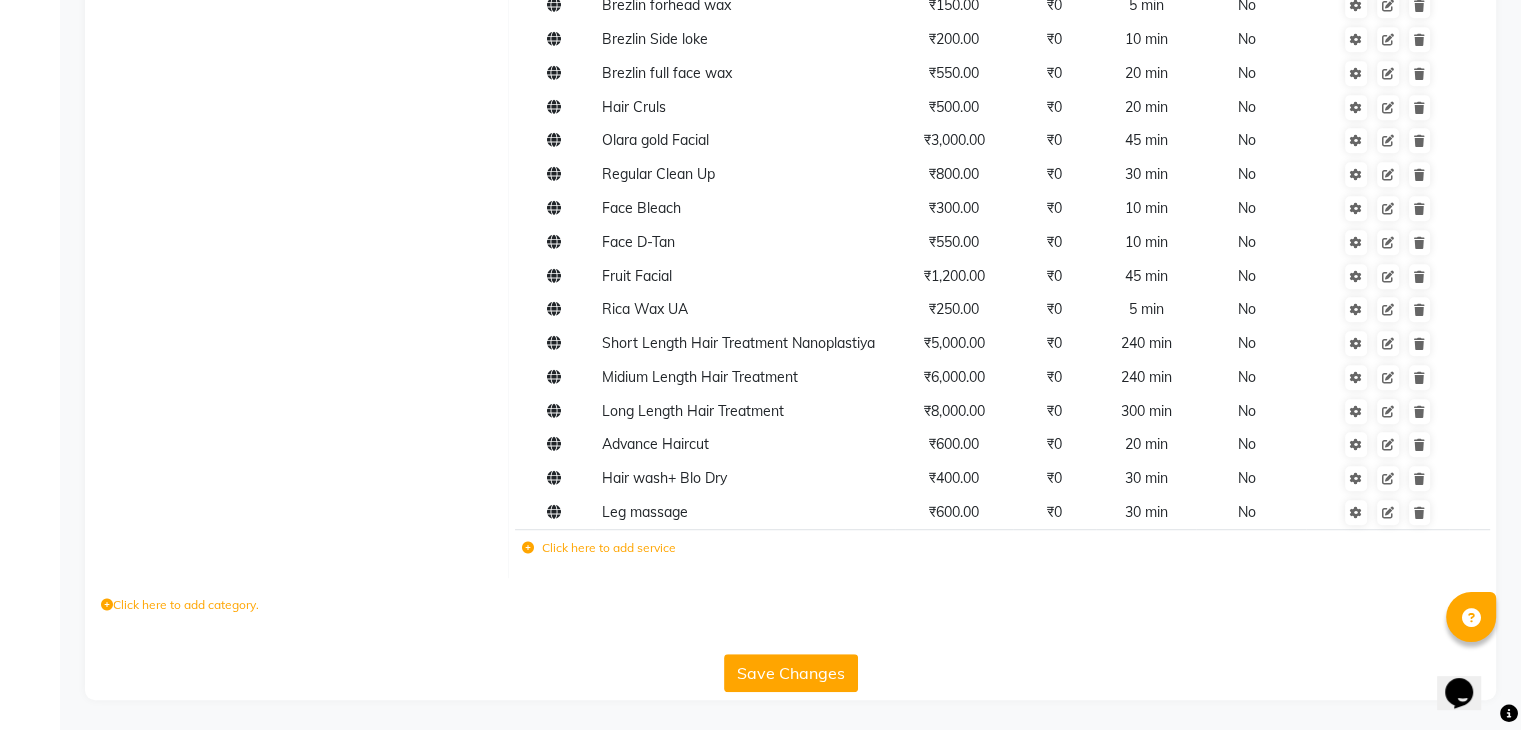 click on "Click here to add service" 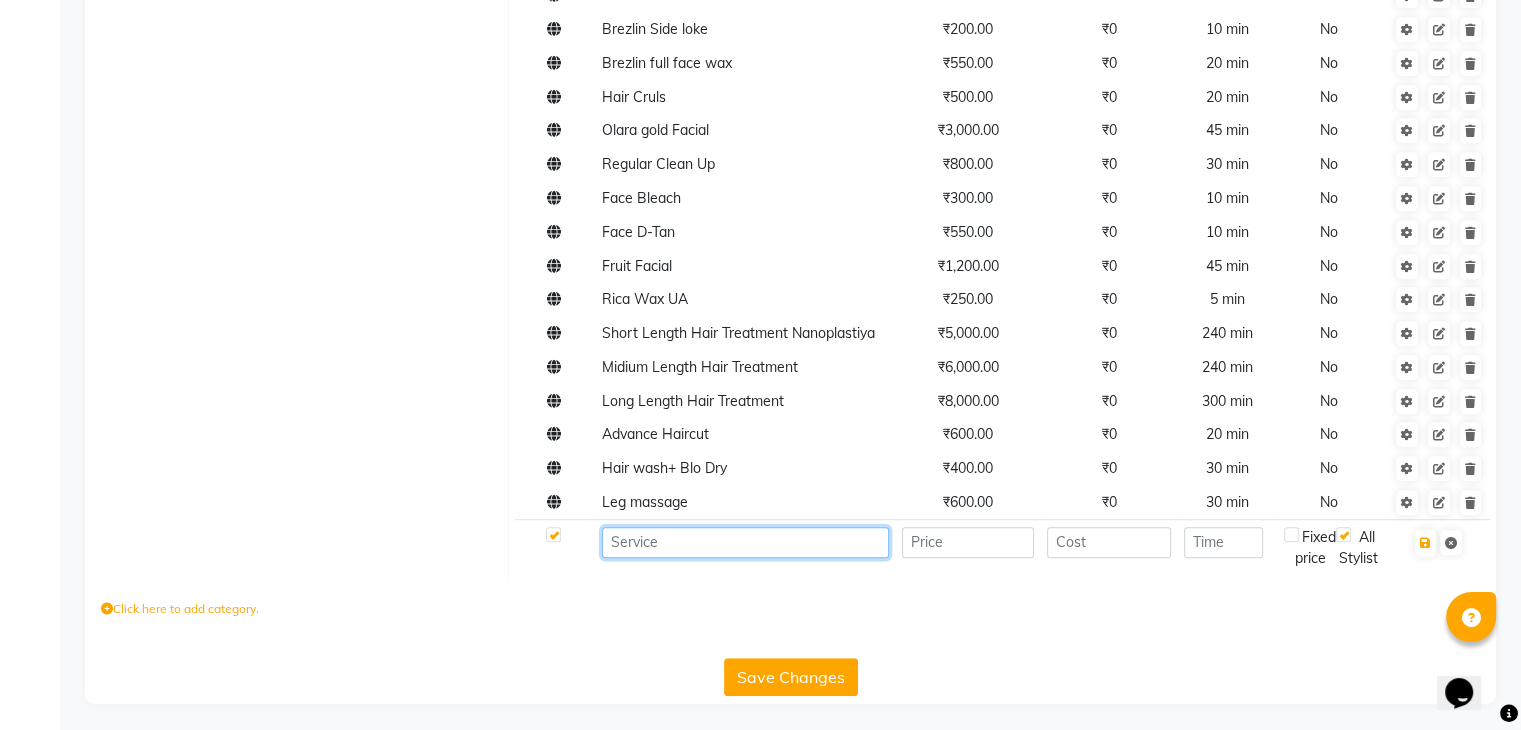 click 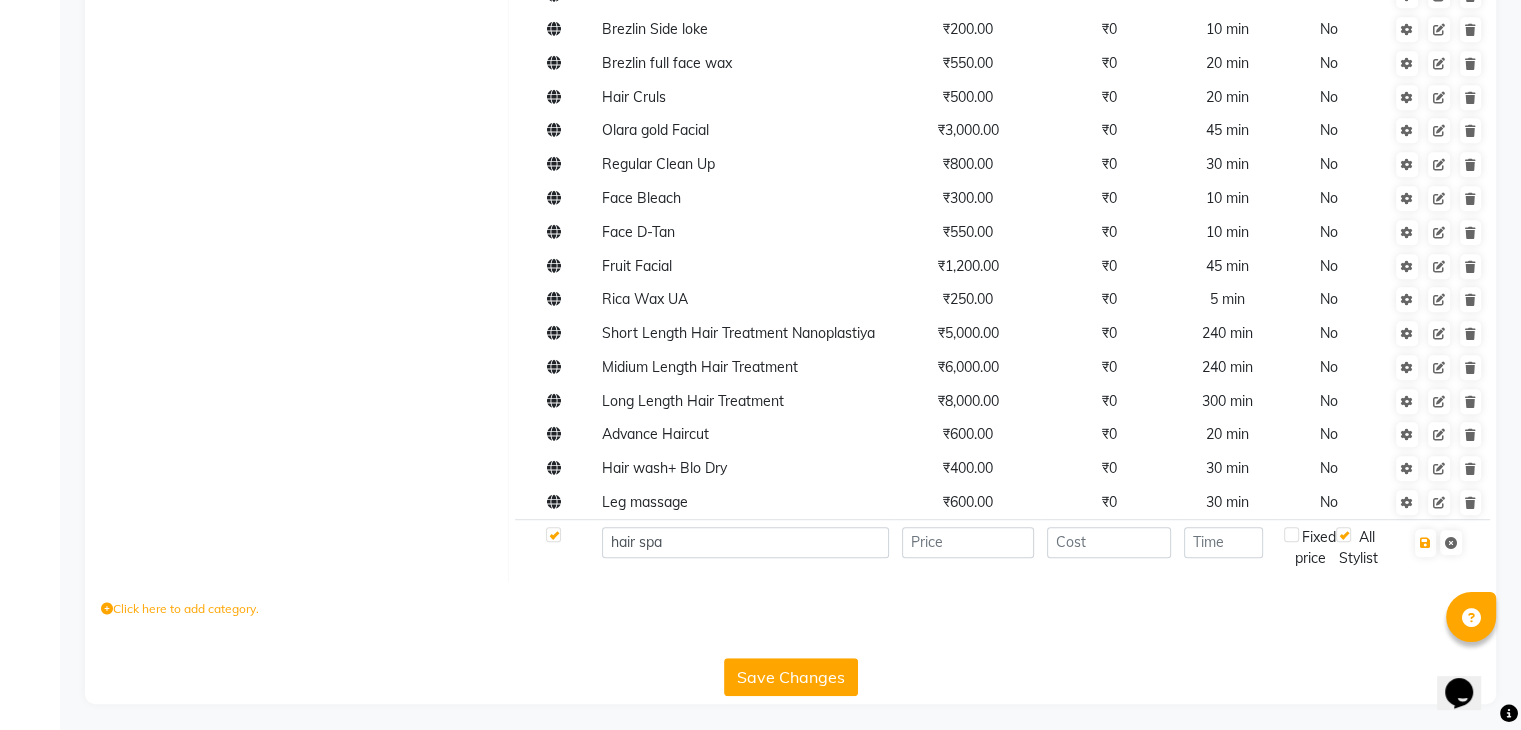 click 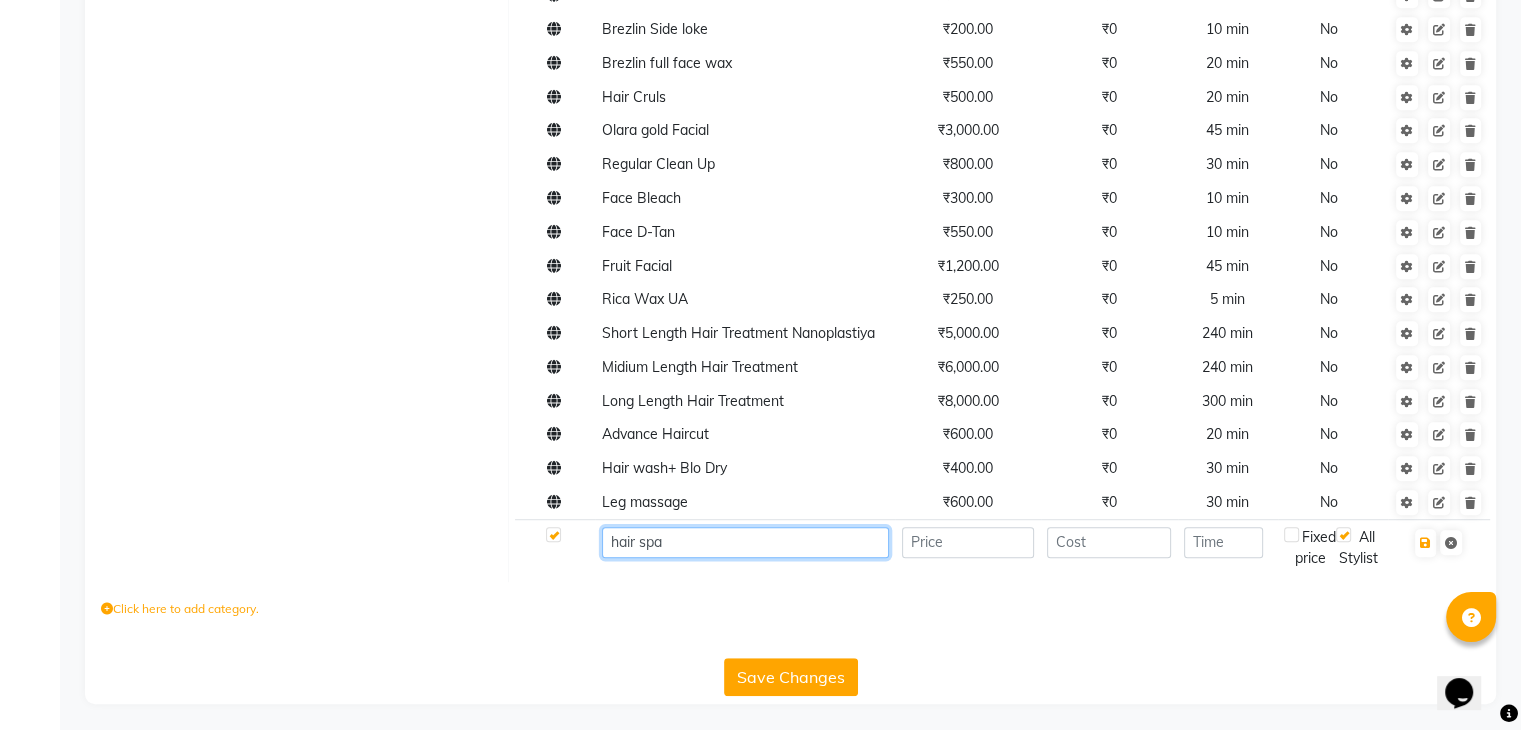 click on "hair spa" 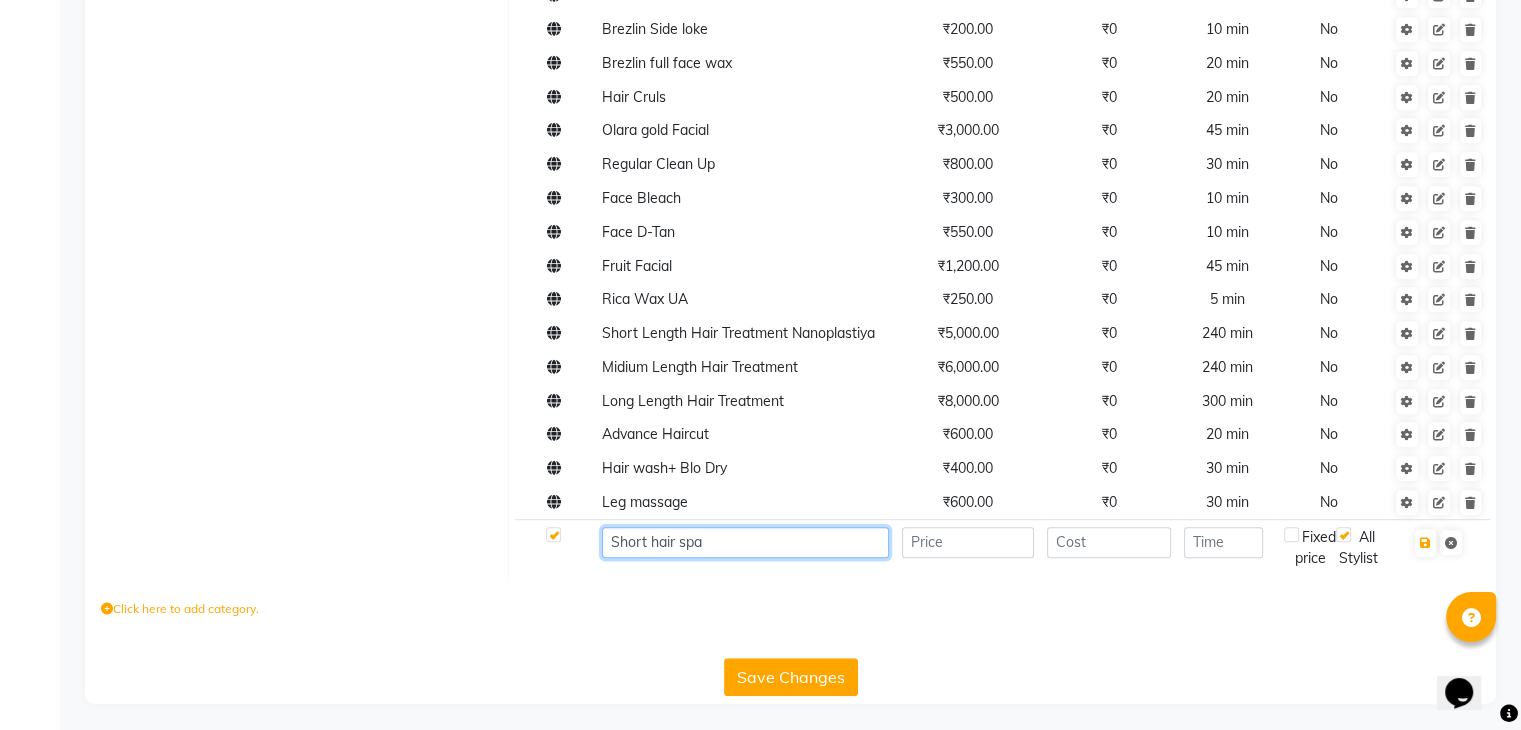 click on "Short hair spa" 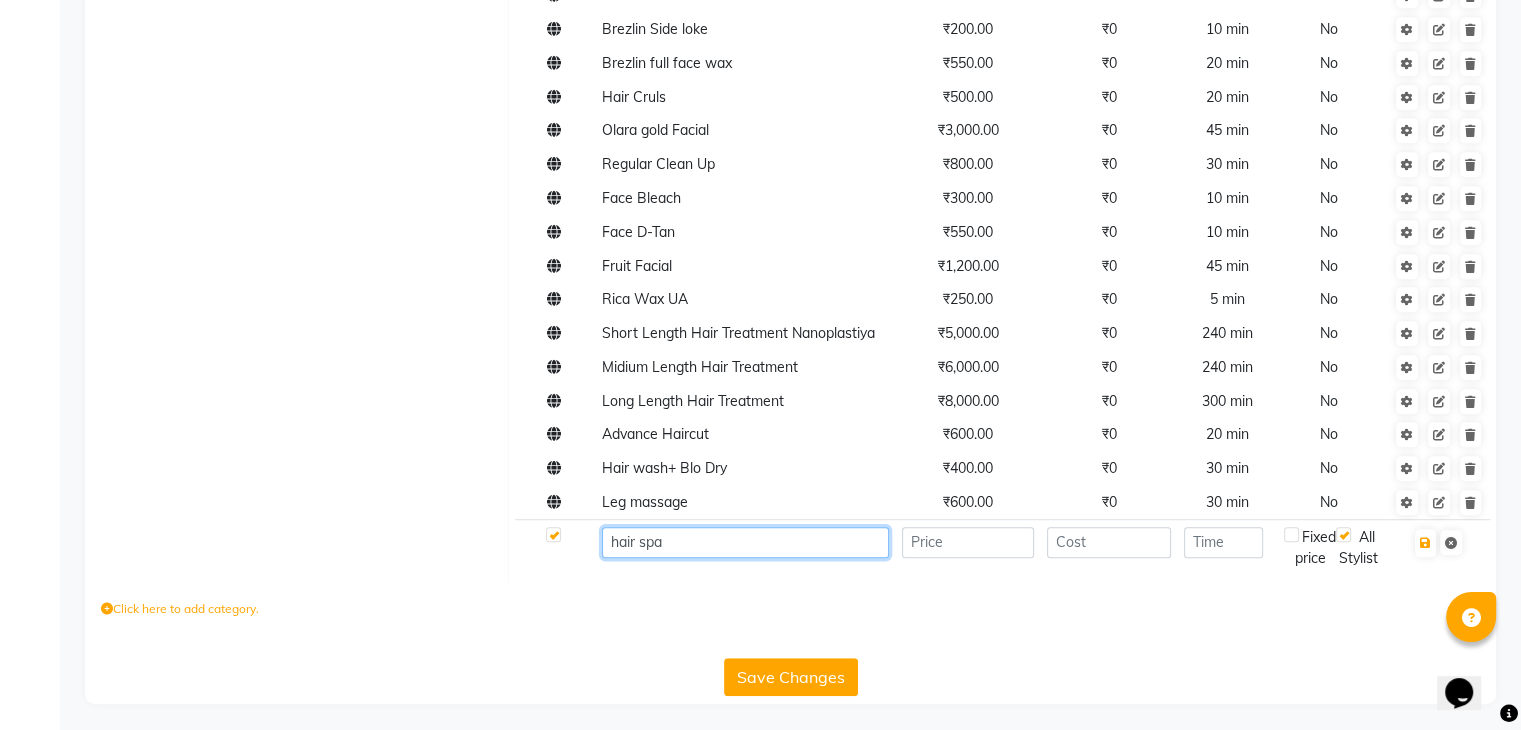 click on "hair spa" 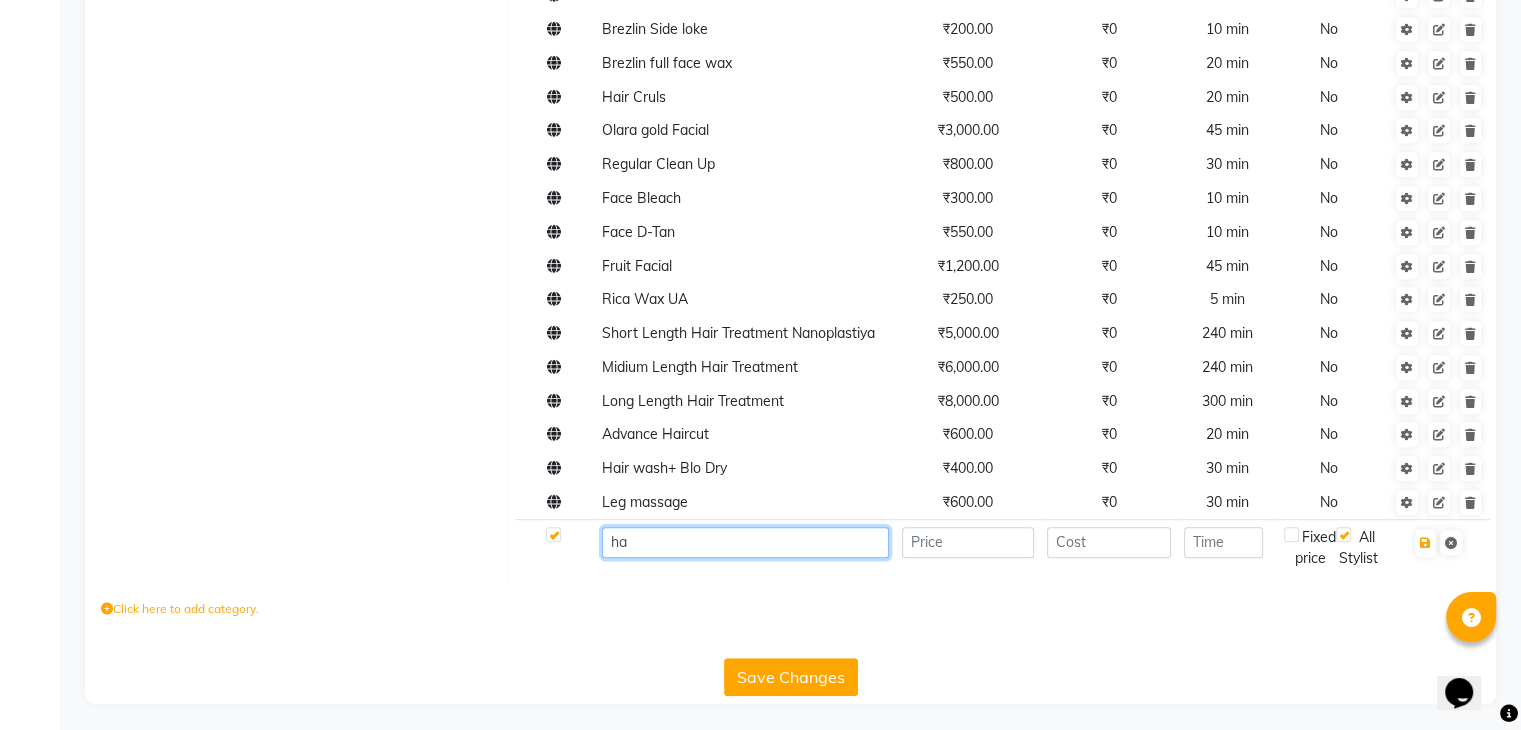 type on "h" 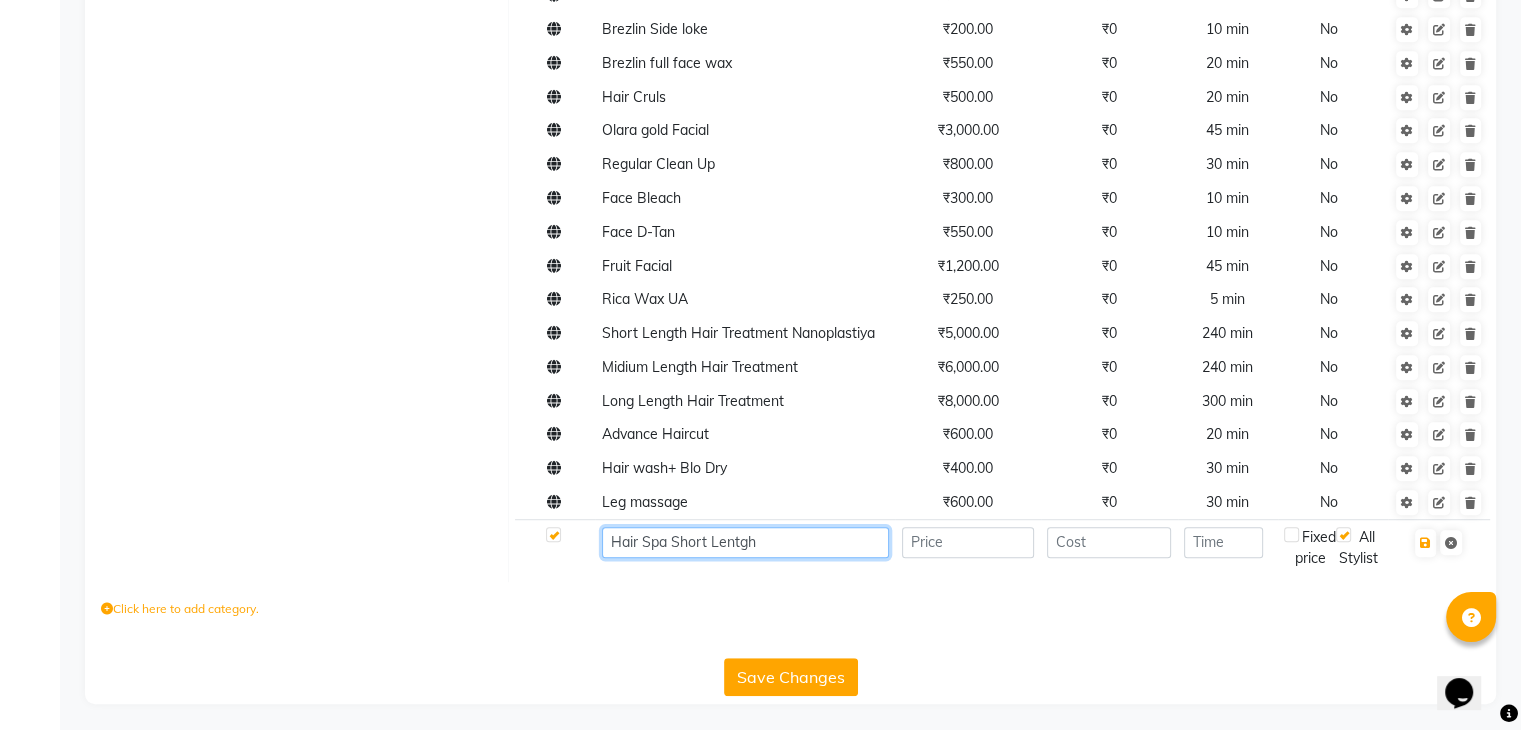 type on "Hair Spa Short Lentgh" 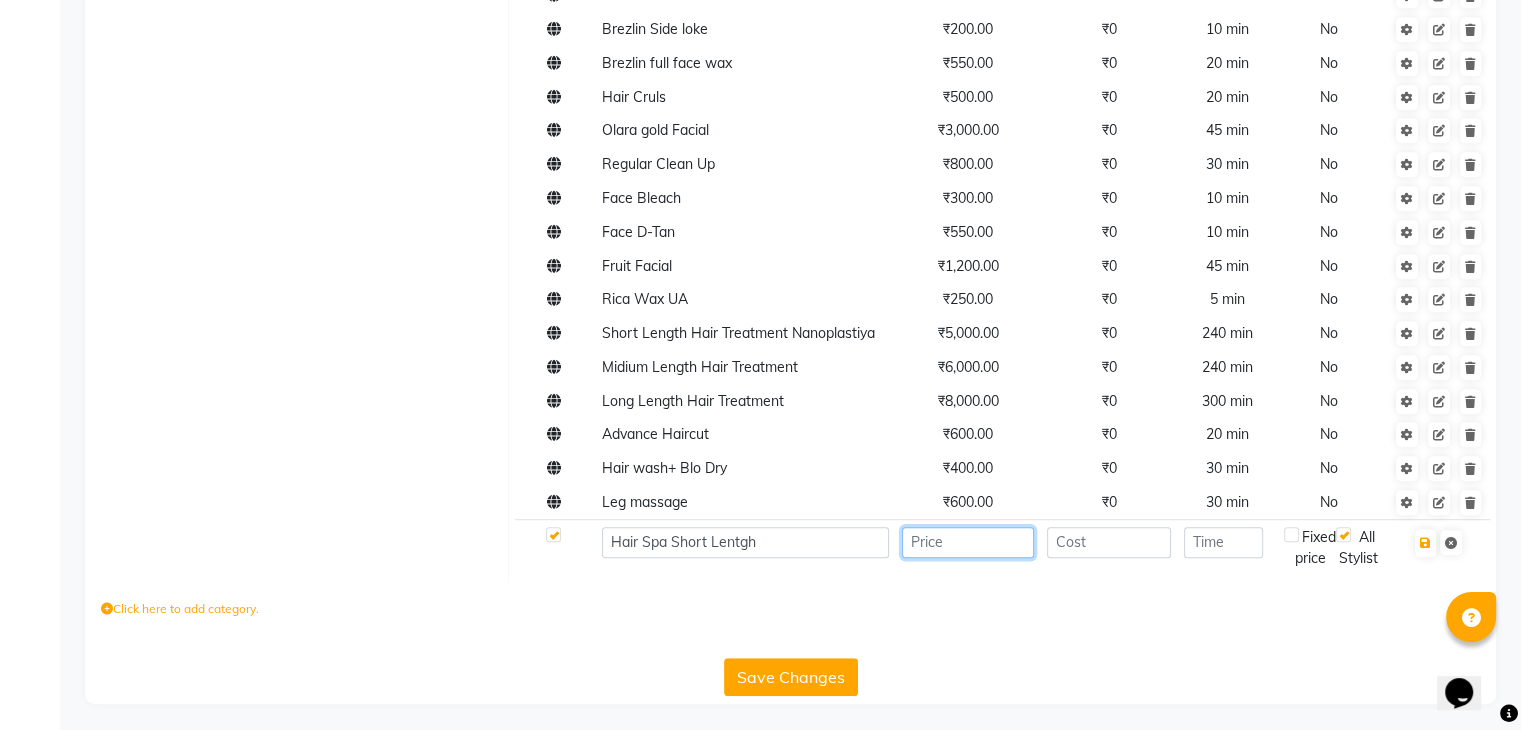 click 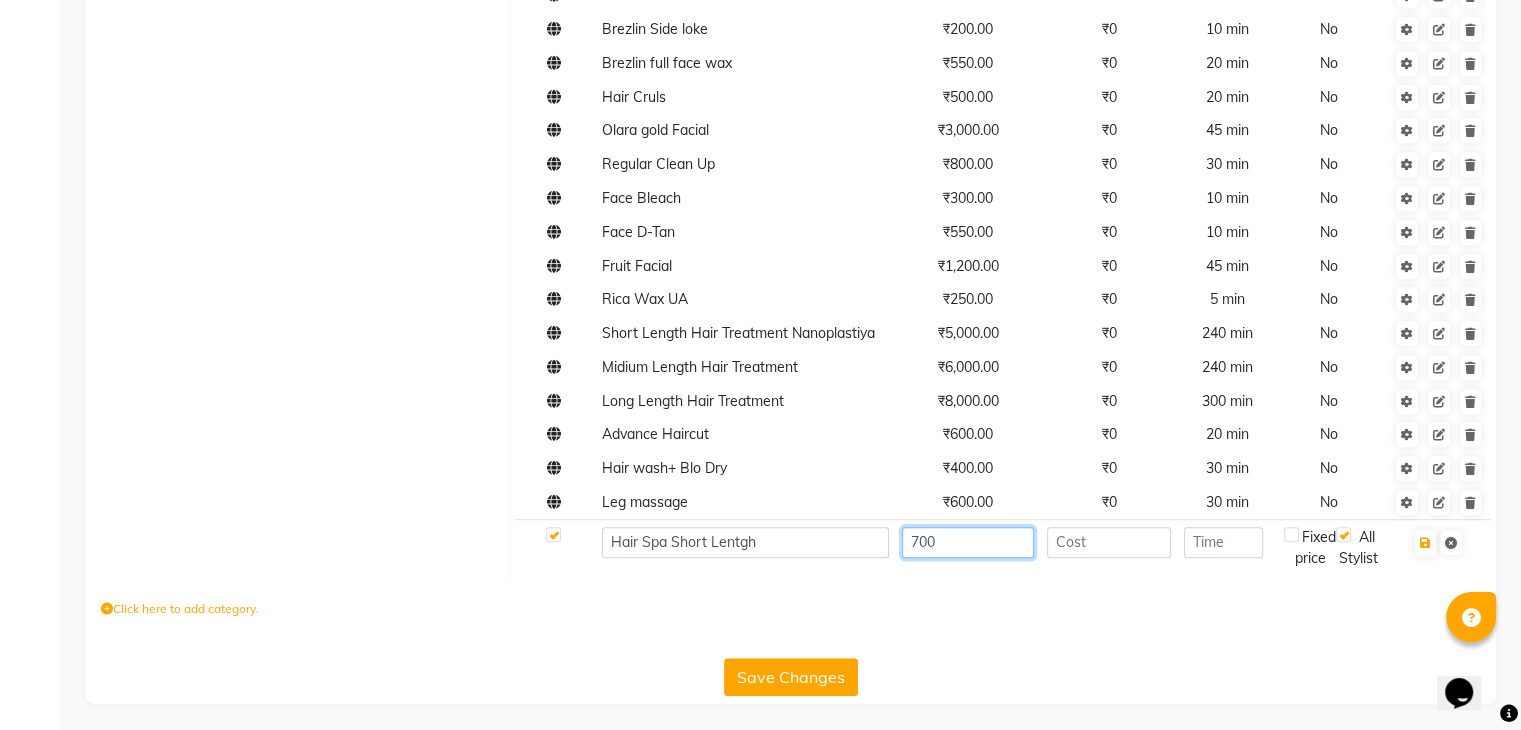 type on "700" 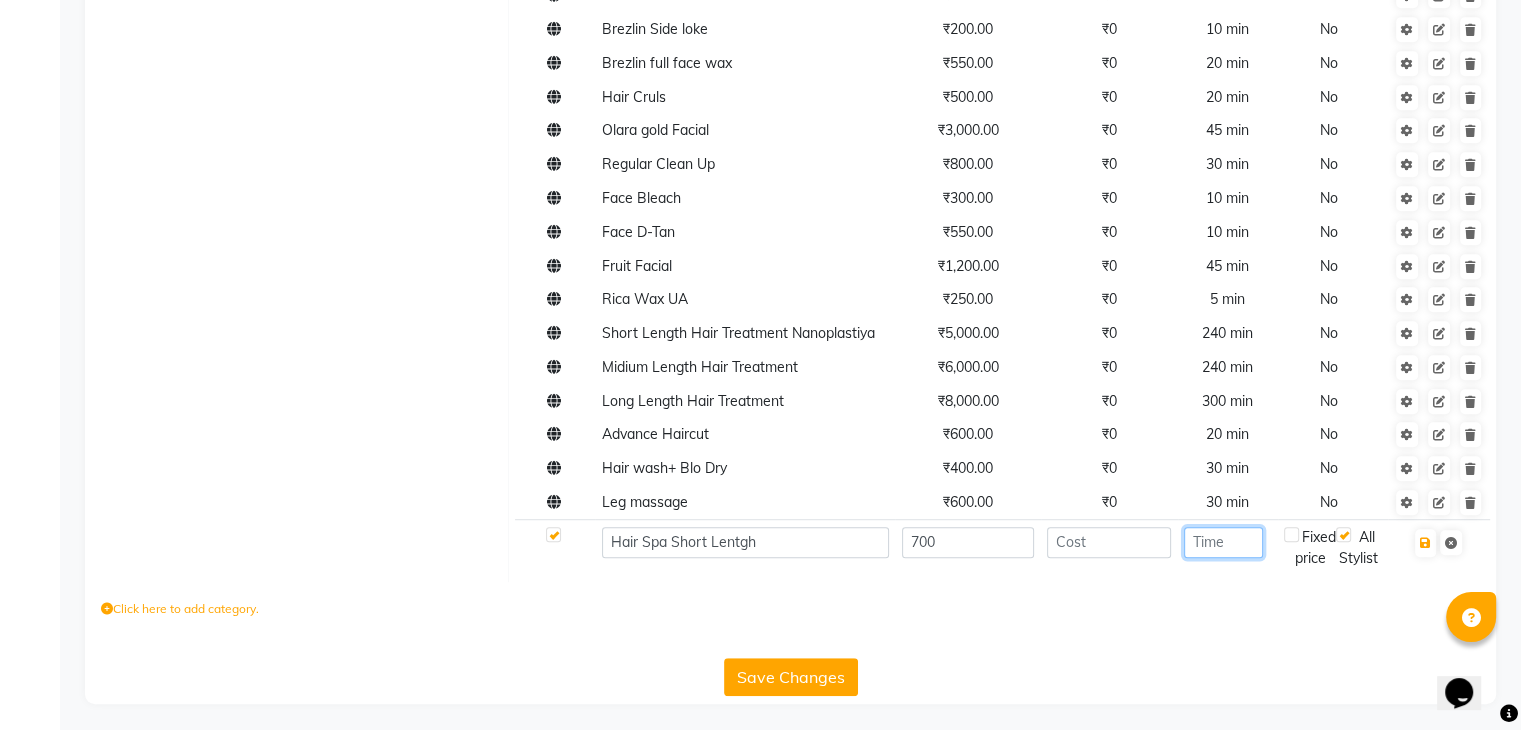 click 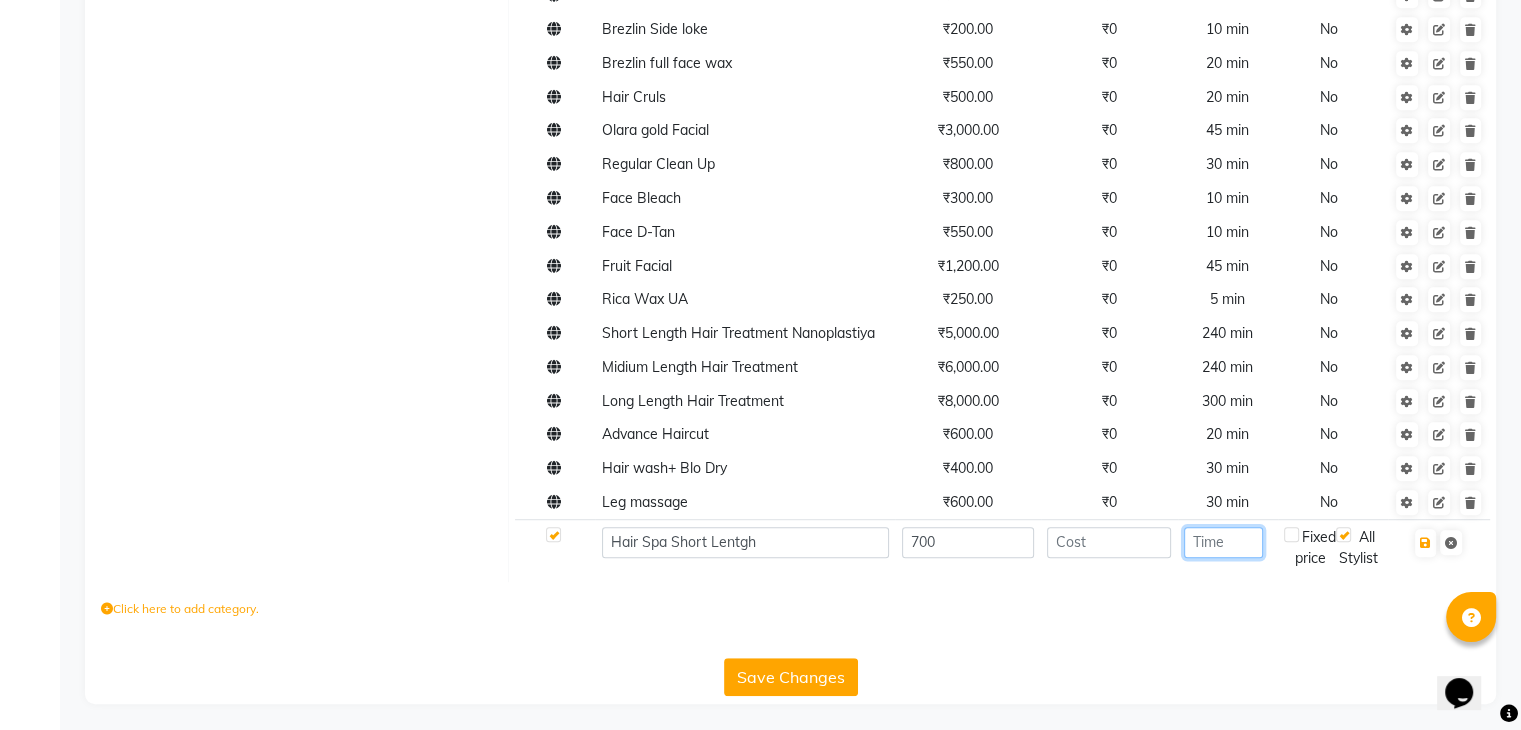 click 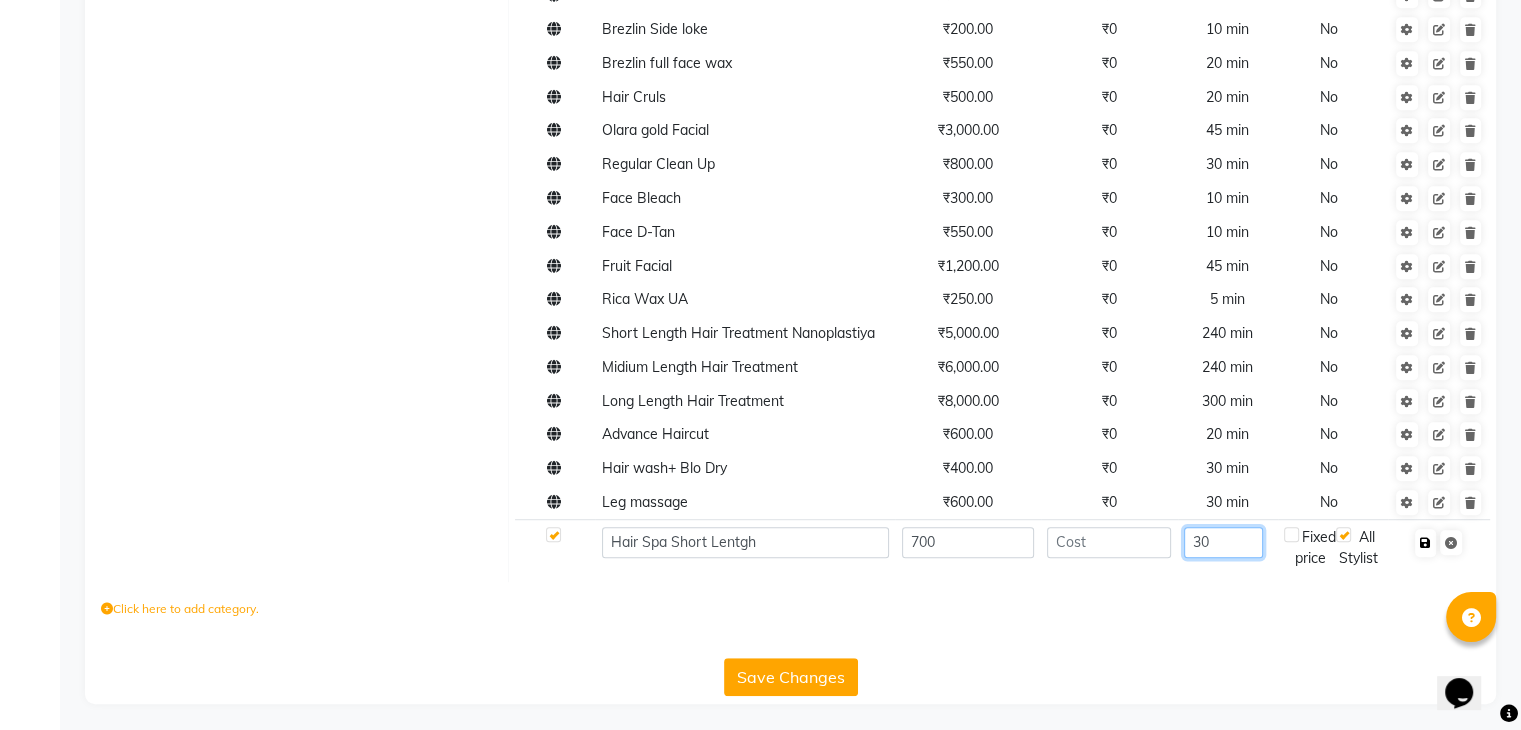 type on "30" 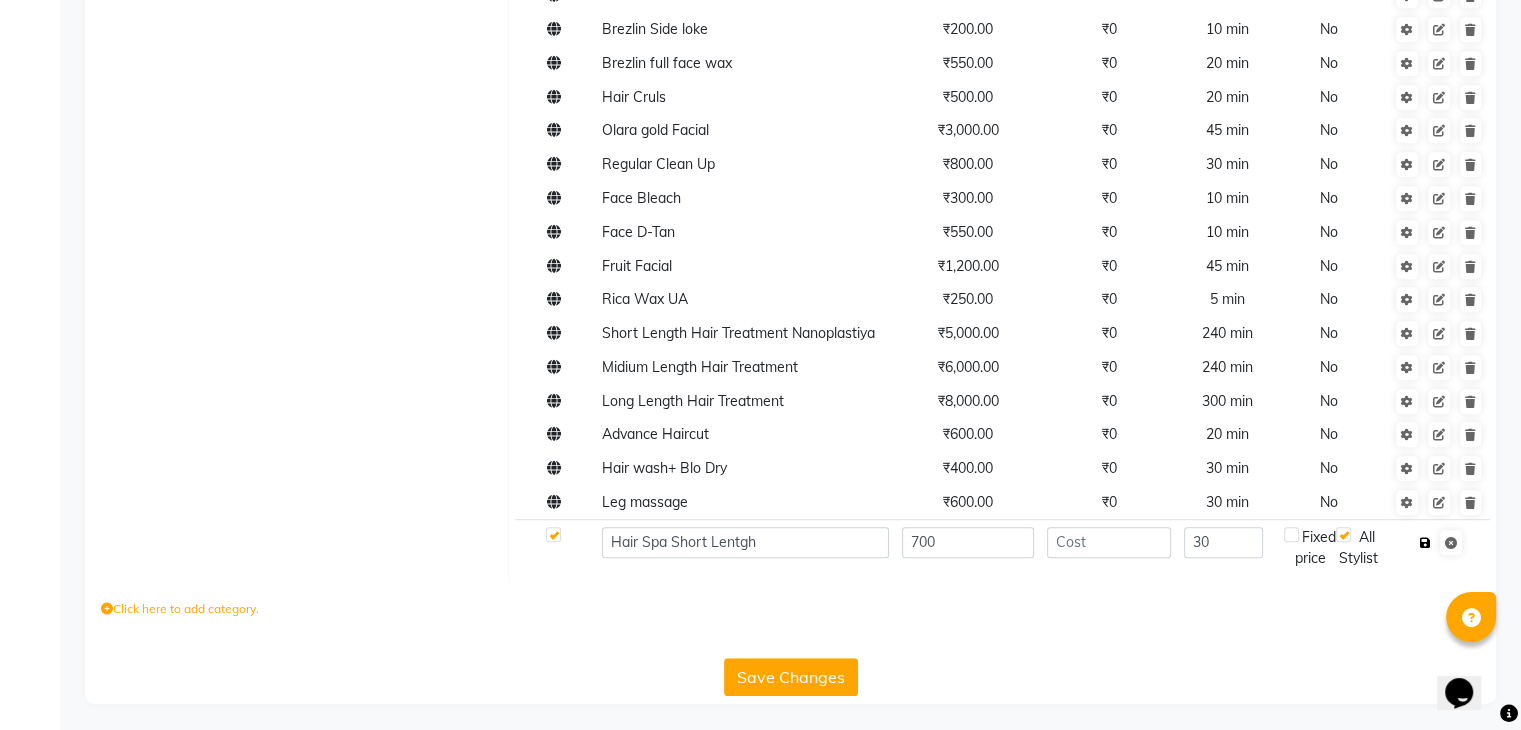 click at bounding box center (1425, 543) 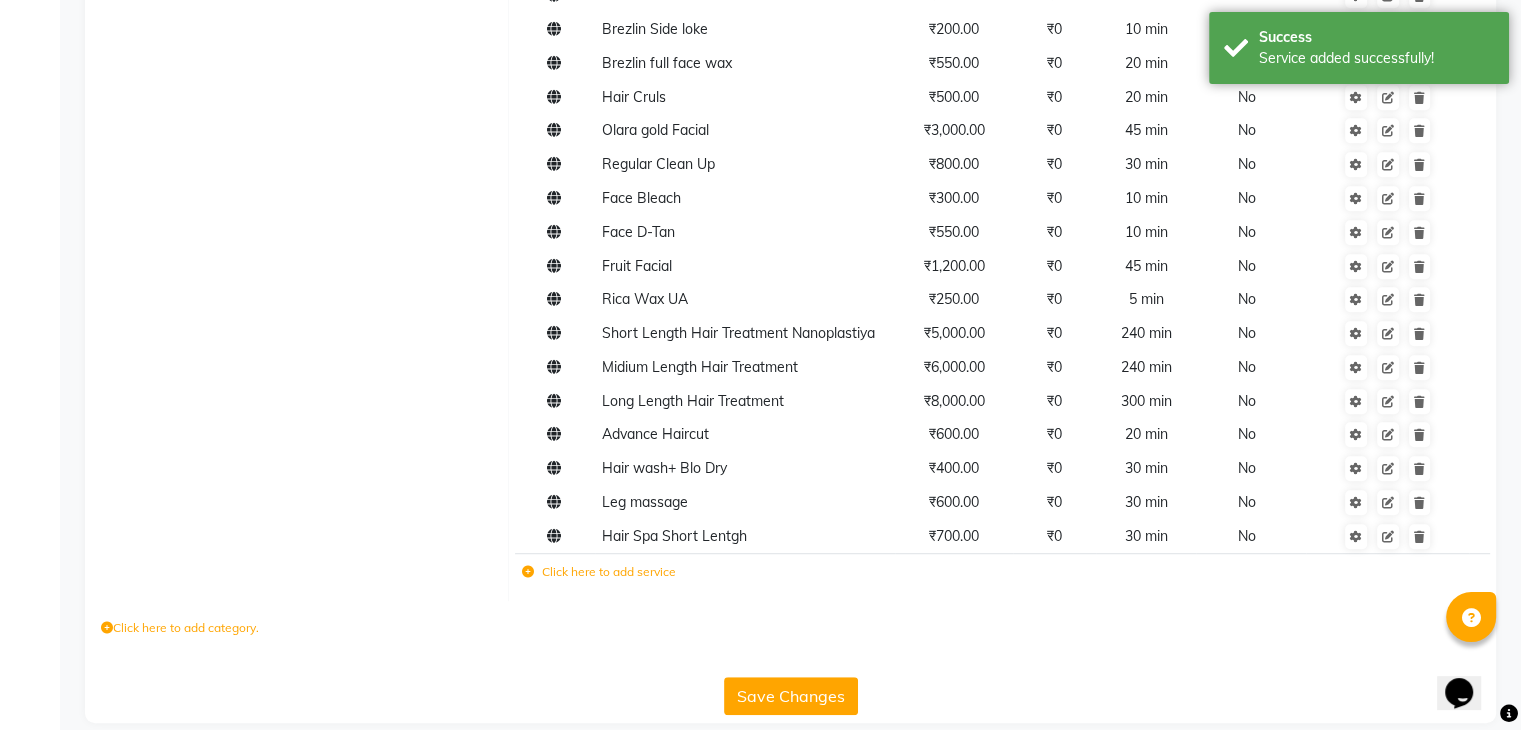 click on "Click here to add service" 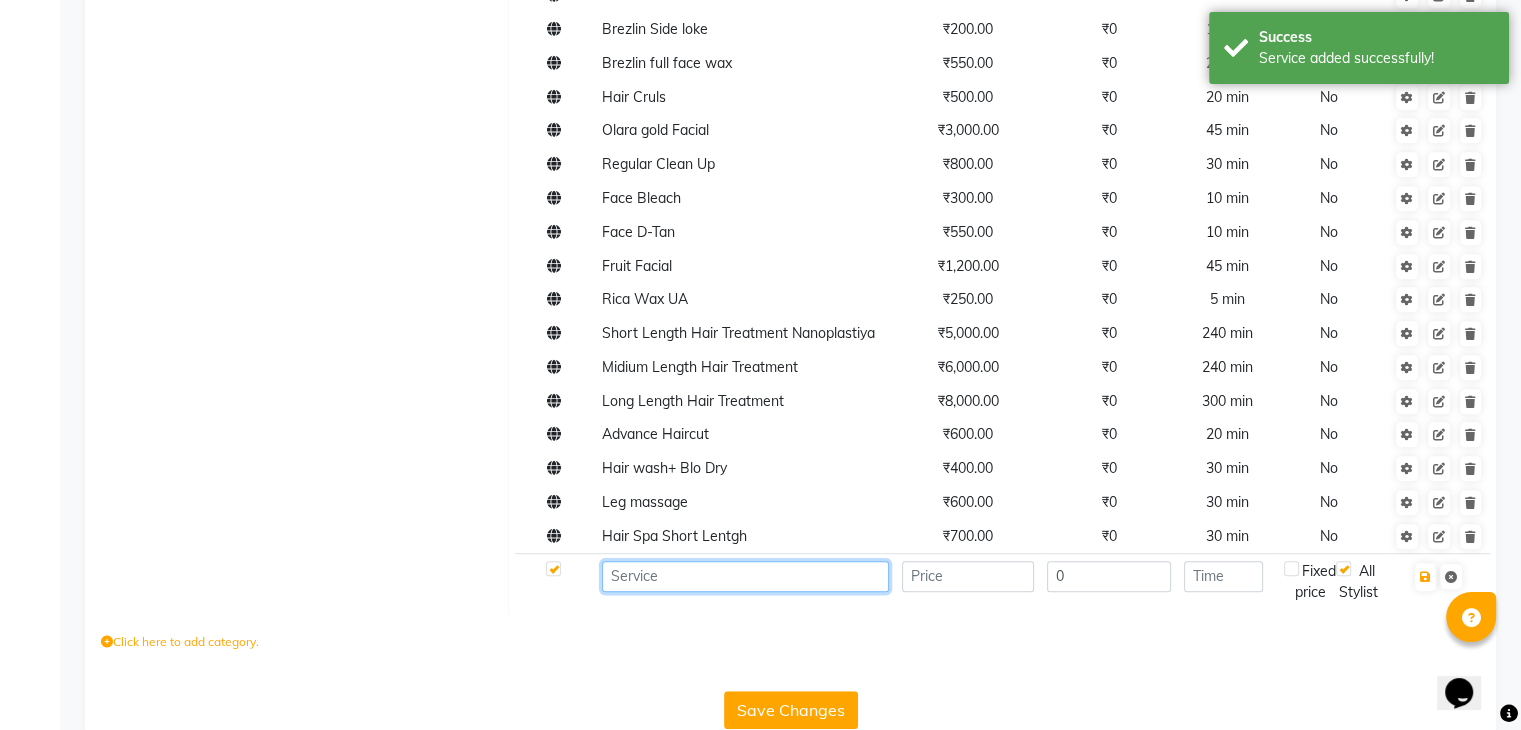 click 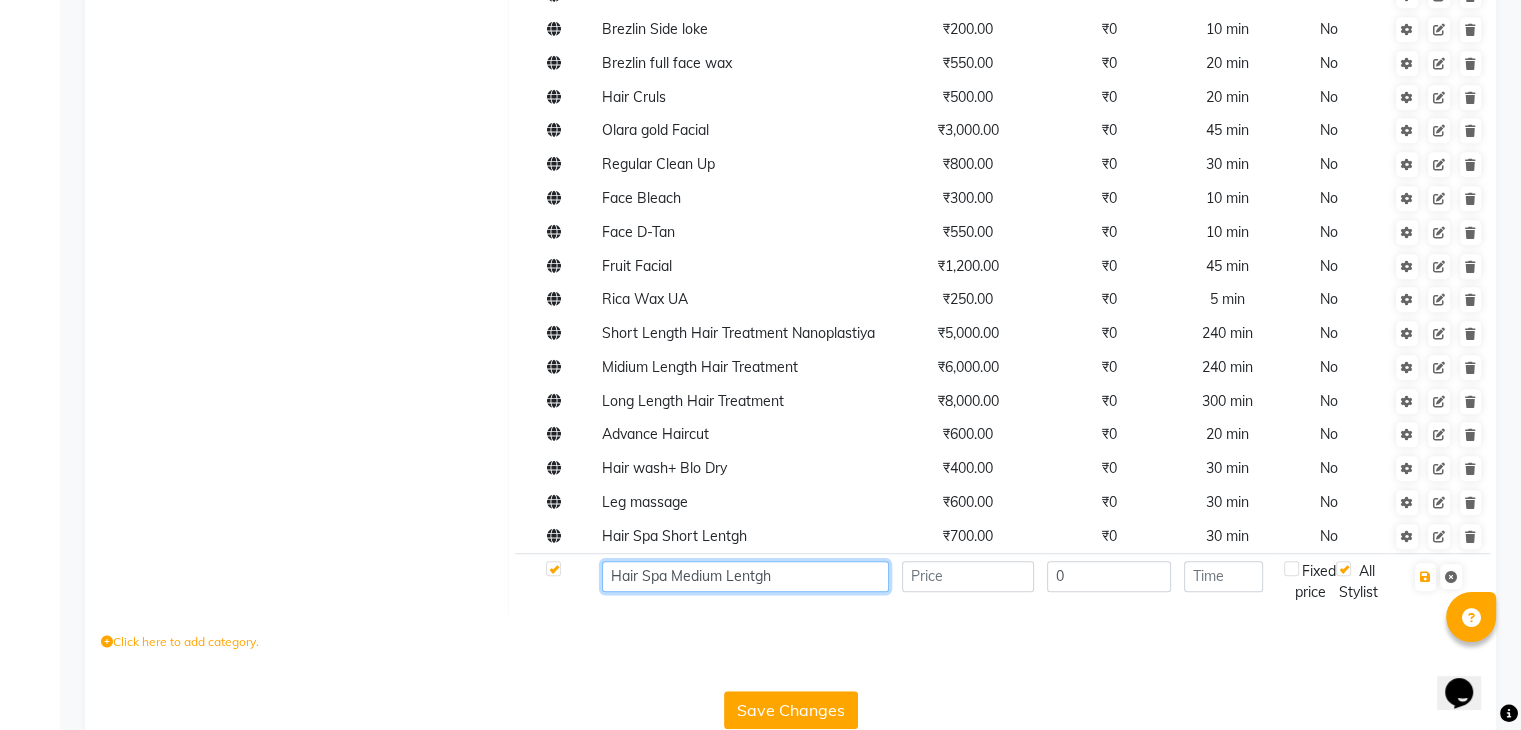 type on "Hair Spa Medium Lentgh" 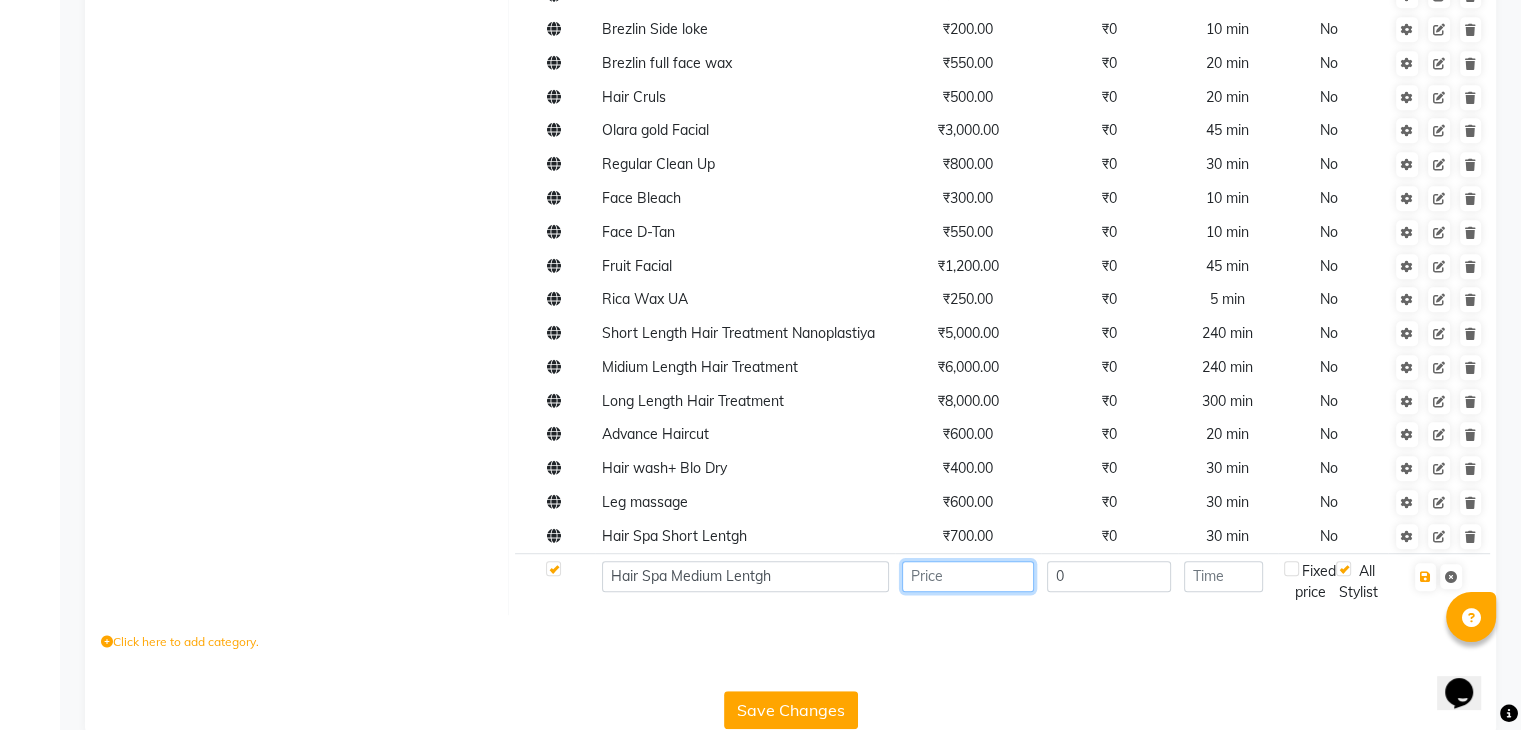 click 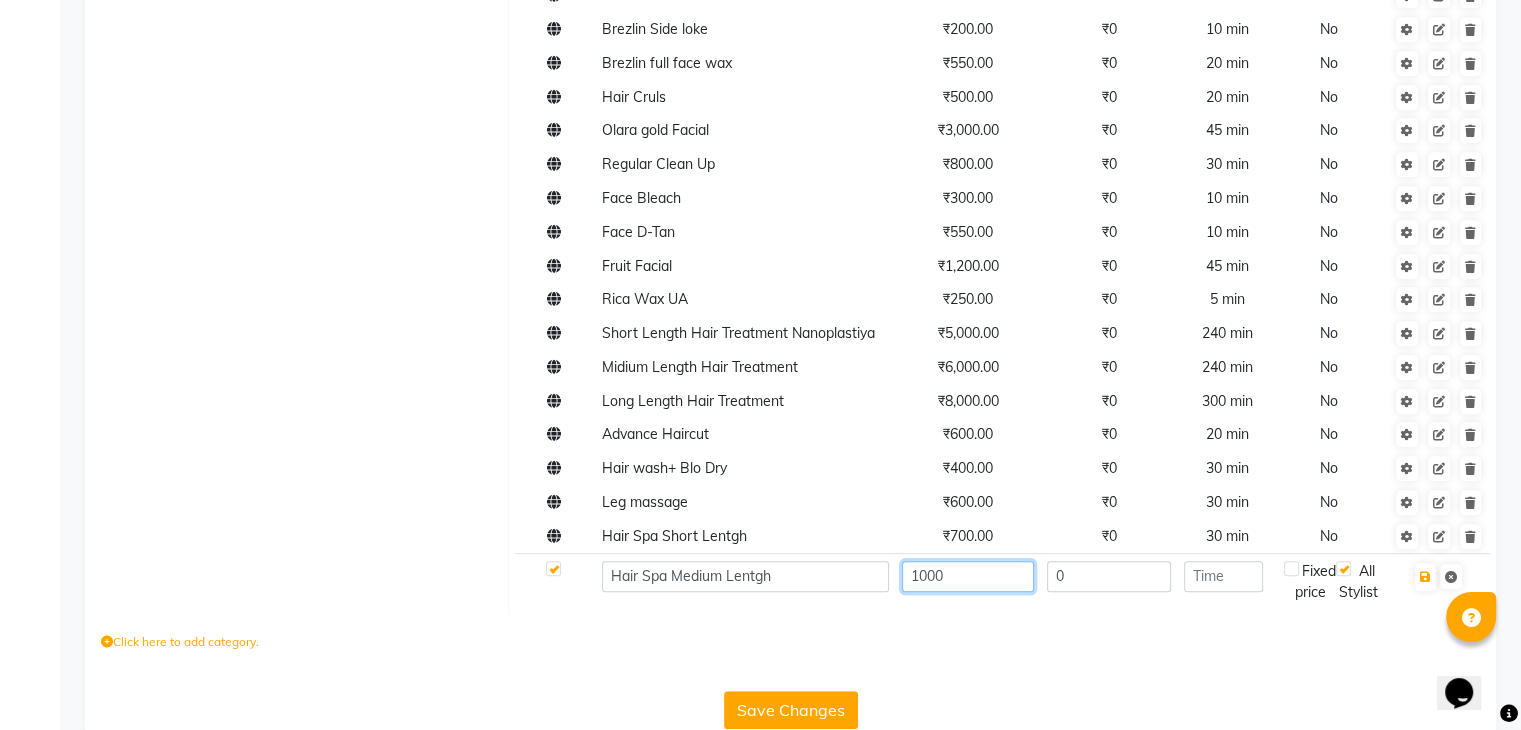 type on "1000" 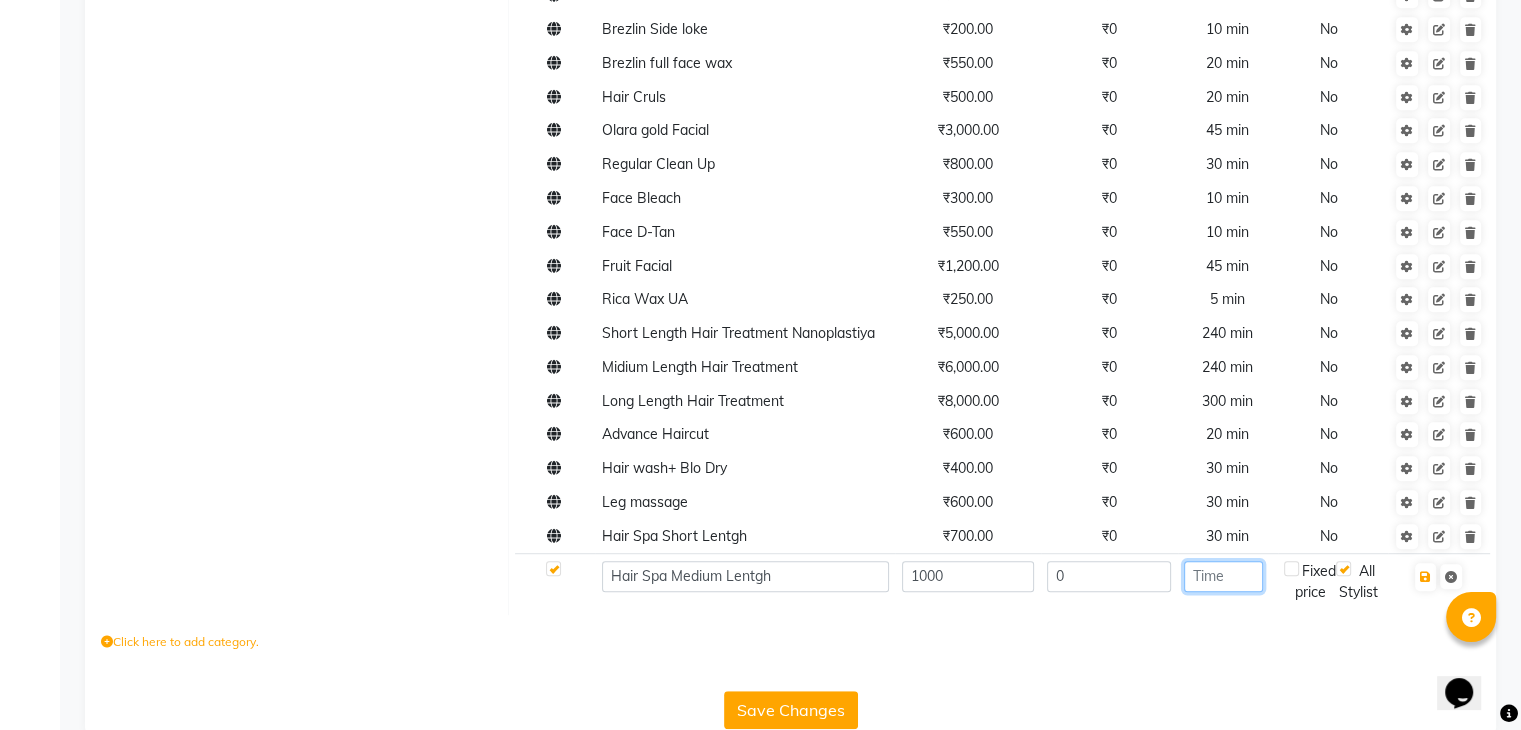 click 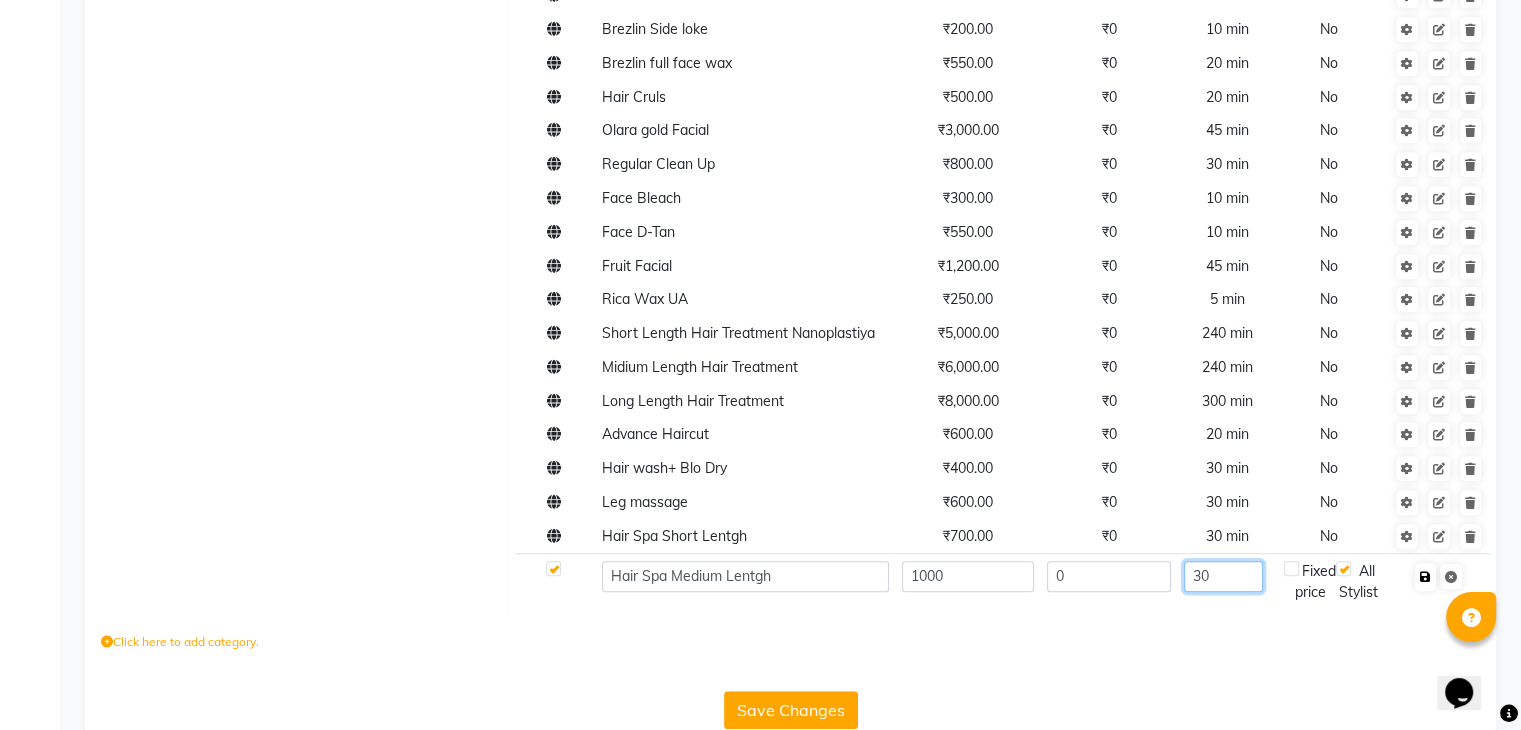 type on "30" 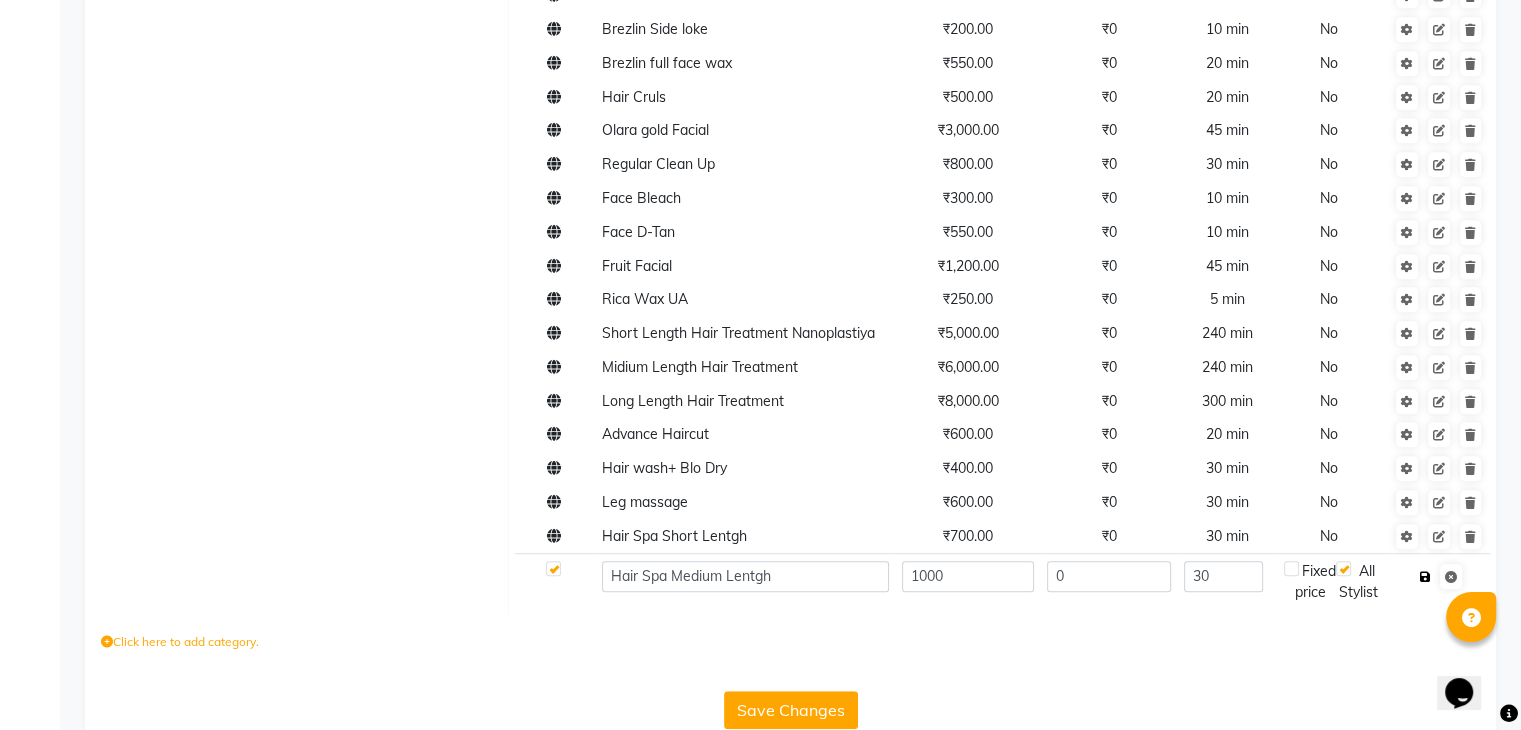 click at bounding box center [1425, 577] 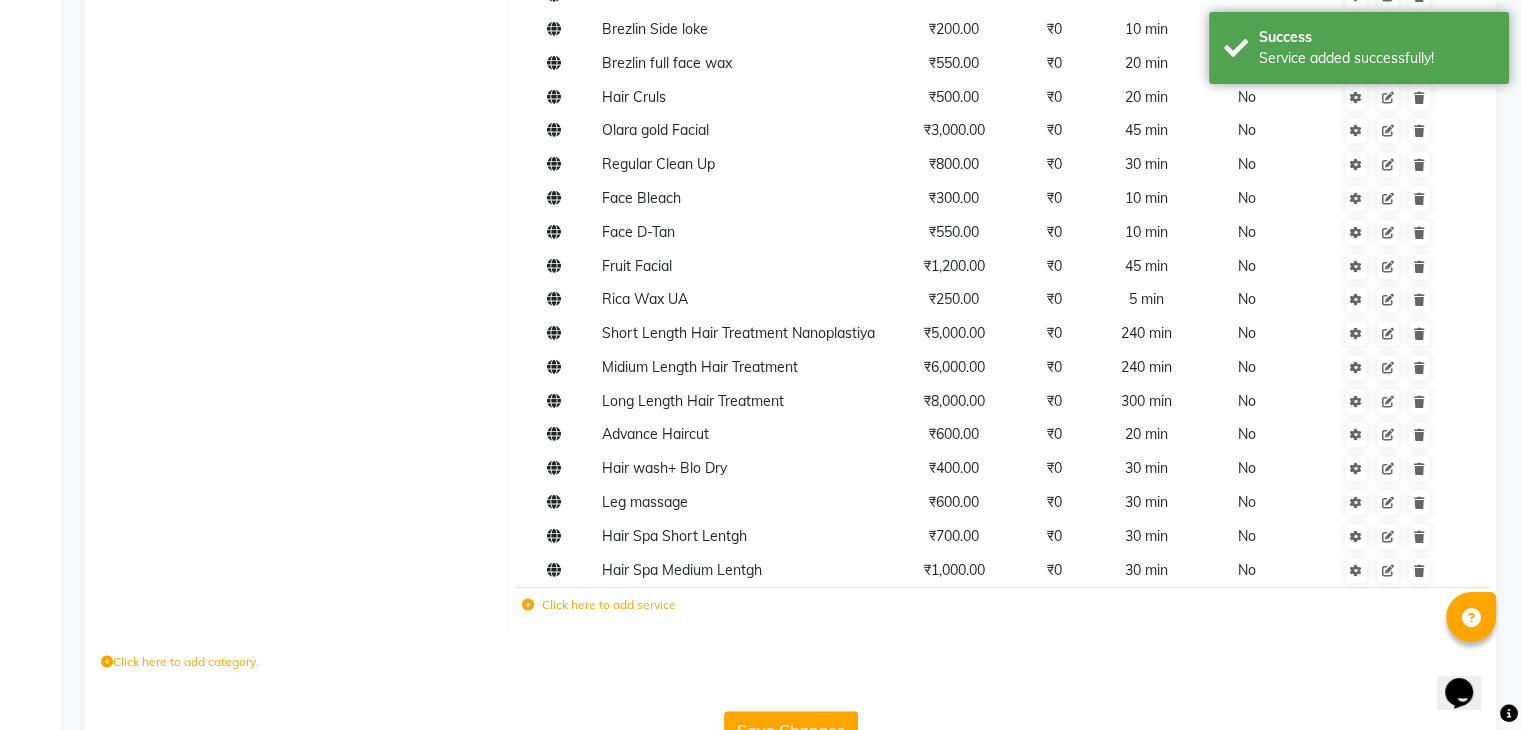 click on "Click here to add service" 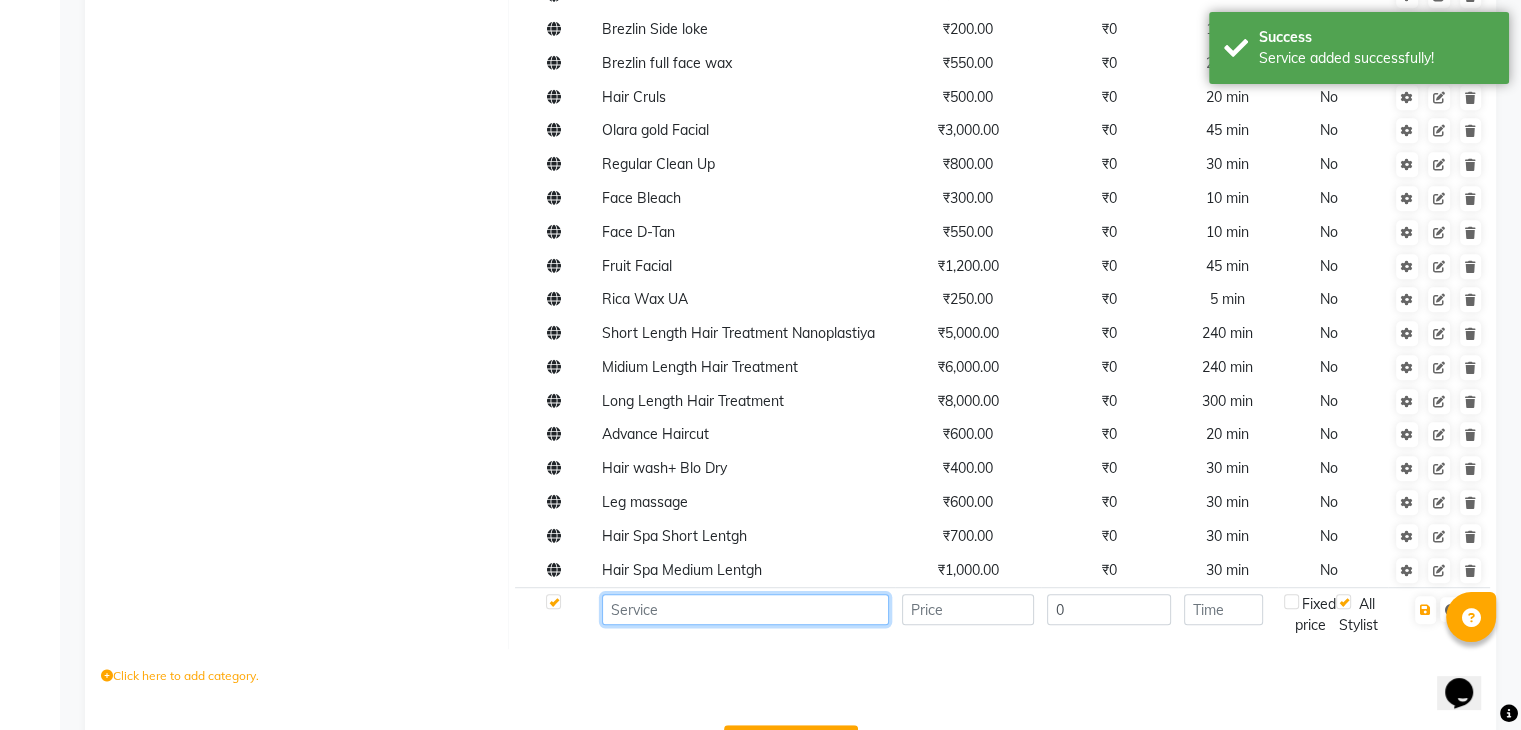 click 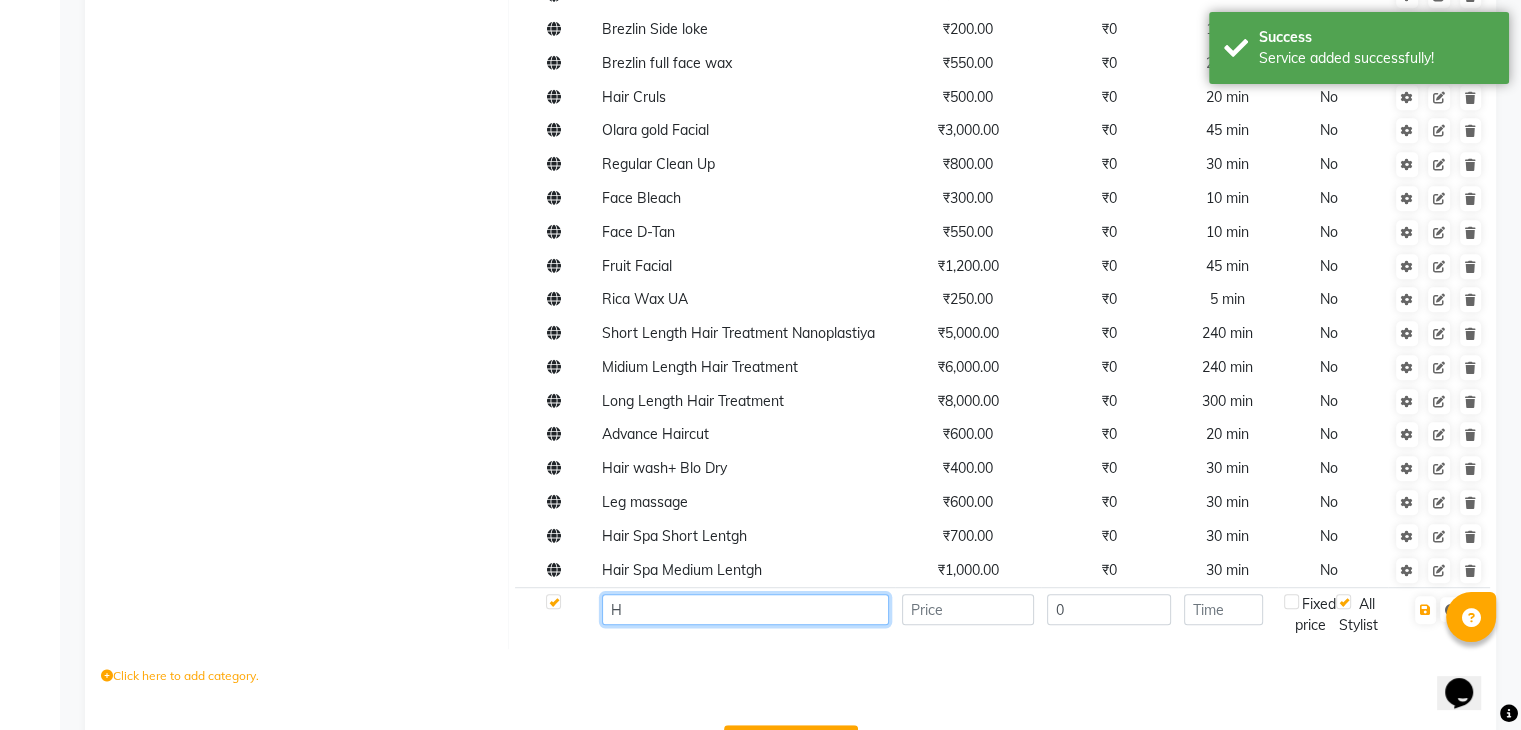 click on "H" 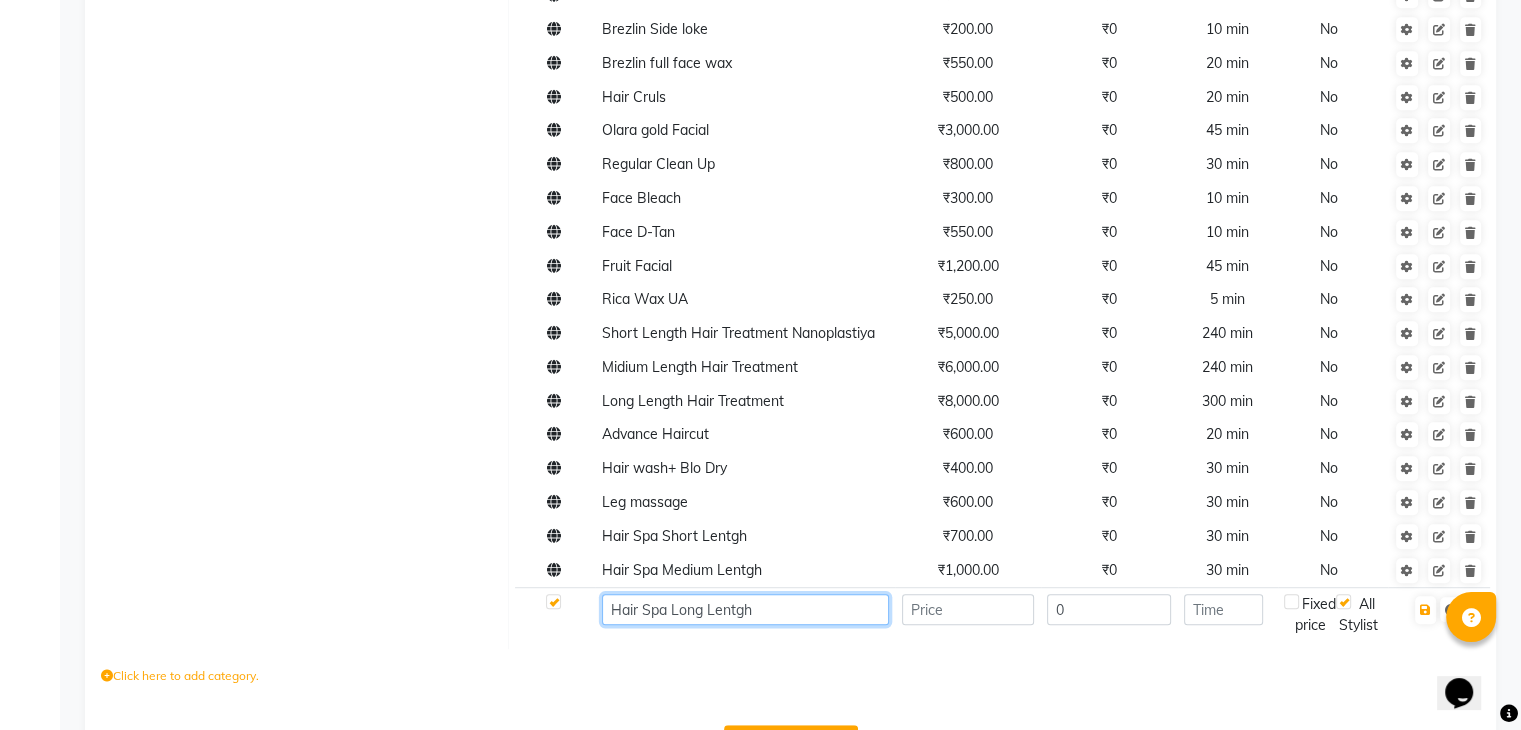 type on "Hair Spa Long Lentgh" 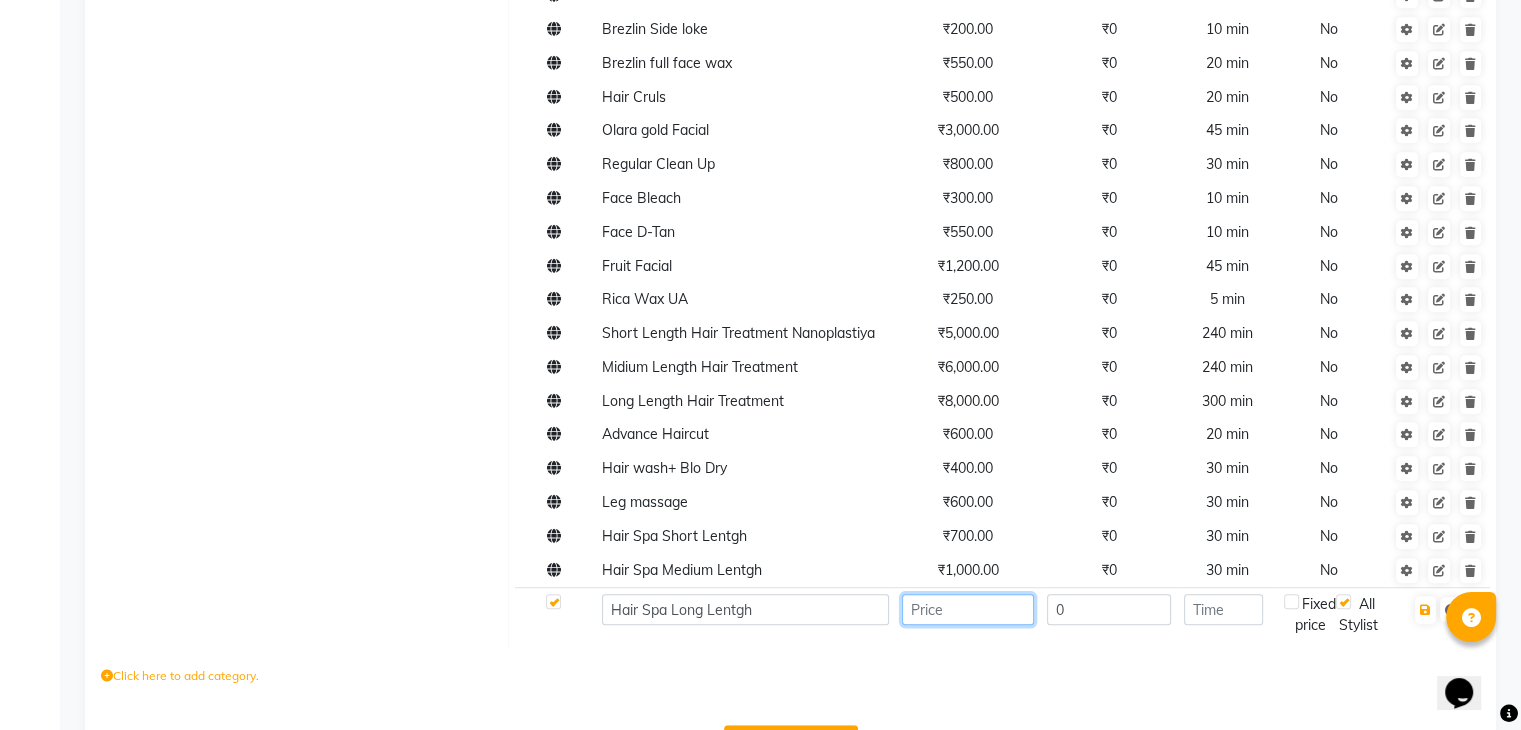 click 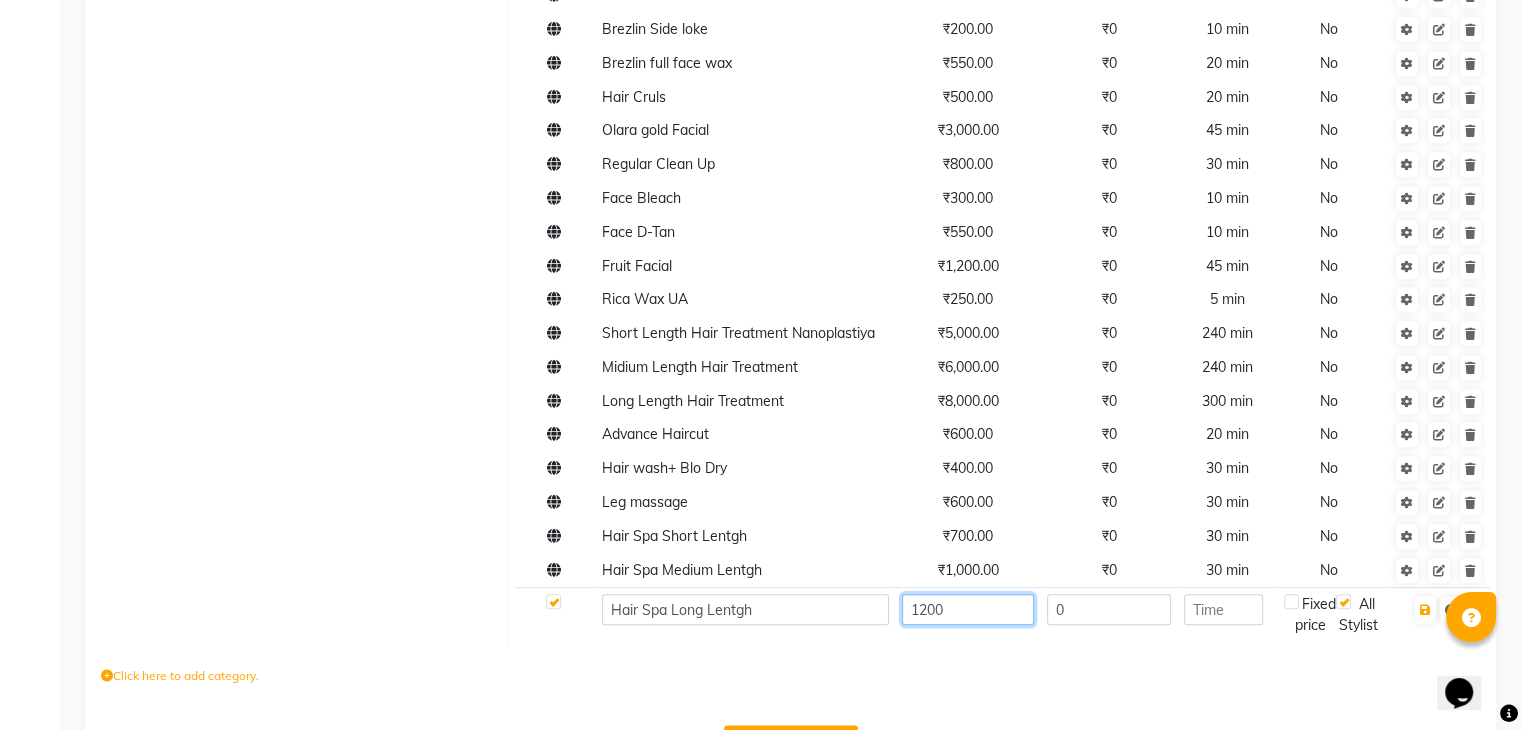 type on "1200" 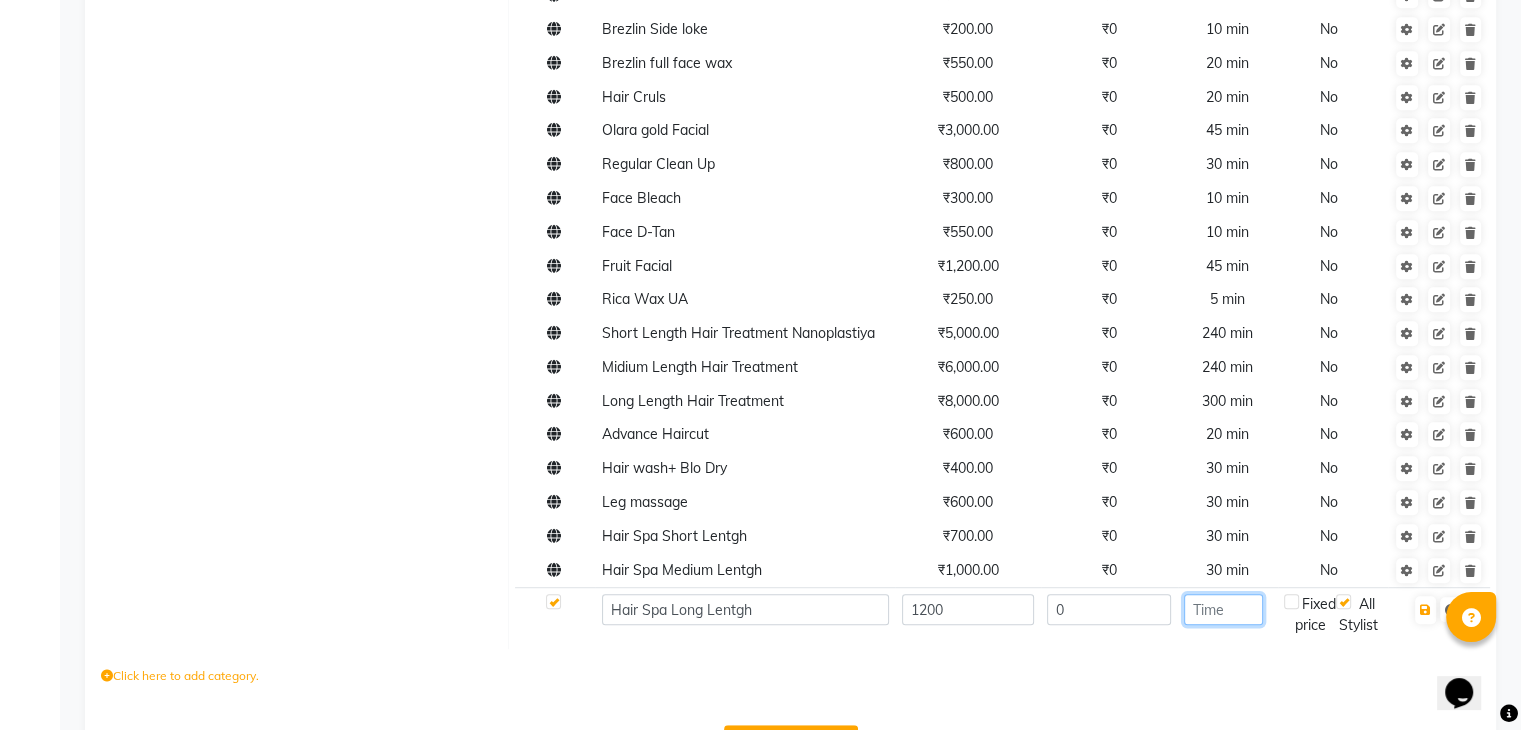click 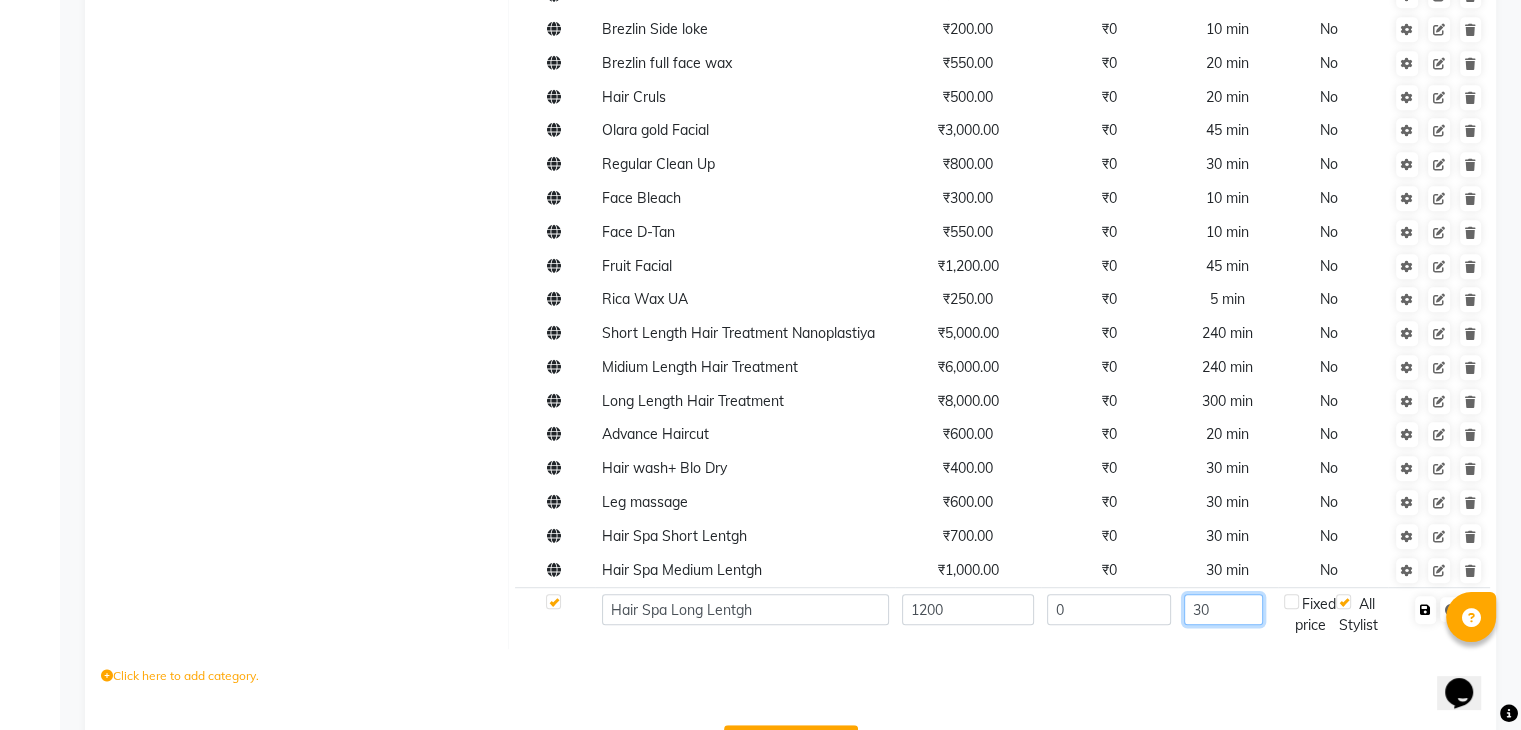 type on "30" 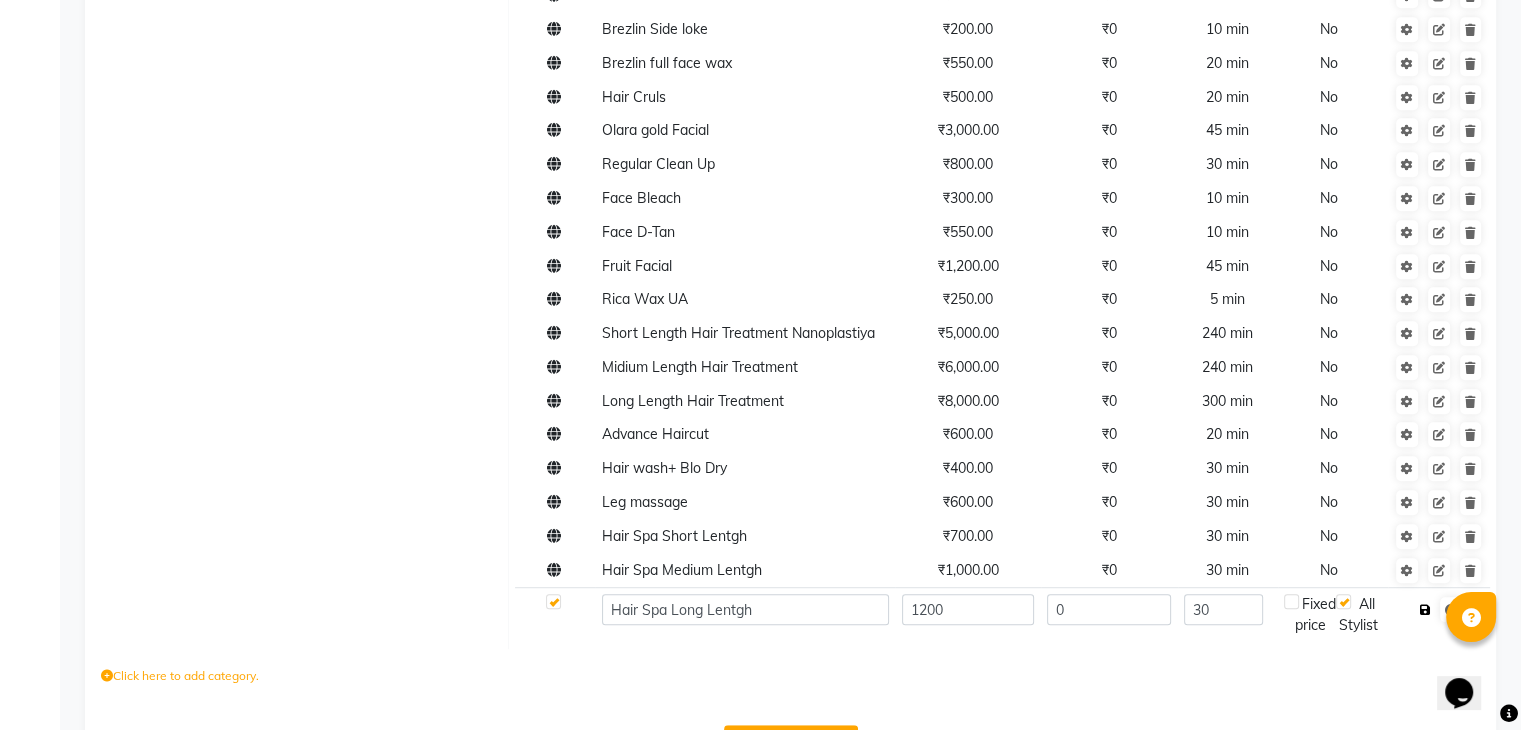 click at bounding box center (1425, 610) 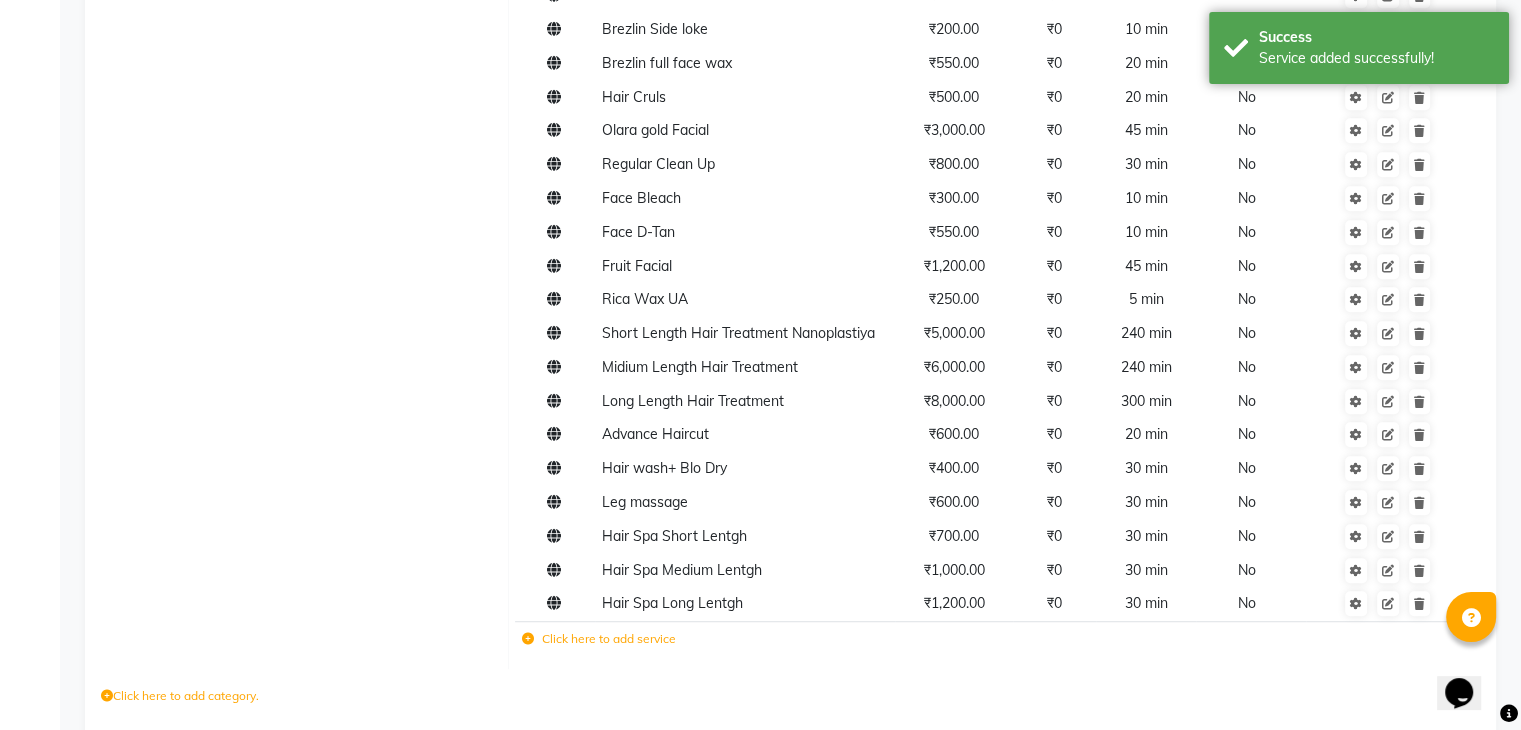scroll, scrollTop: 1228, scrollLeft: 0, axis: vertical 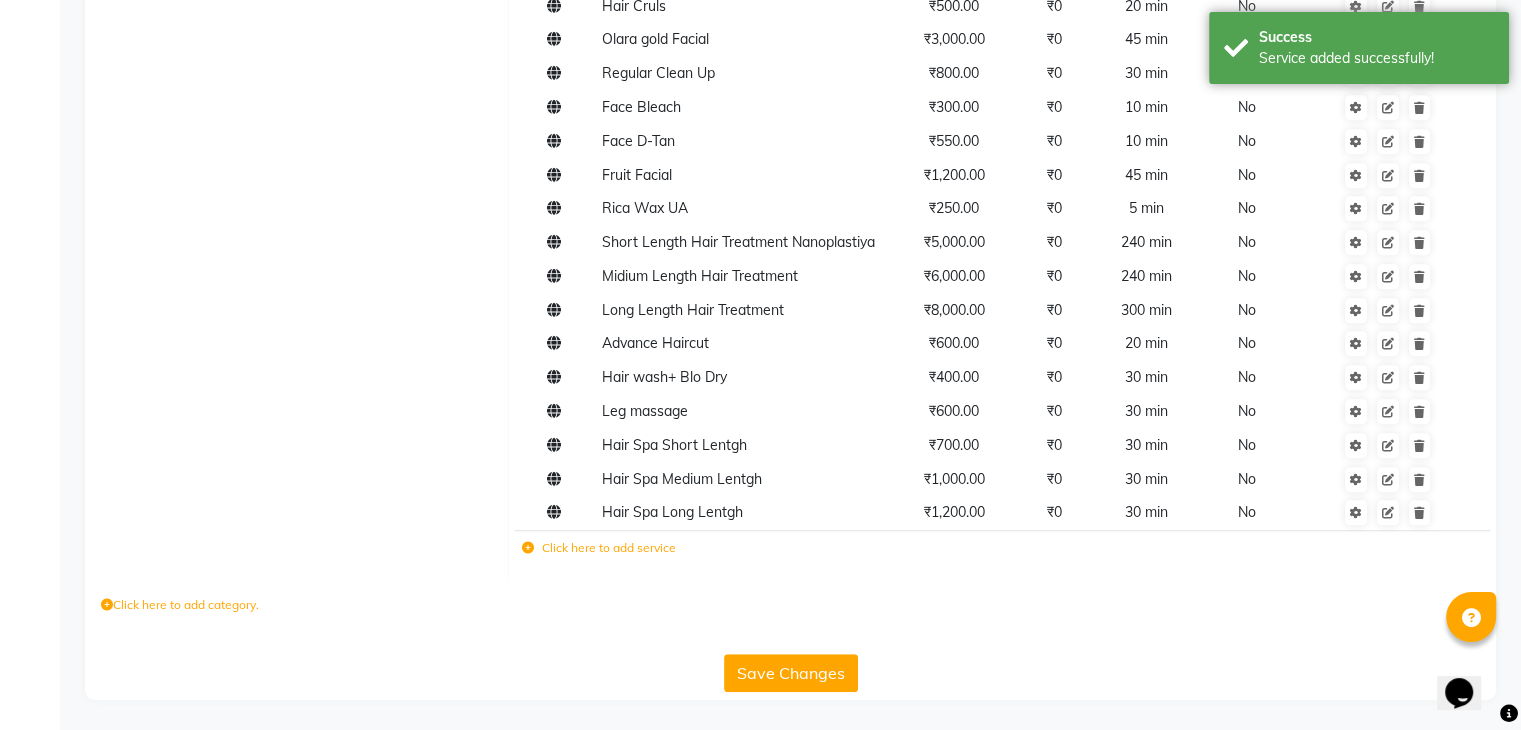 click on "Save Changes" 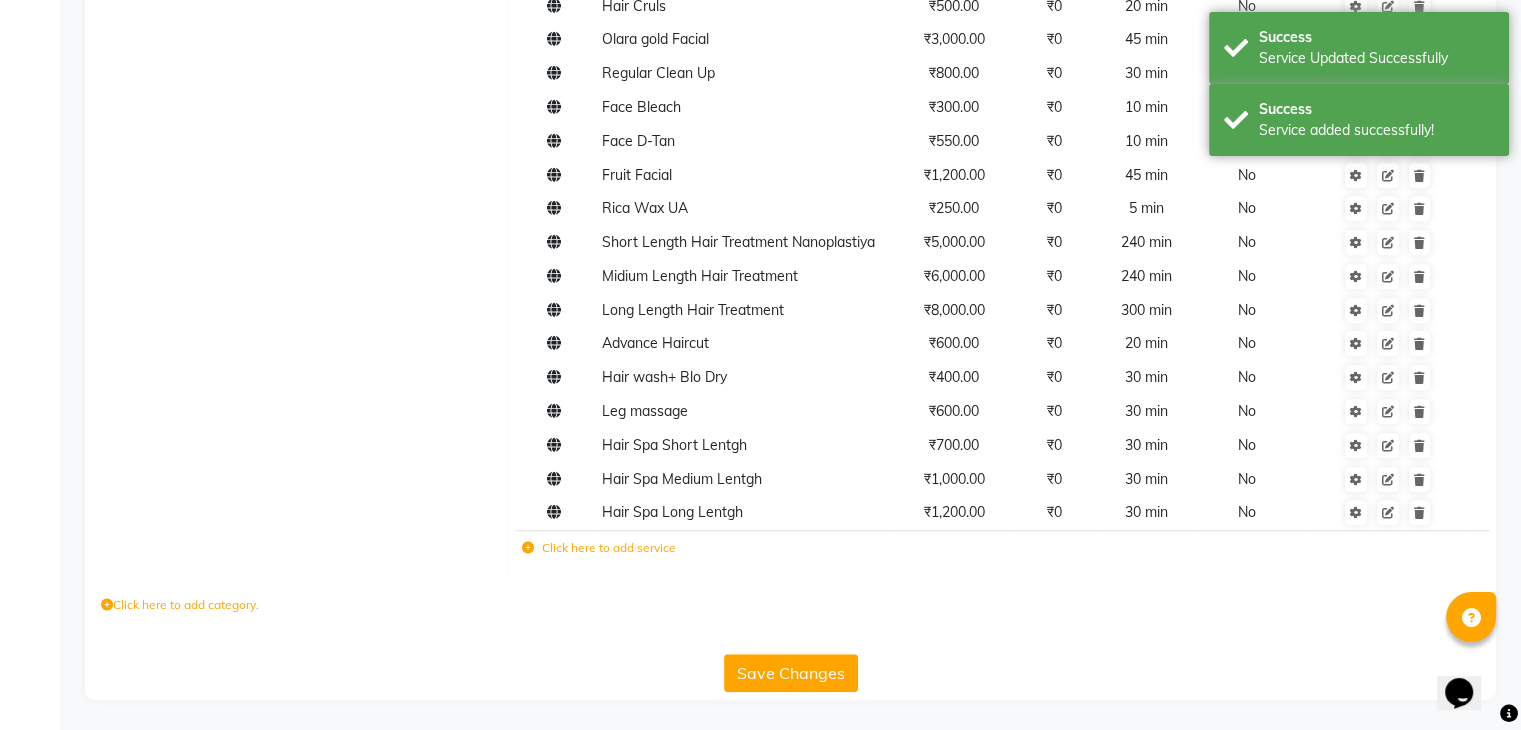 click on "Save Changes" 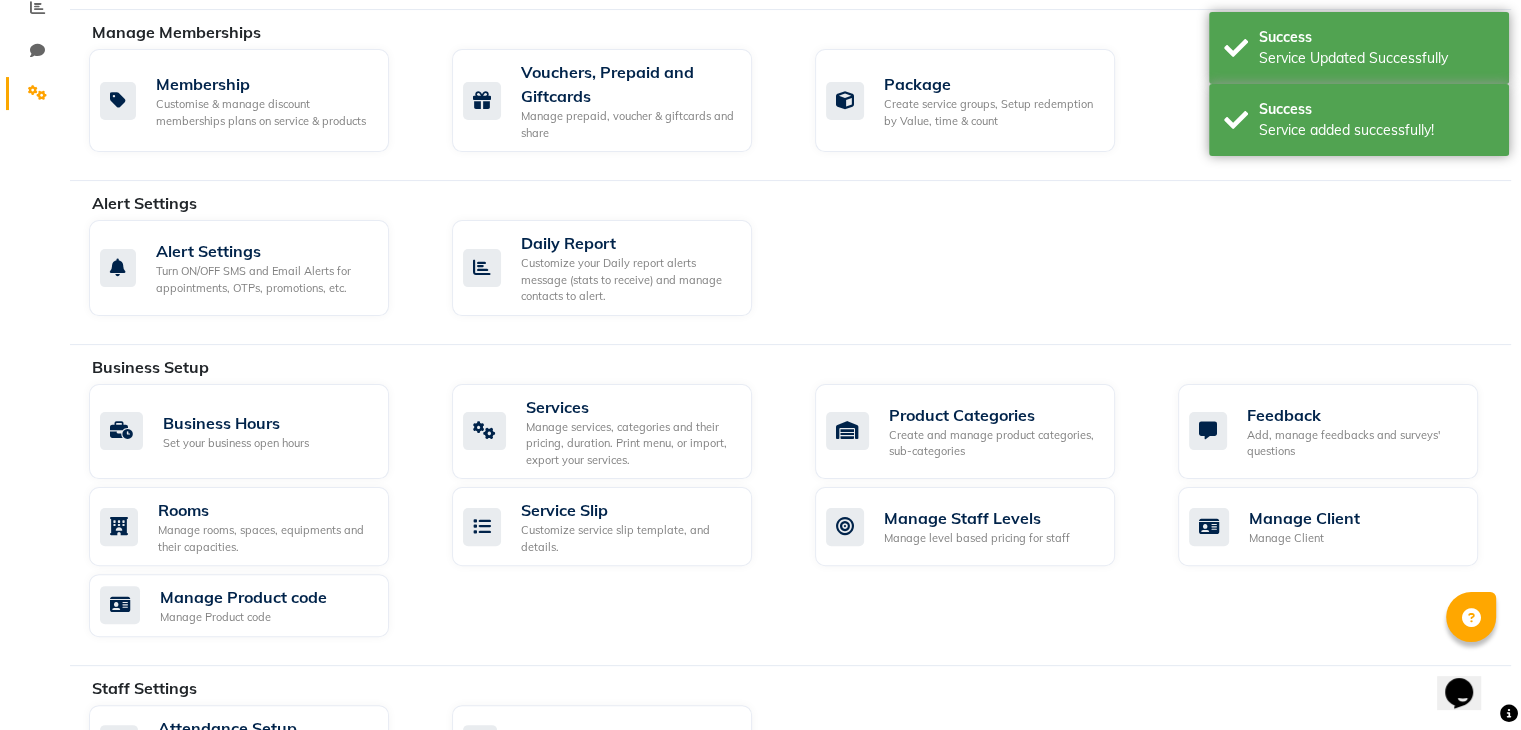 scroll, scrollTop: 431, scrollLeft: 0, axis: vertical 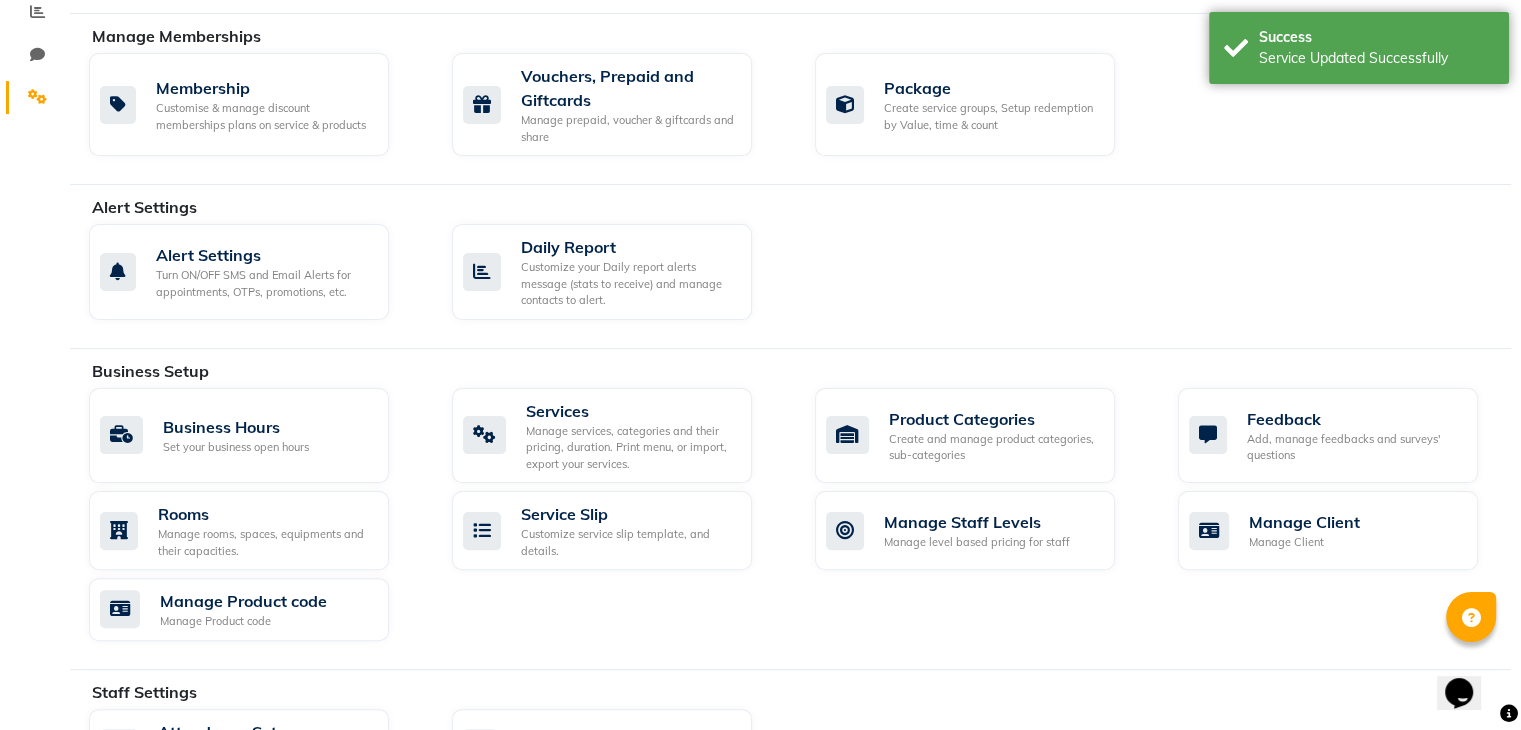 select on "8665" 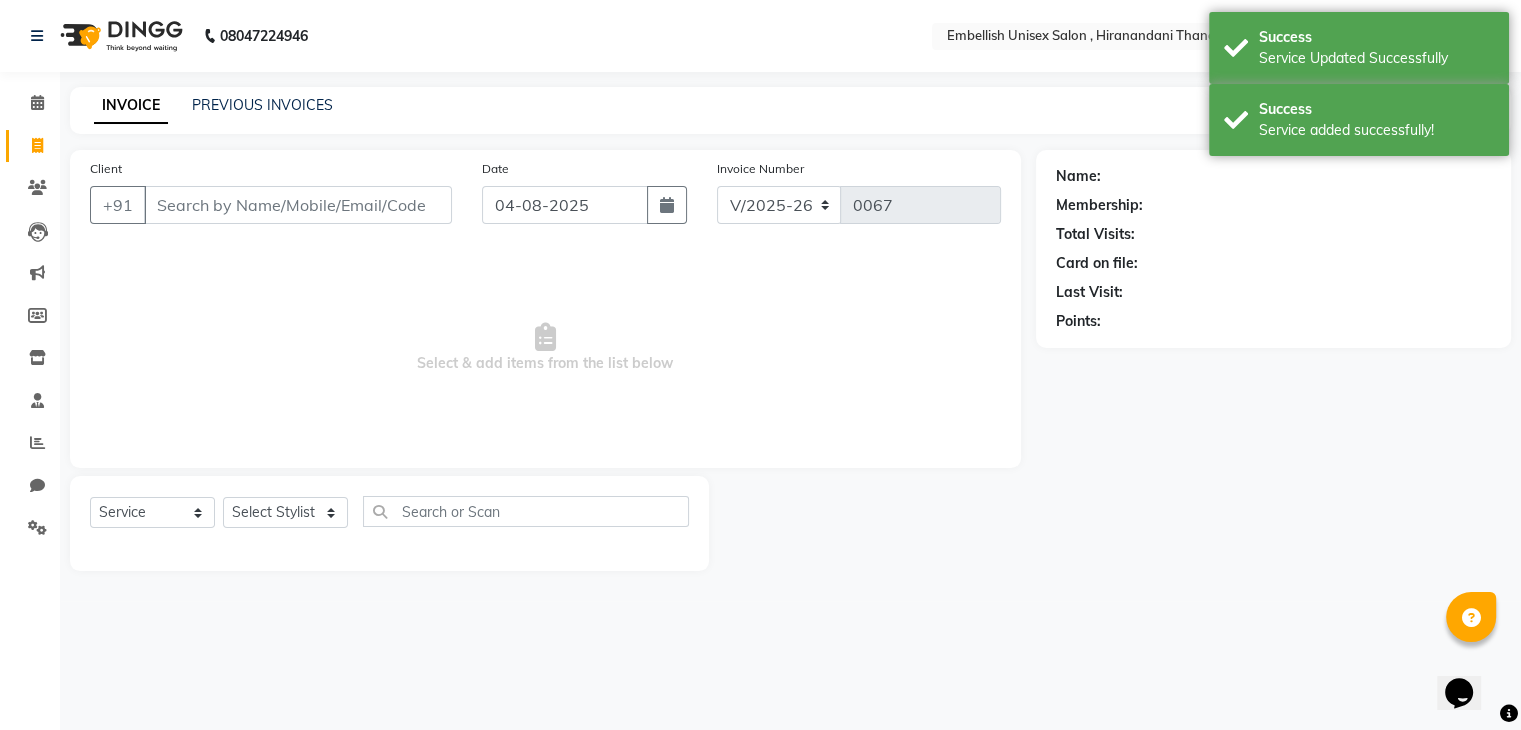 scroll, scrollTop: 0, scrollLeft: 0, axis: both 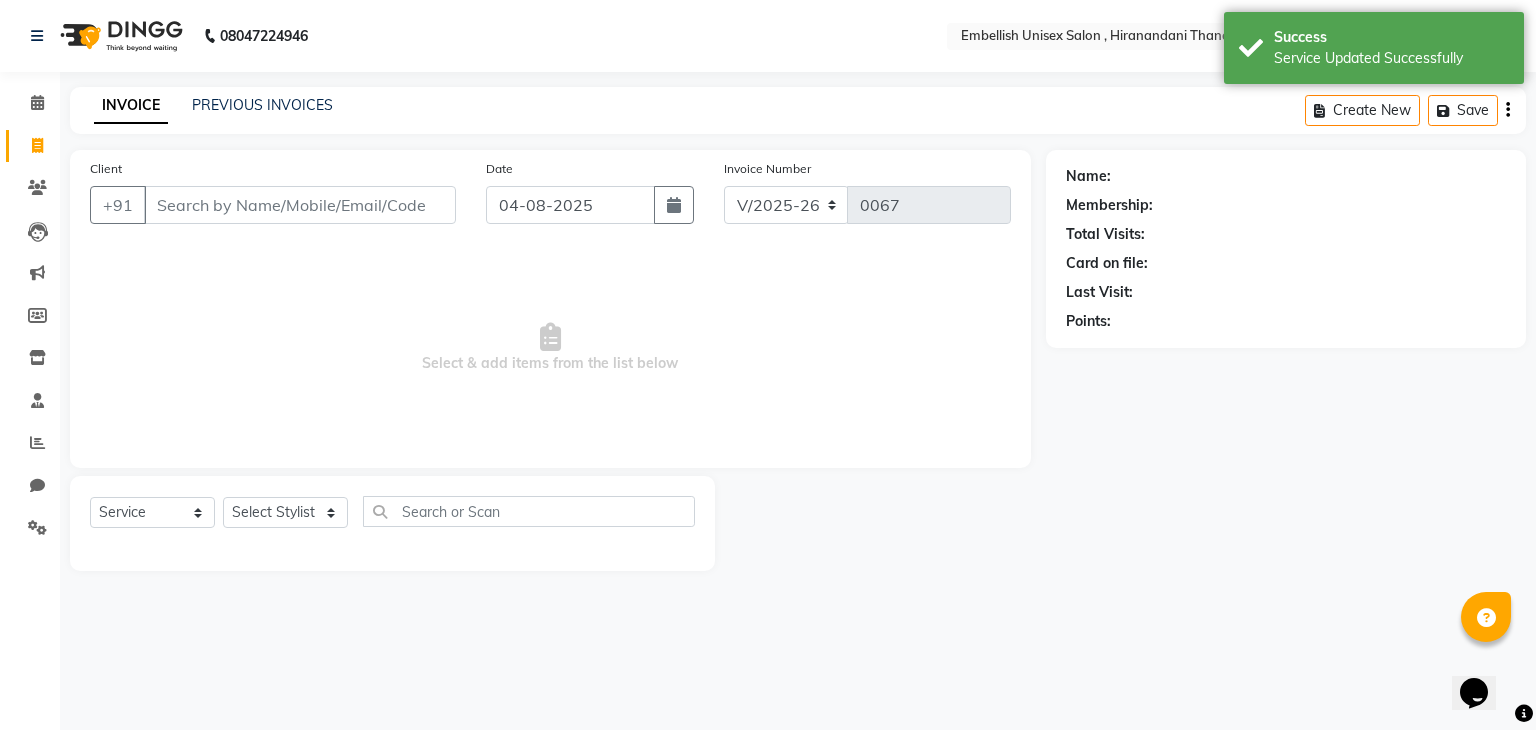 click on "Client" at bounding box center [300, 205] 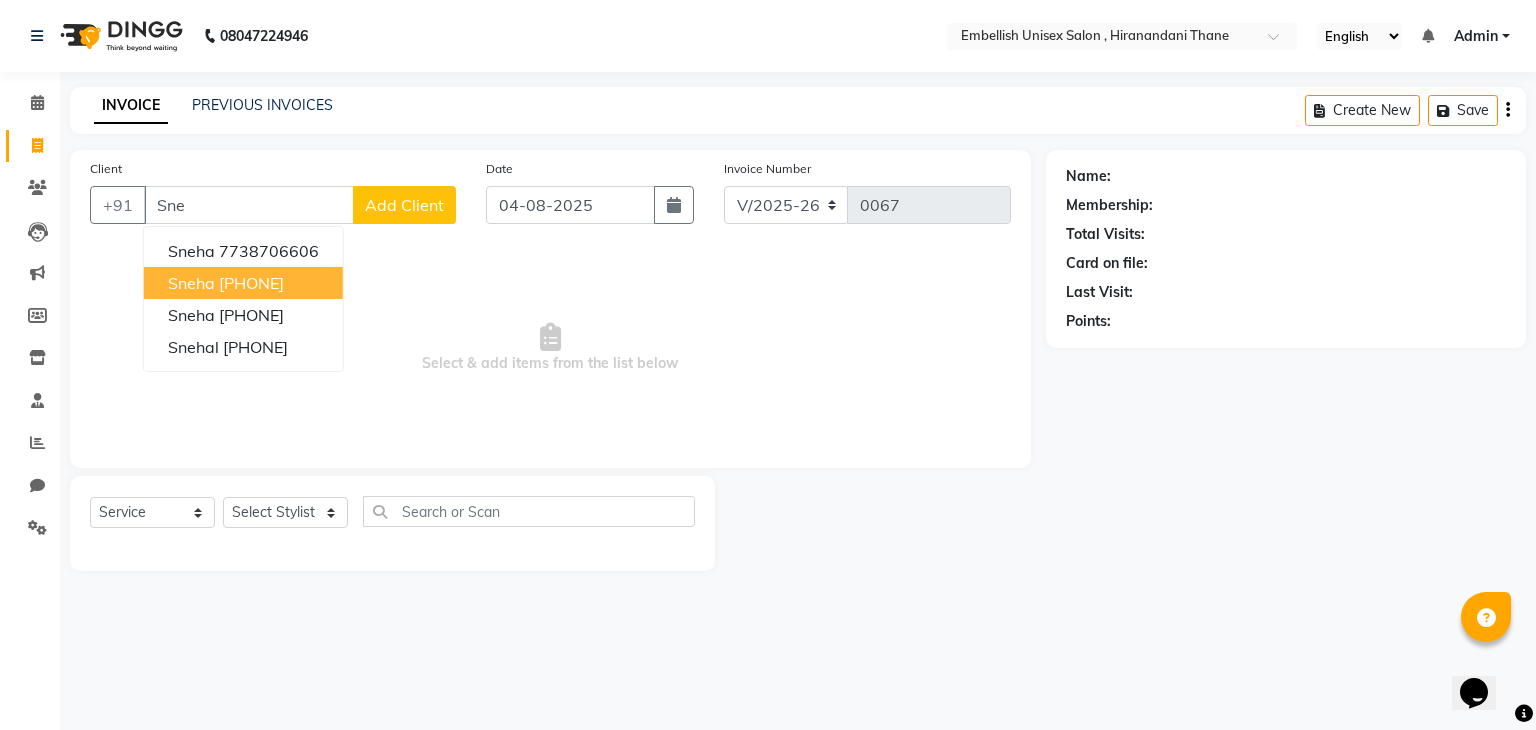 click on "Sneha [PHONE]" at bounding box center (243, 283) 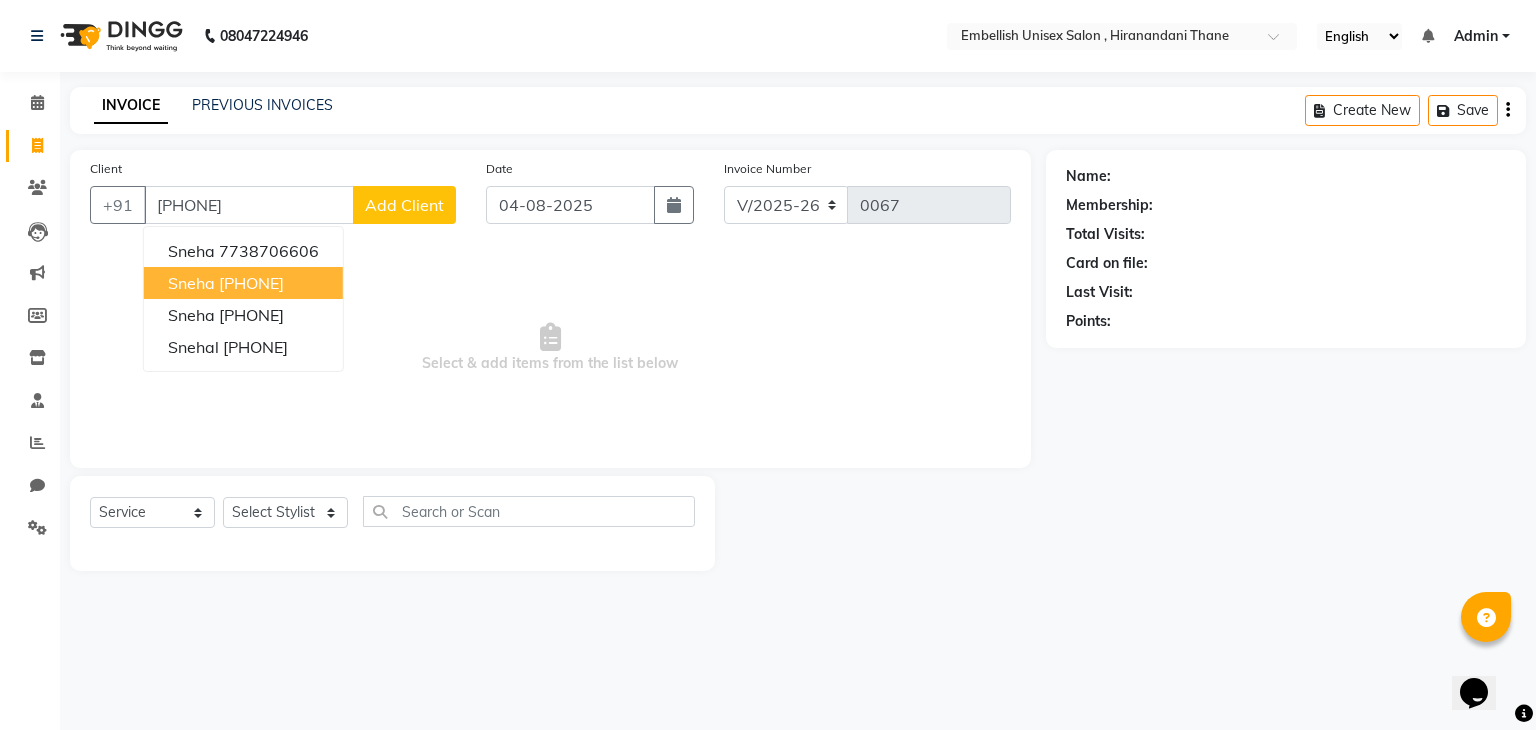 type on "[PHONE]" 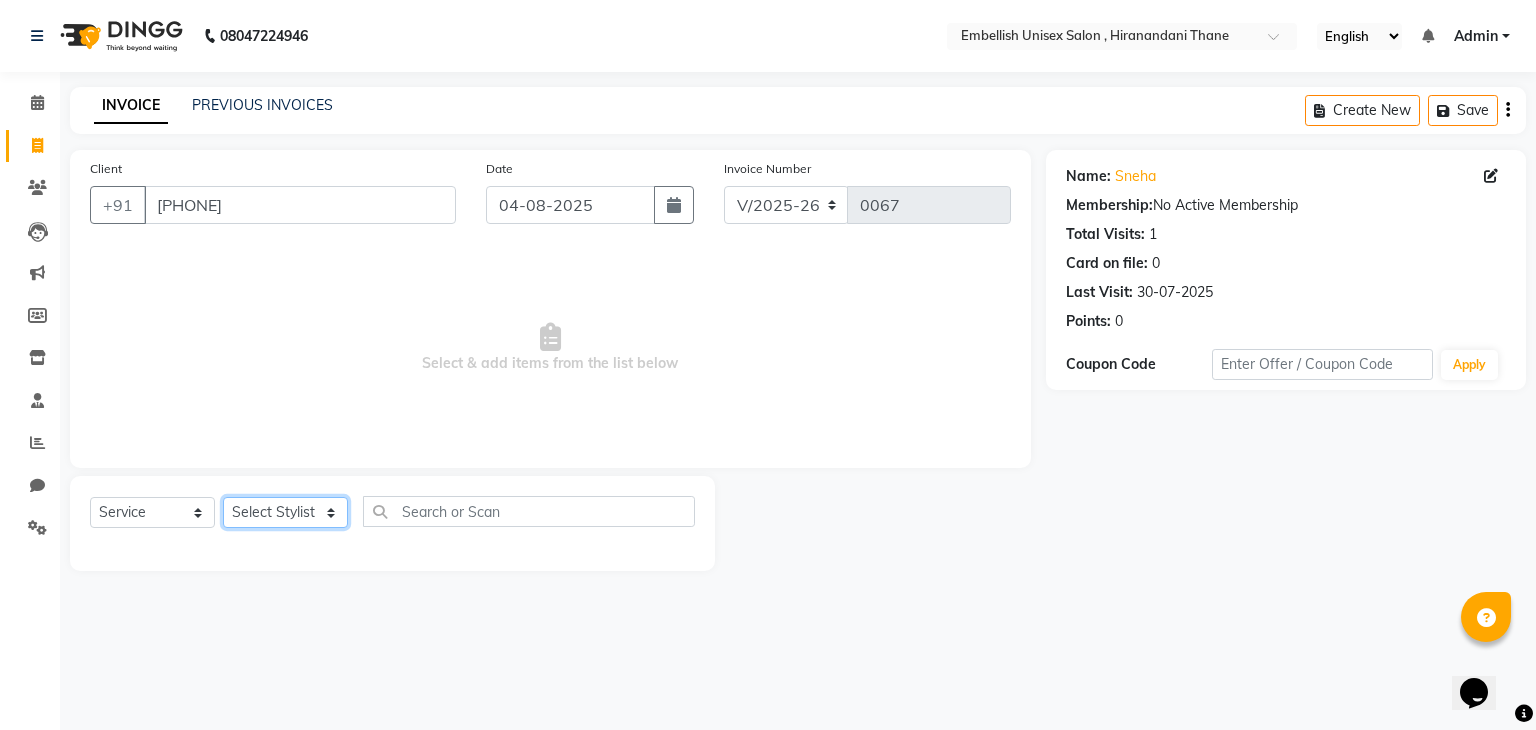 click on "Select Stylist Ayan Poonam Samir Tappu Vaishnavi" 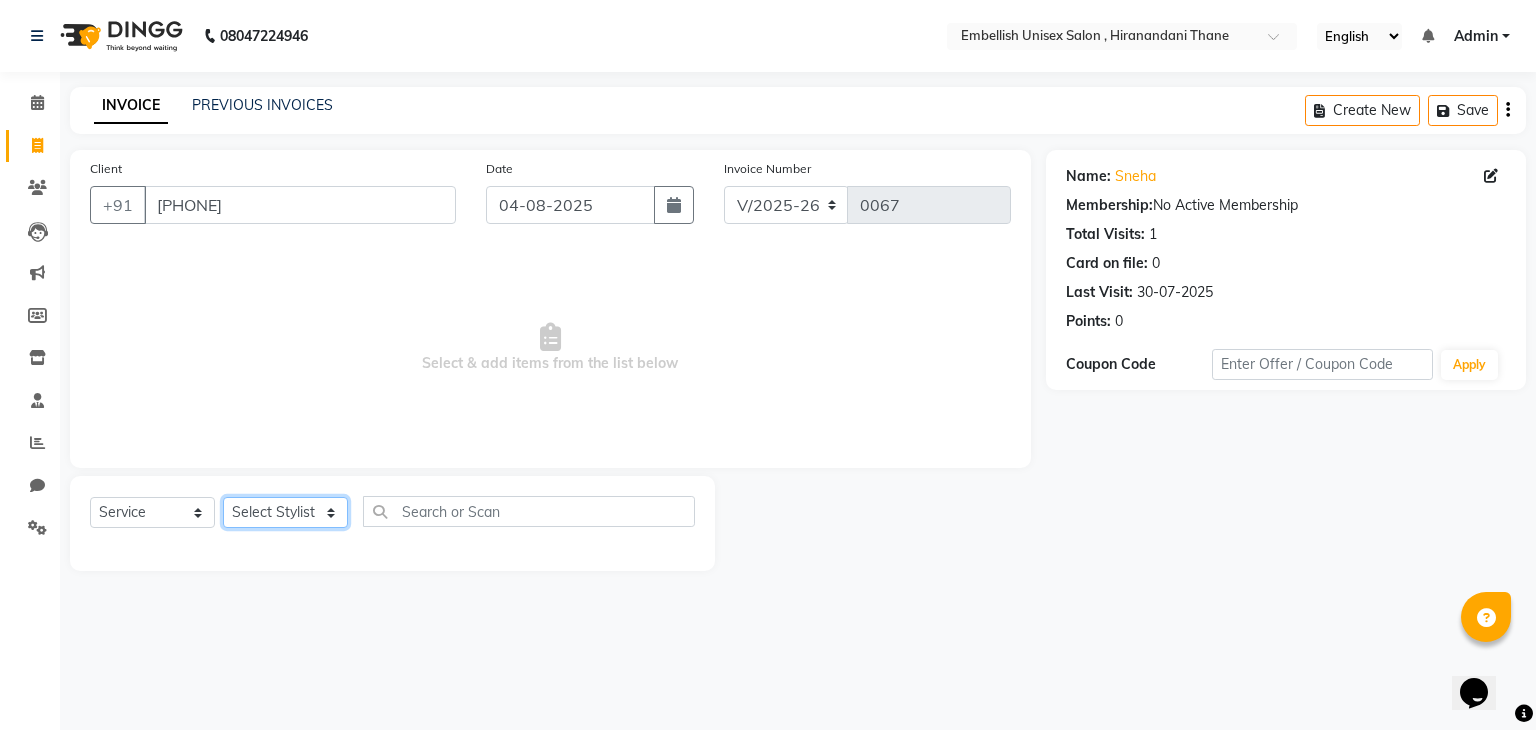 select on "87269" 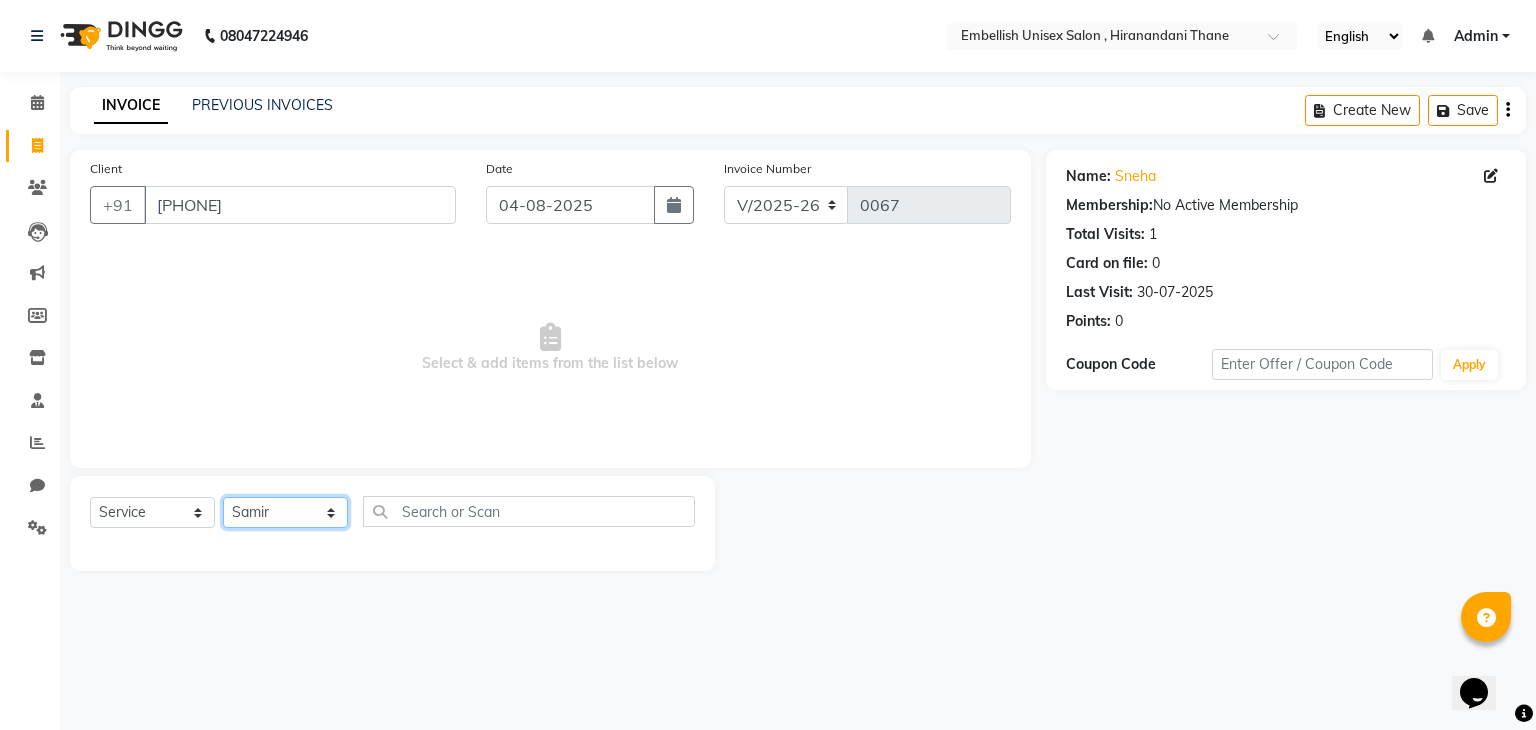 click on "Select Stylist Ayan Poonam Samir Tappu Vaishnavi" 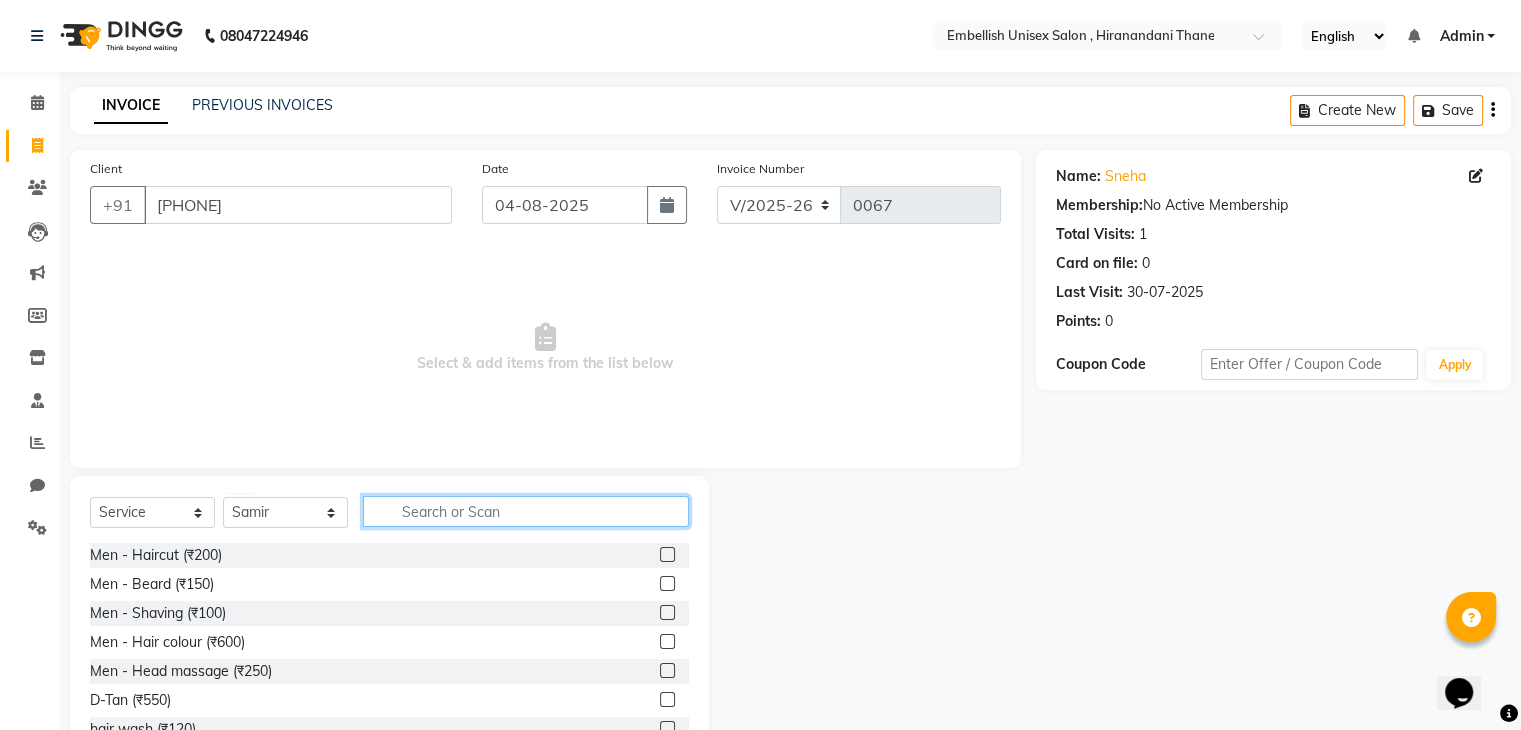 click 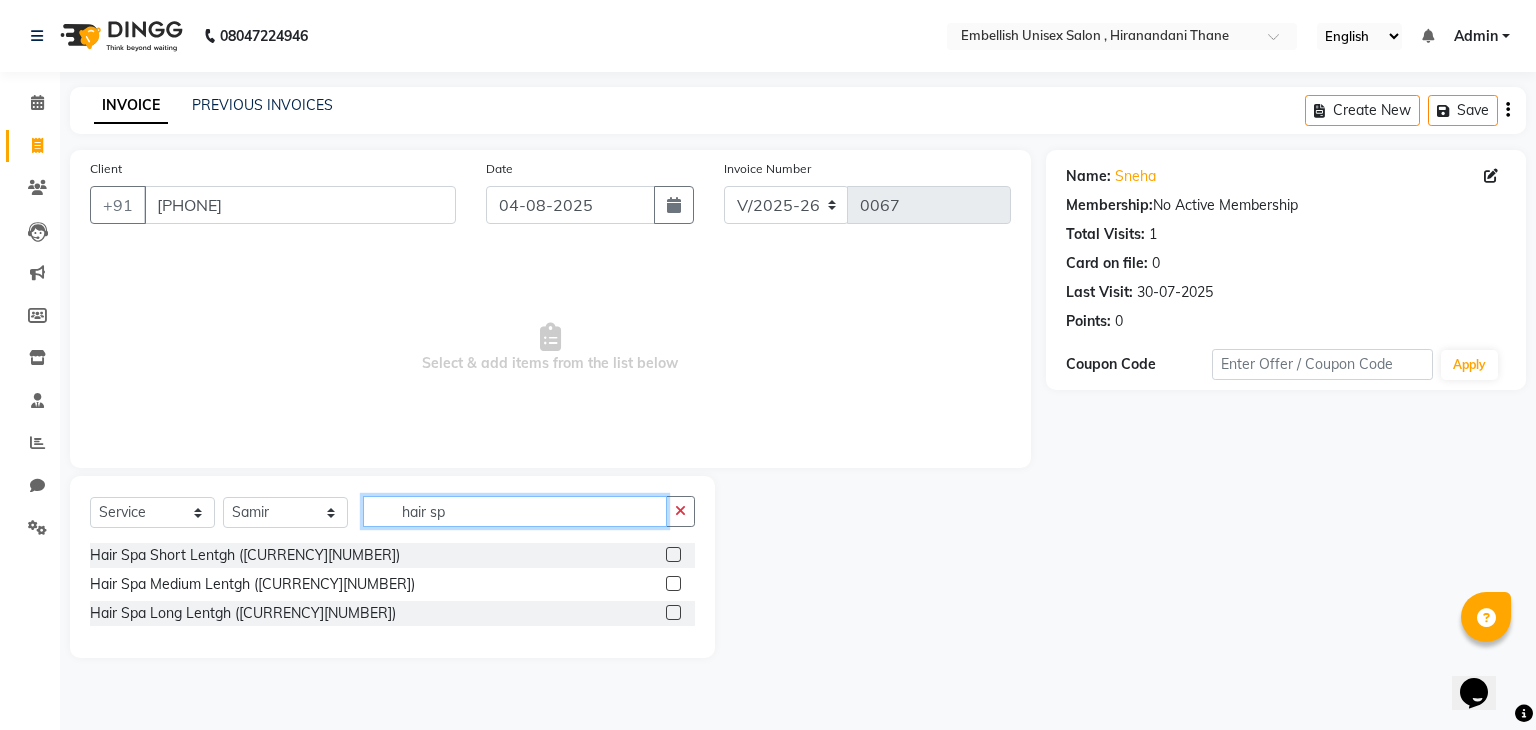 type on "hair sp" 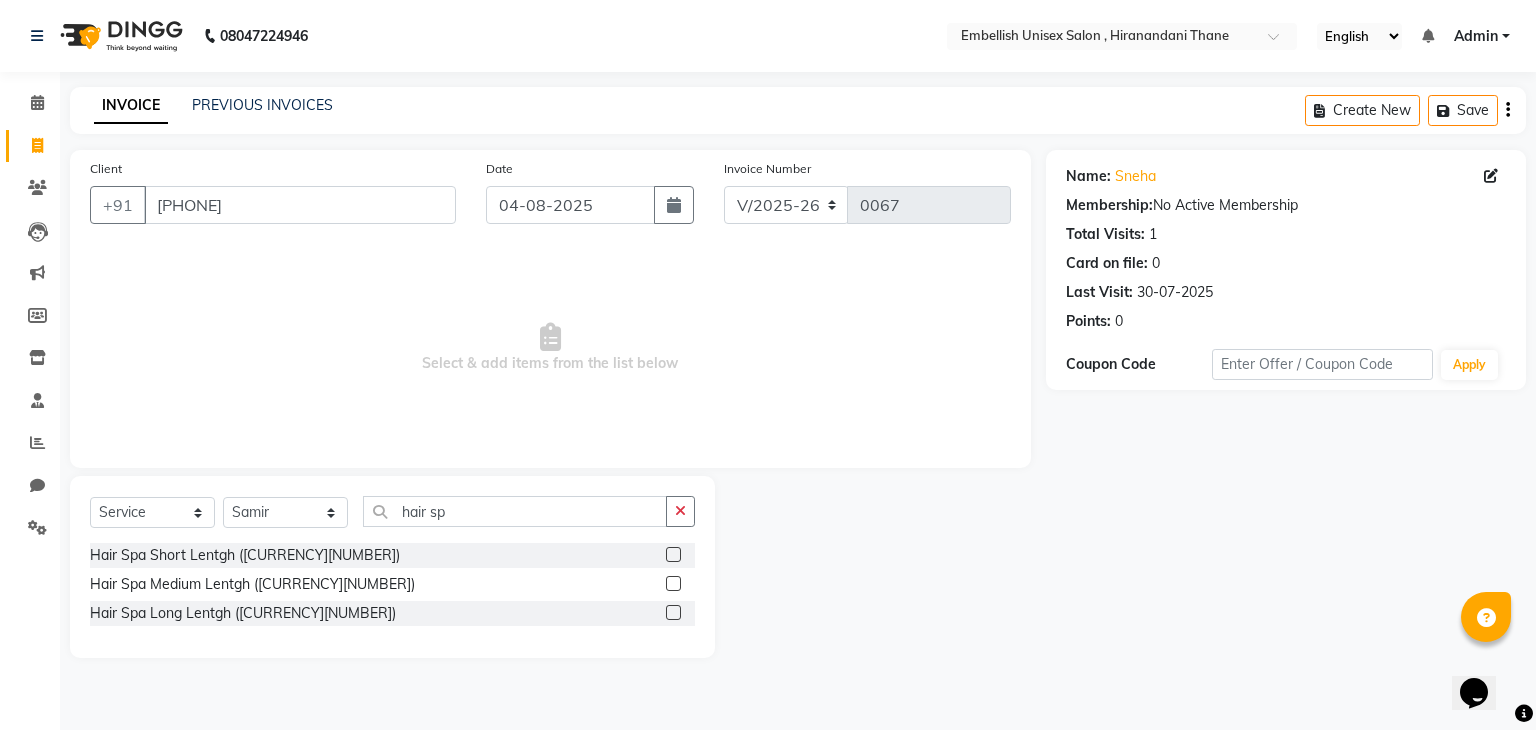 click 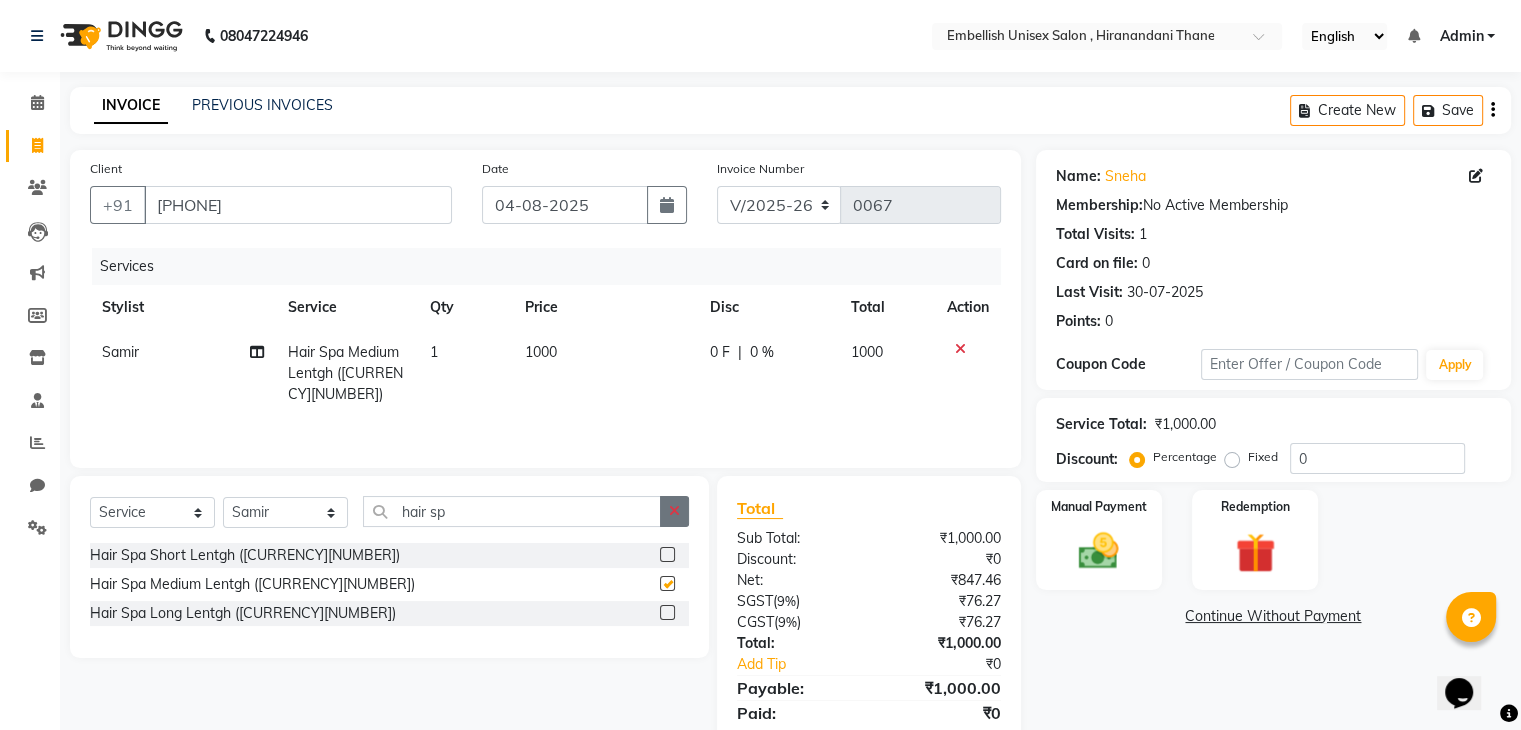 checkbox on "false" 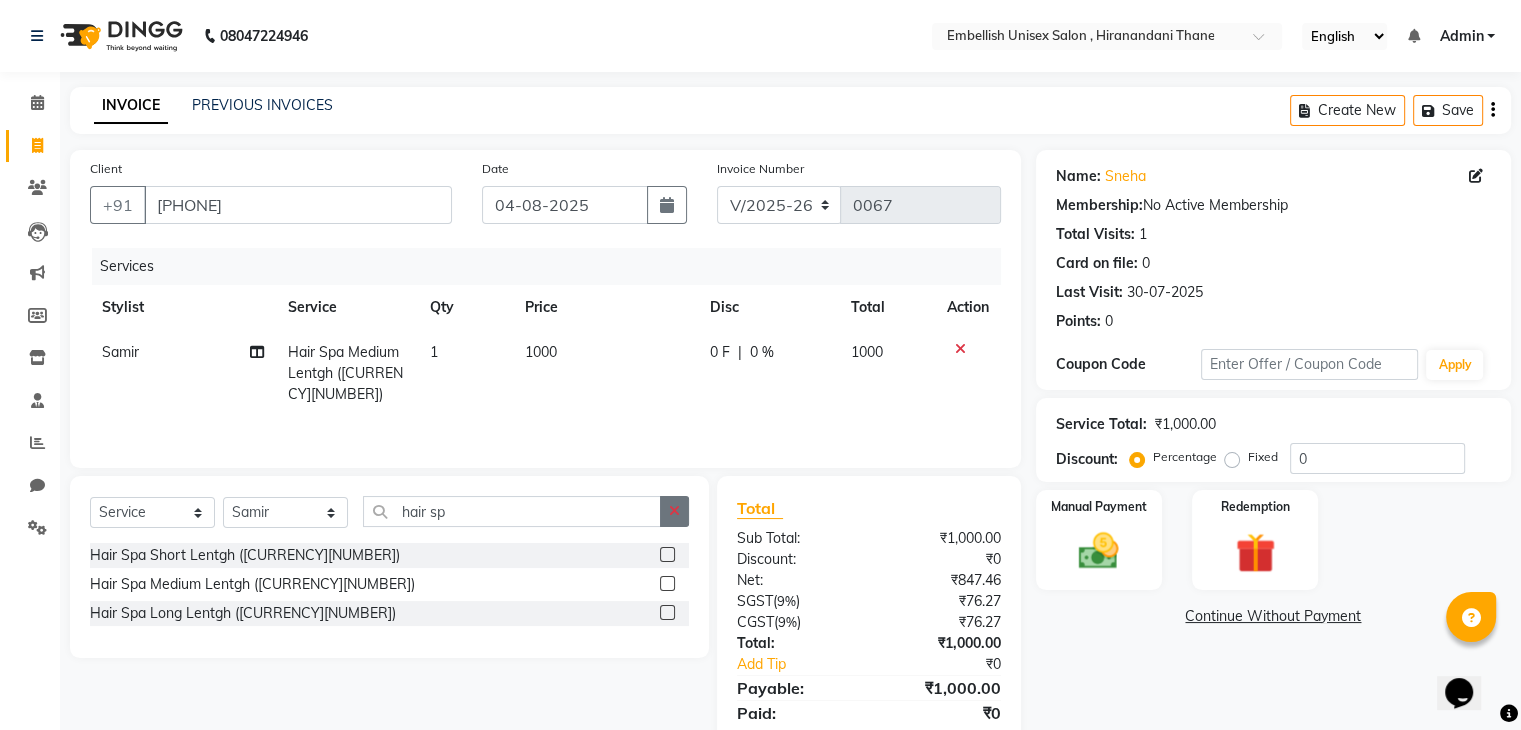 click 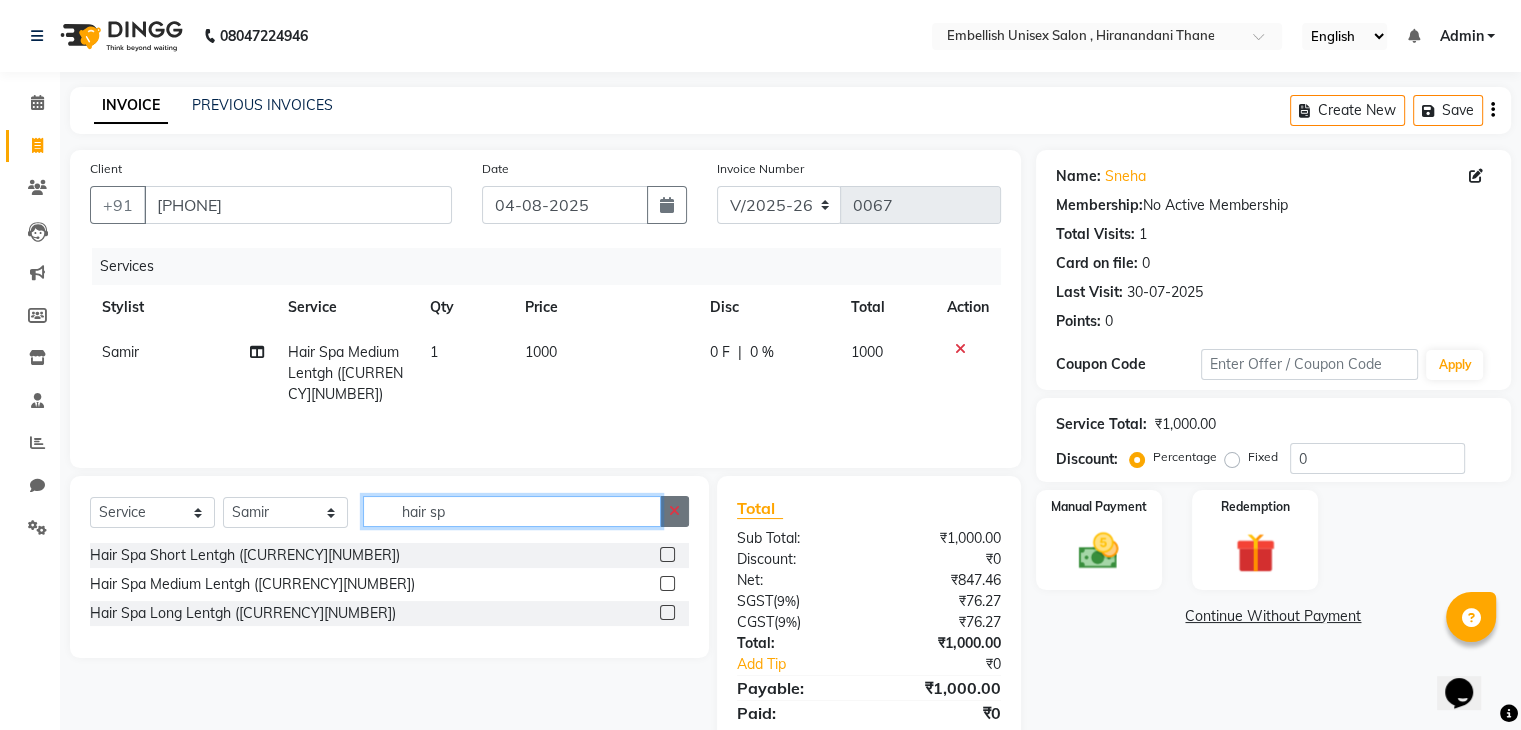 type 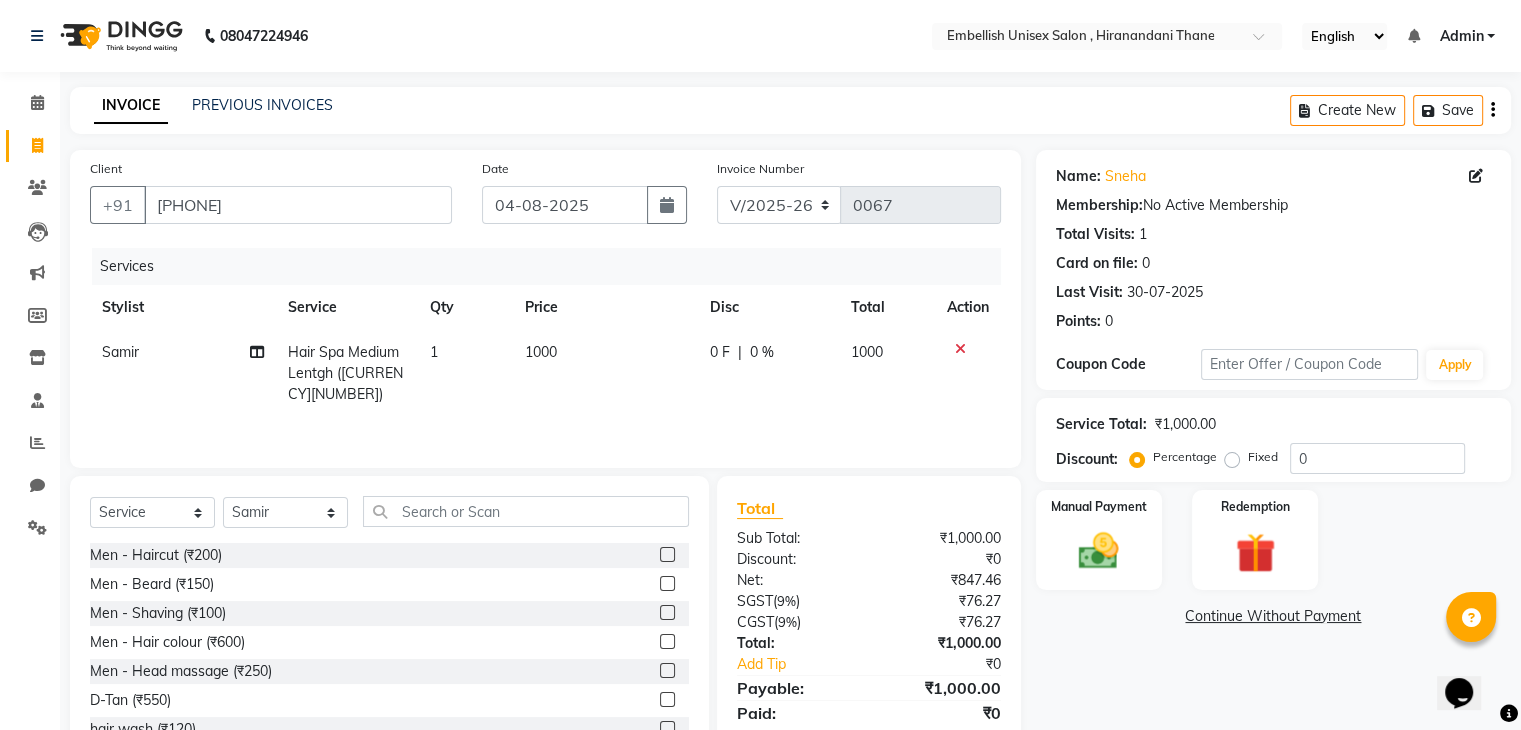 click on "Fixed" 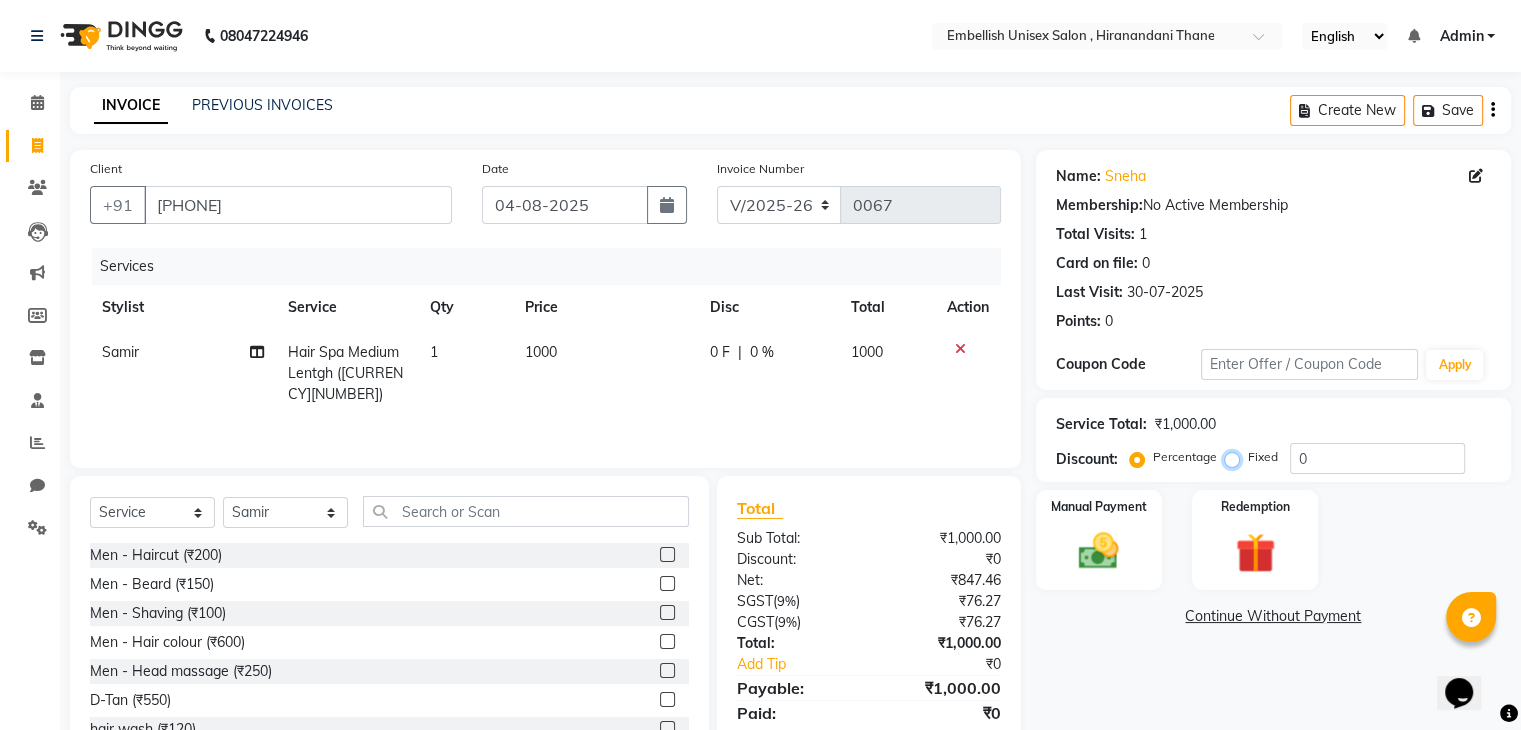 click on "Fixed" at bounding box center [1236, 457] 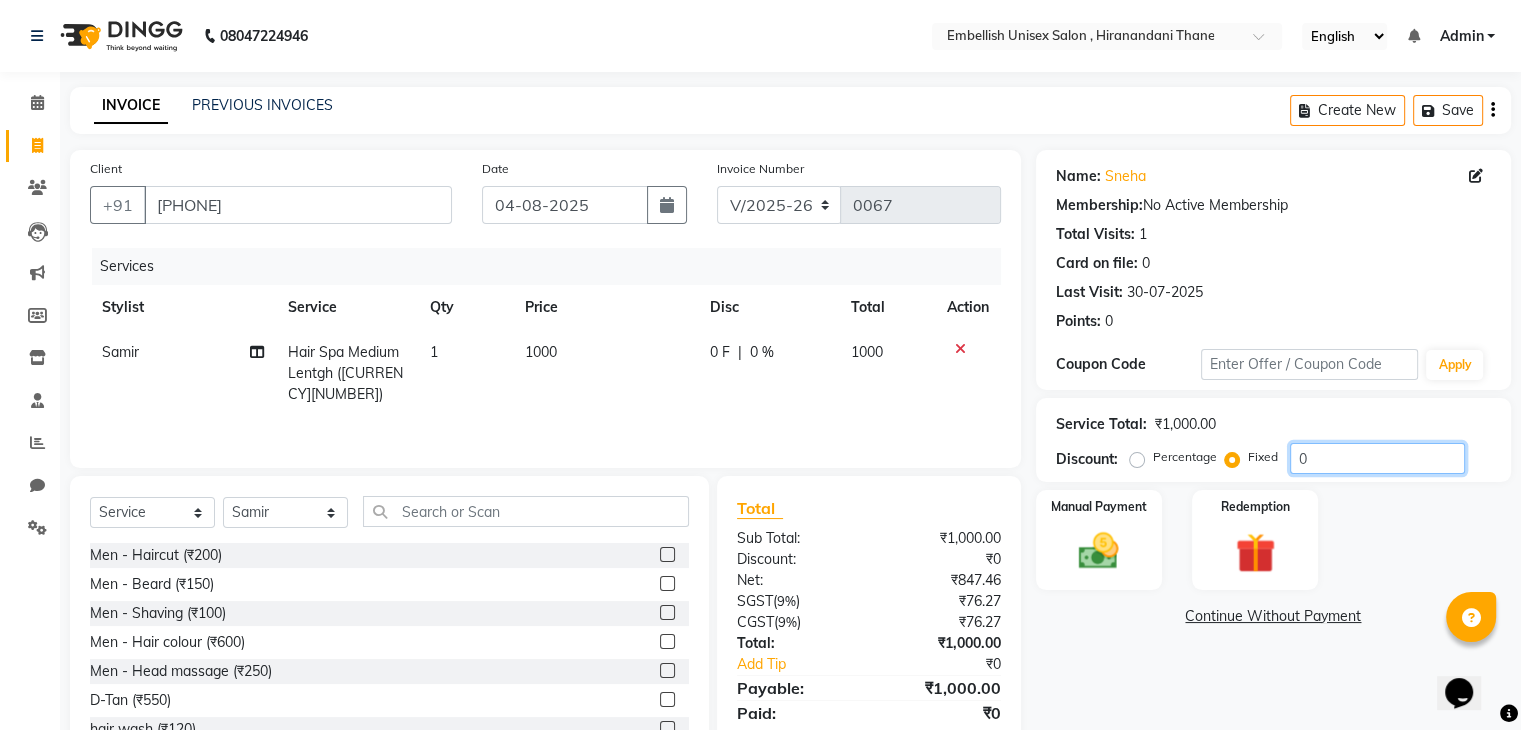 click on "0" 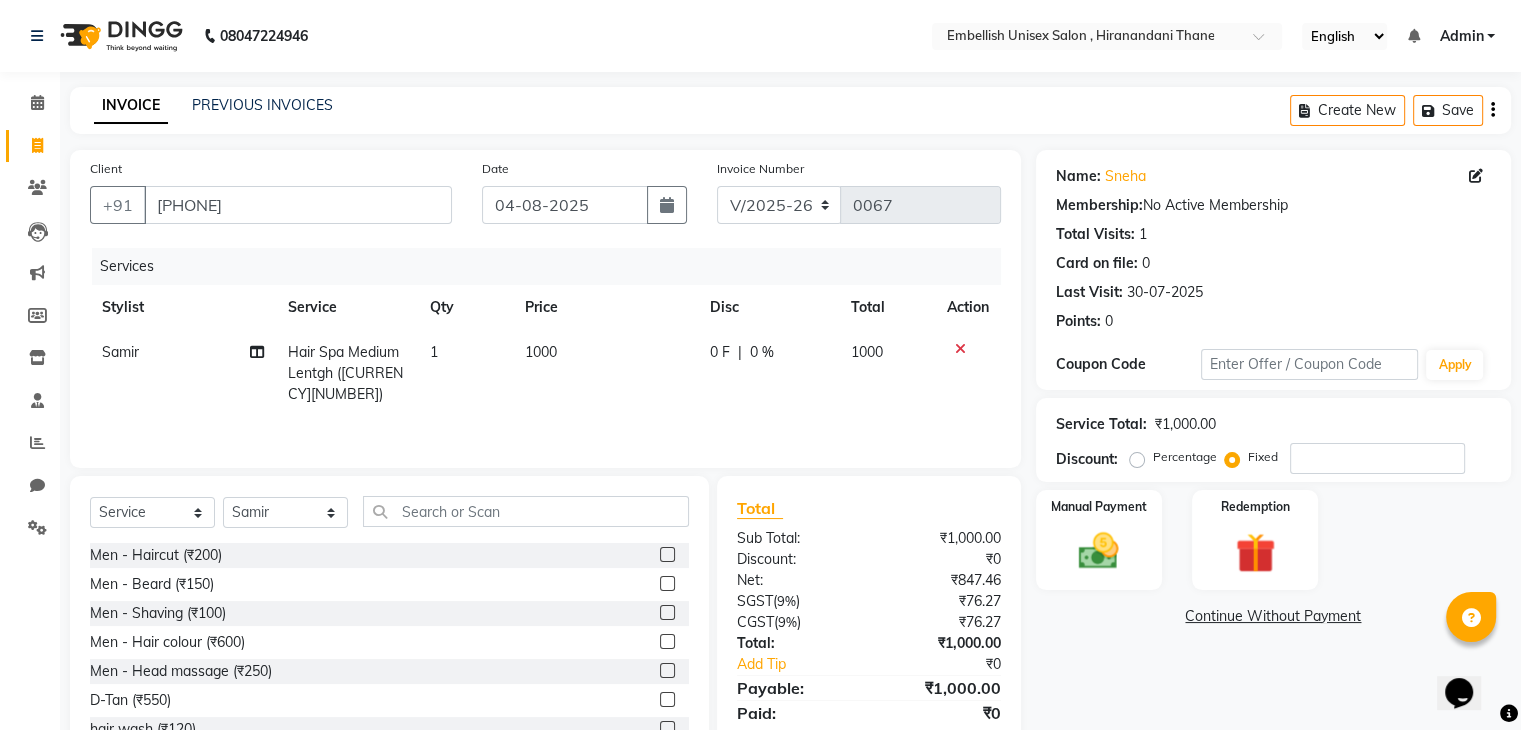 click on "Fixed" 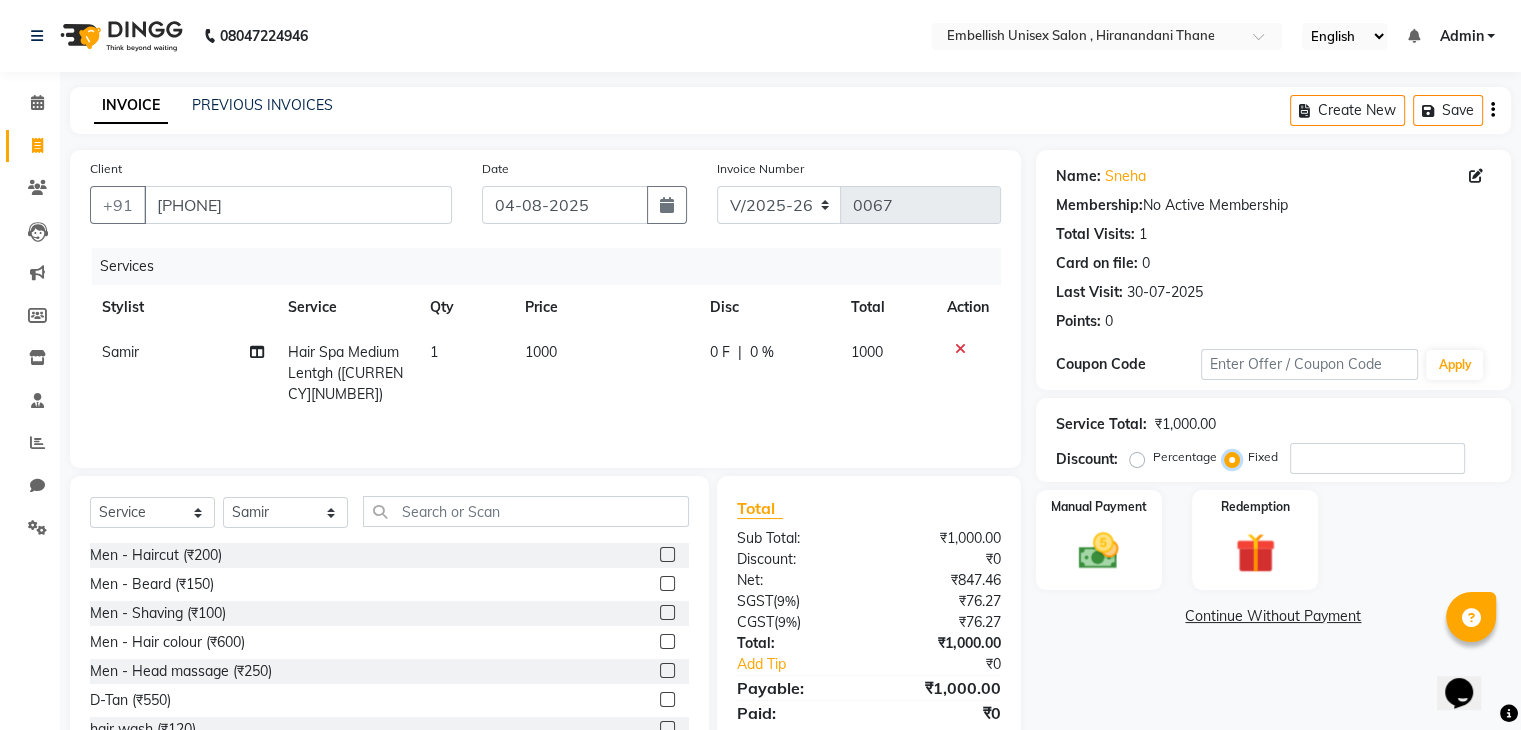 click on "Fixed" at bounding box center (1236, 457) 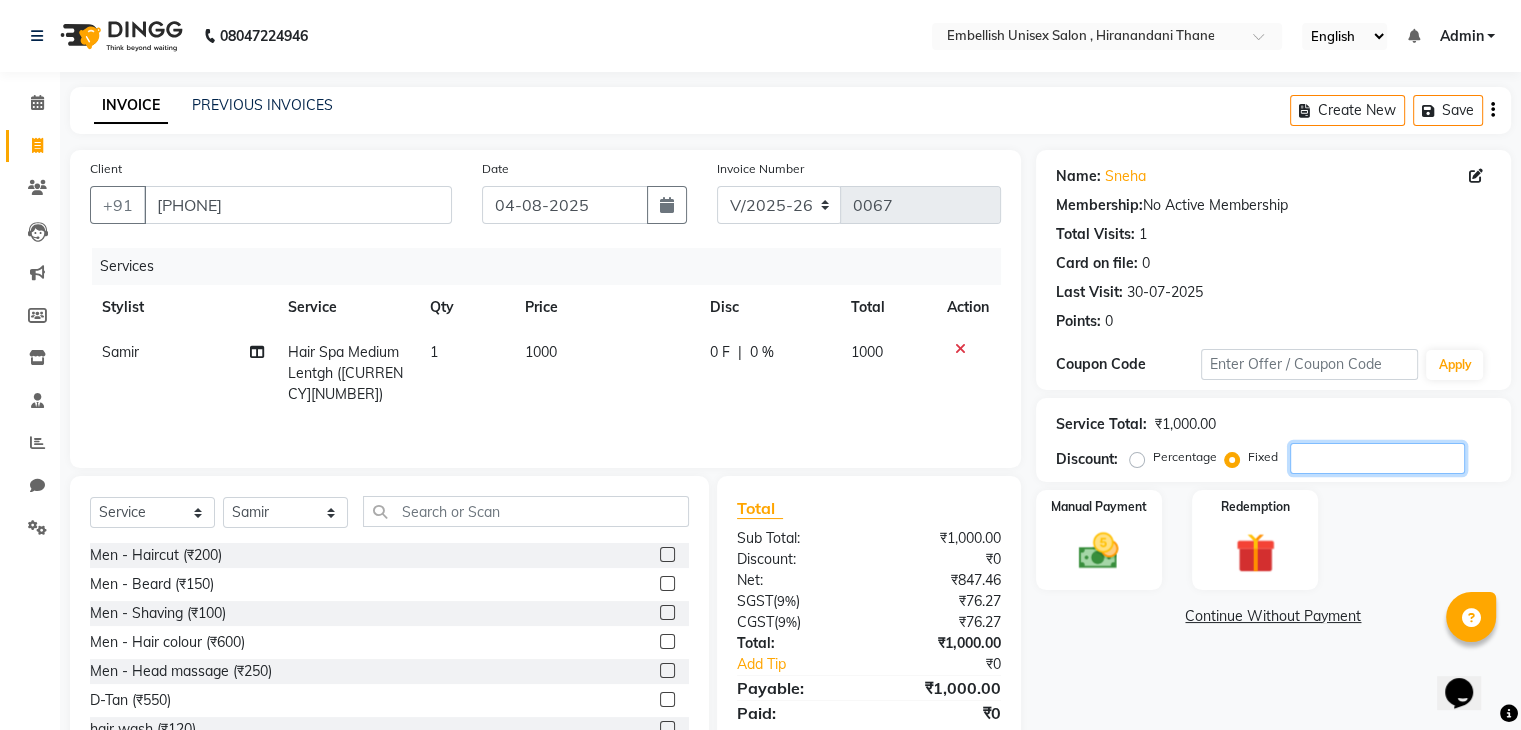 click 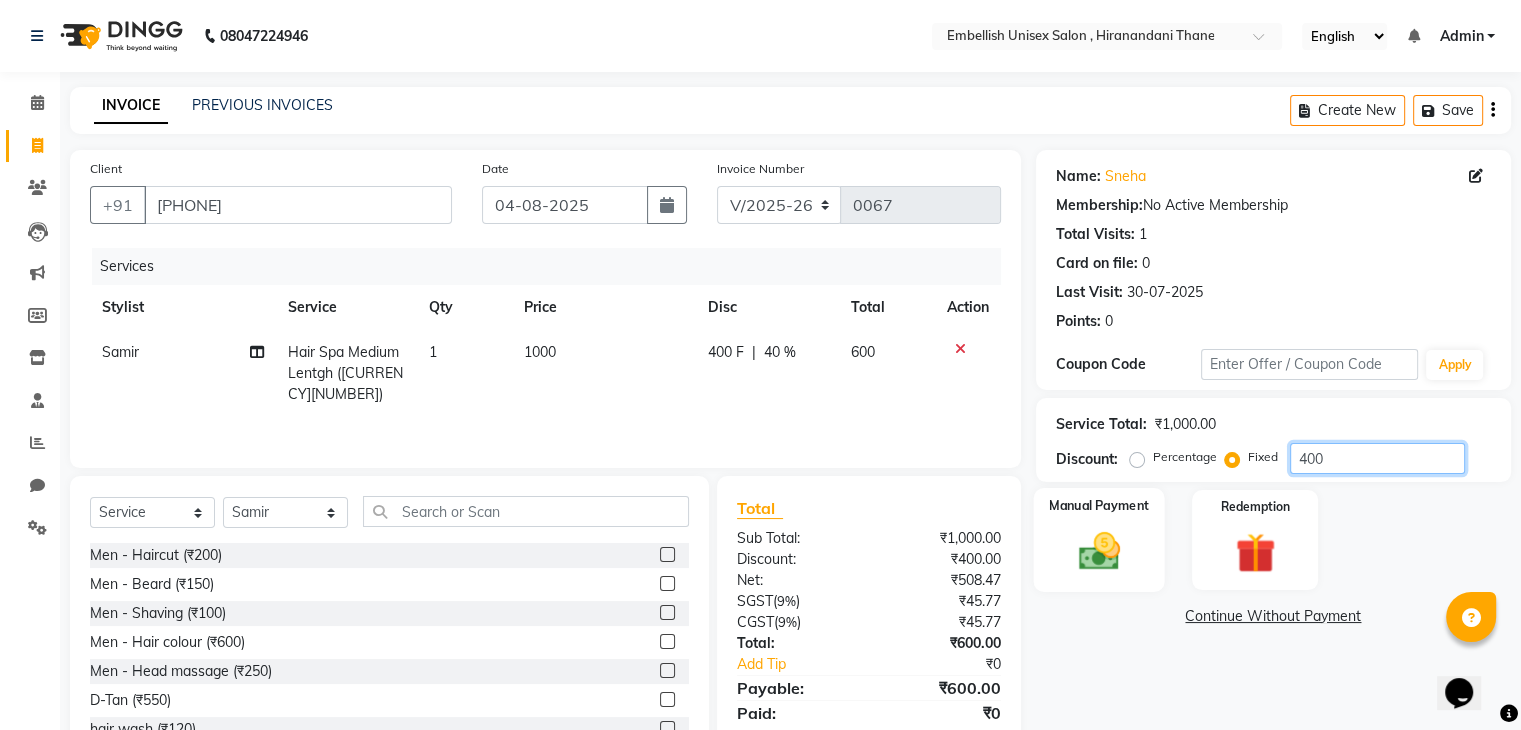 type on "400" 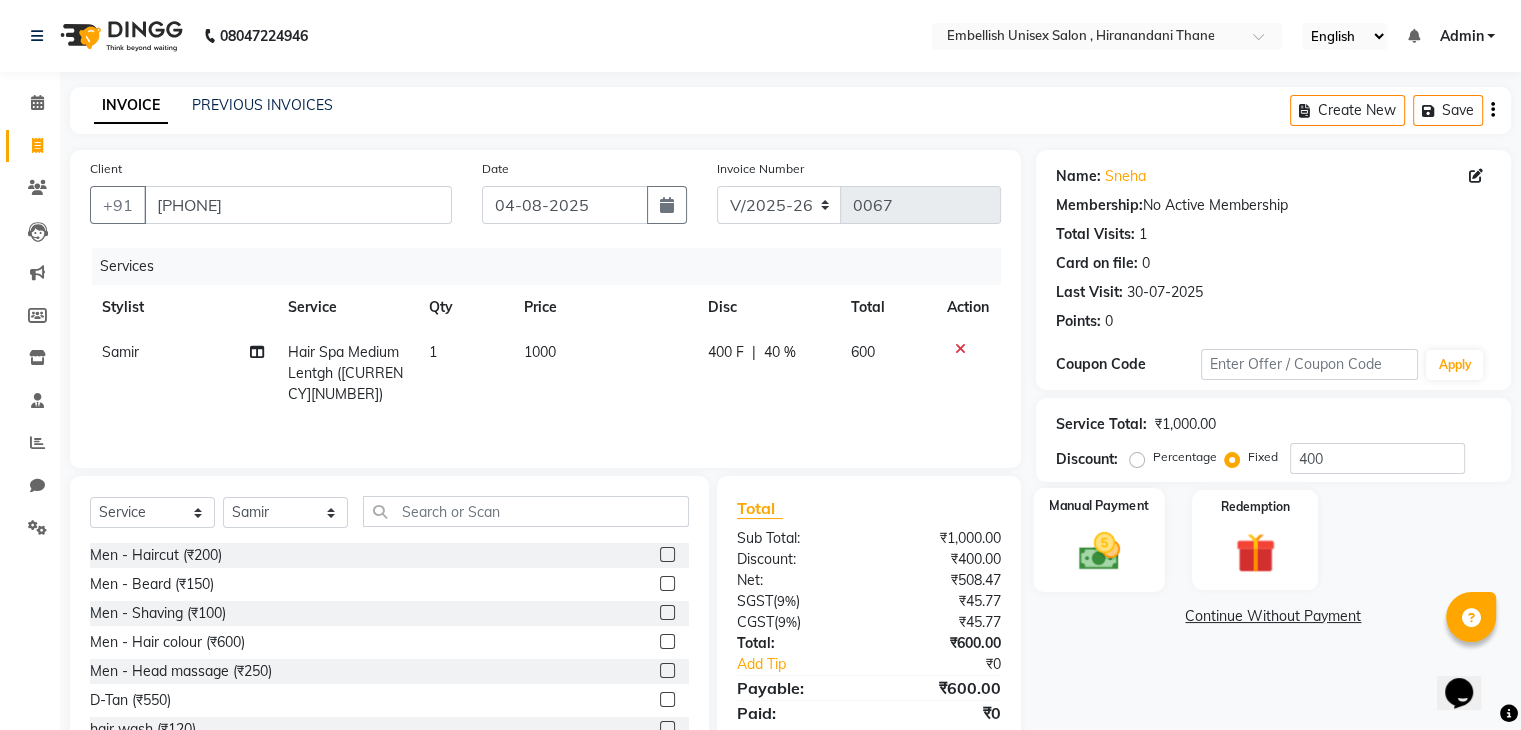 click on "Manual Payment" 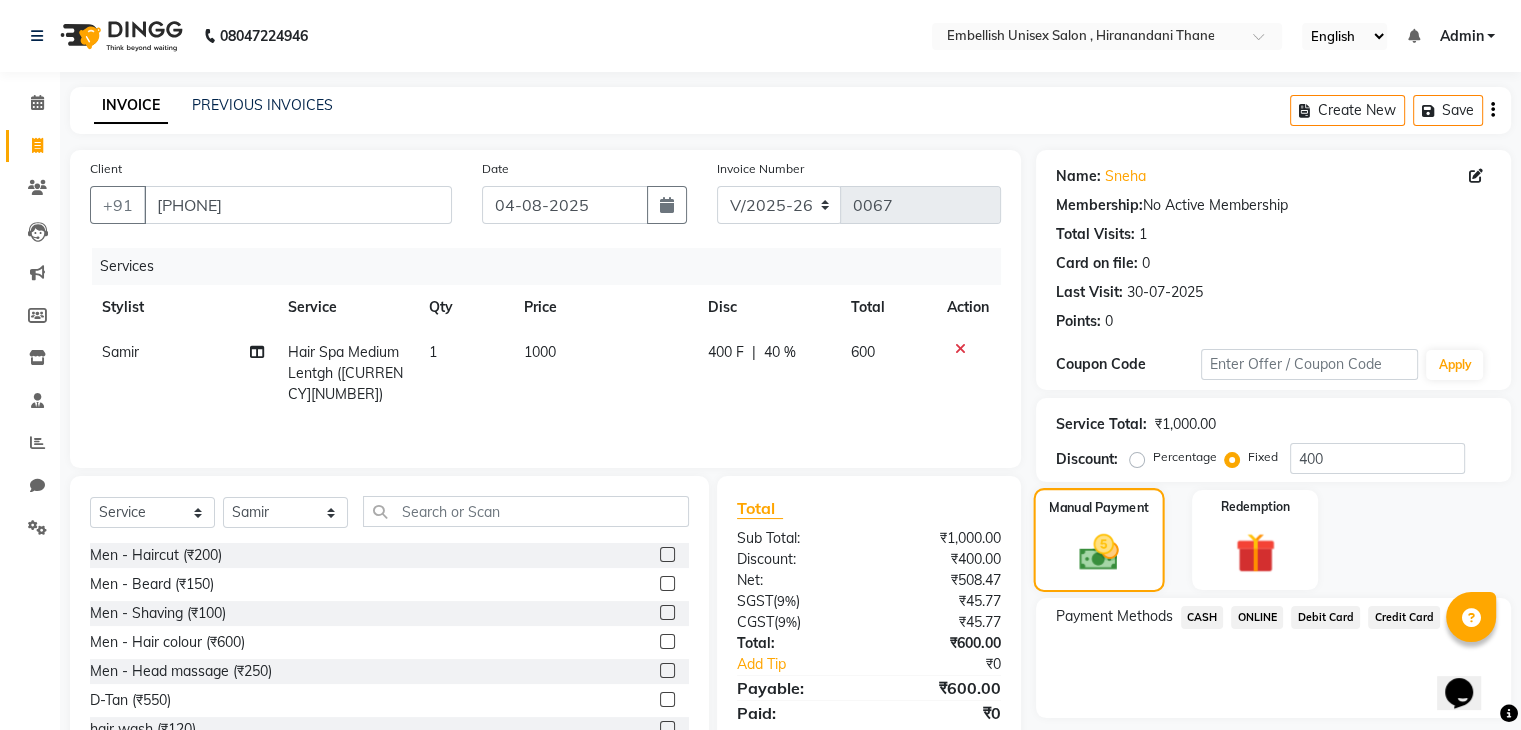 scroll, scrollTop: 72, scrollLeft: 0, axis: vertical 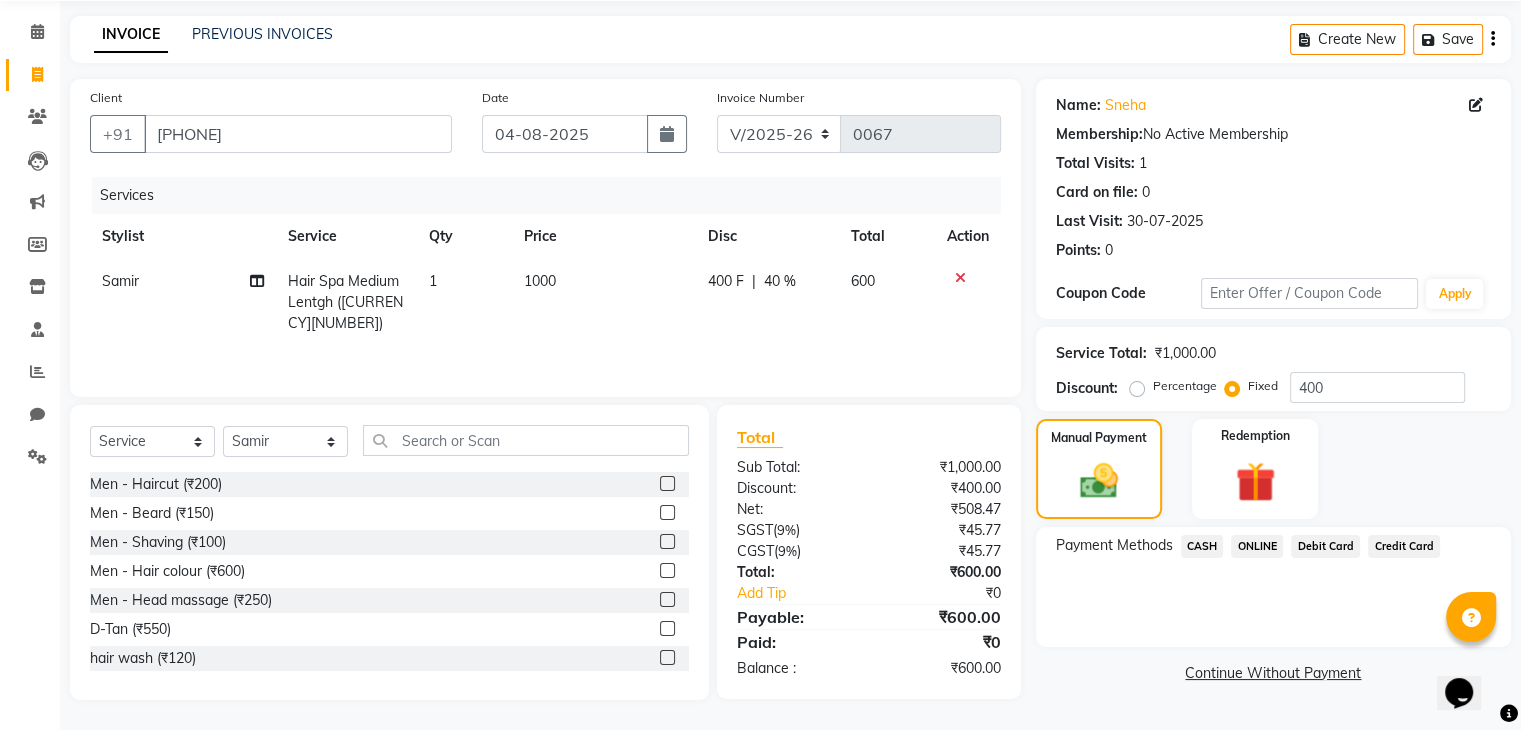 click on "CASH" 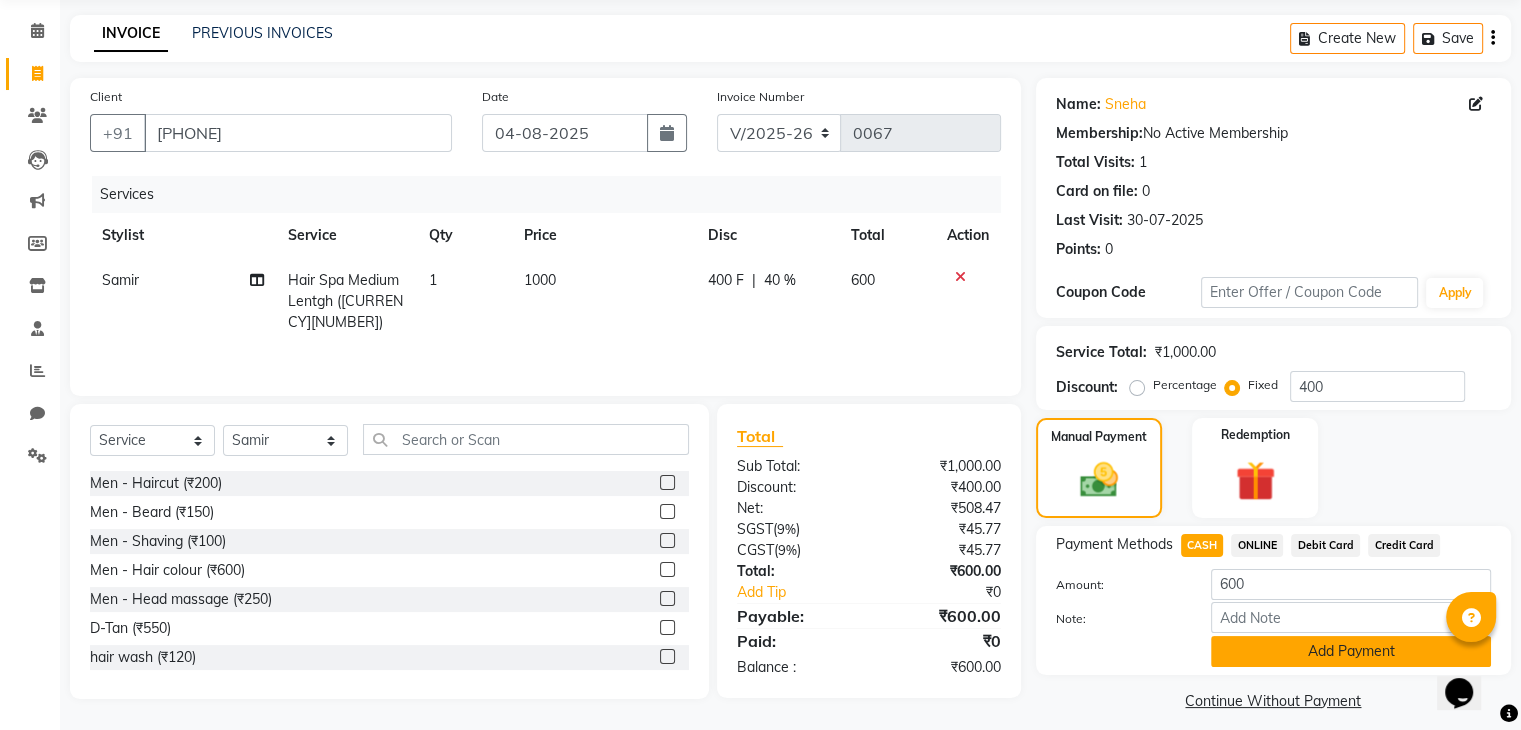 click on "Add Payment" 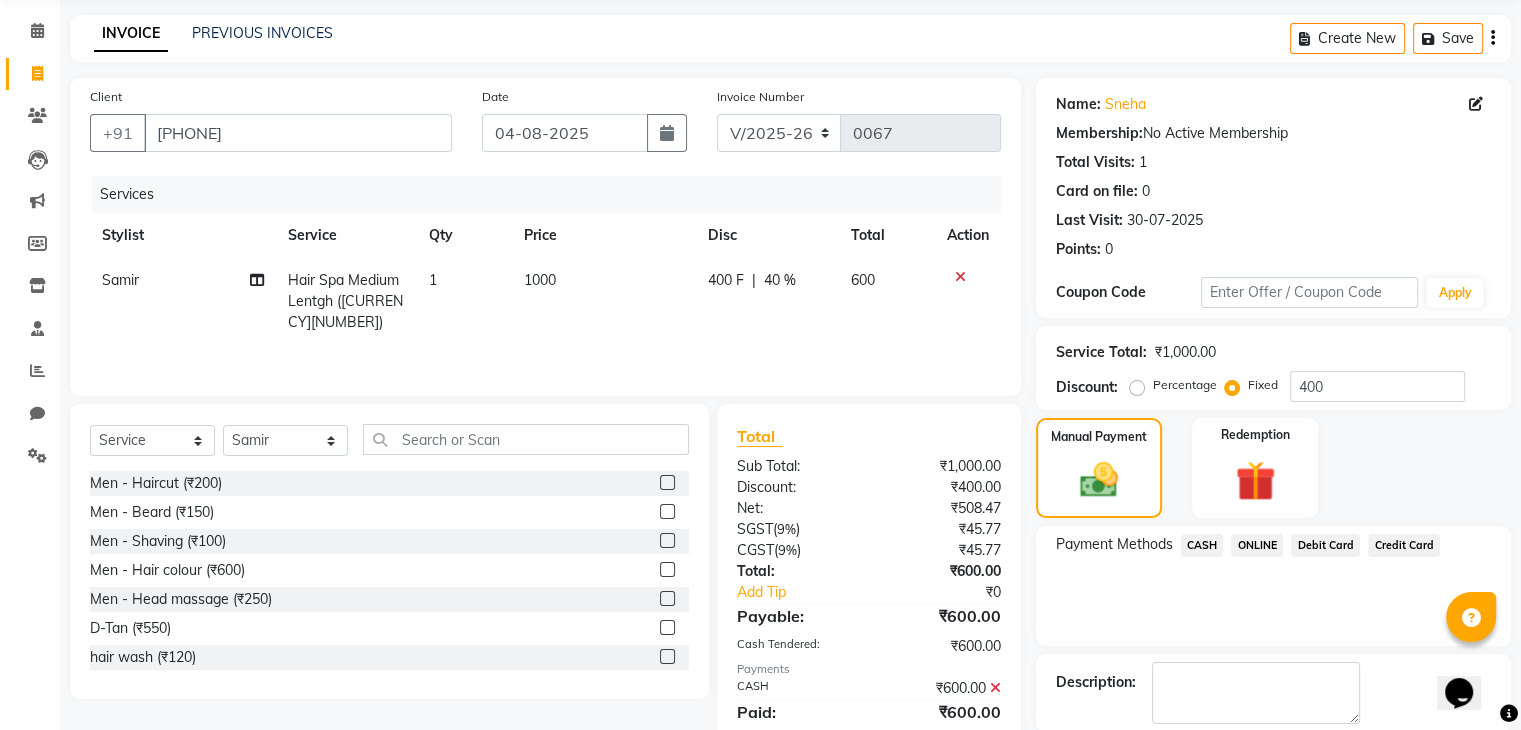 scroll, scrollTop: 171, scrollLeft: 0, axis: vertical 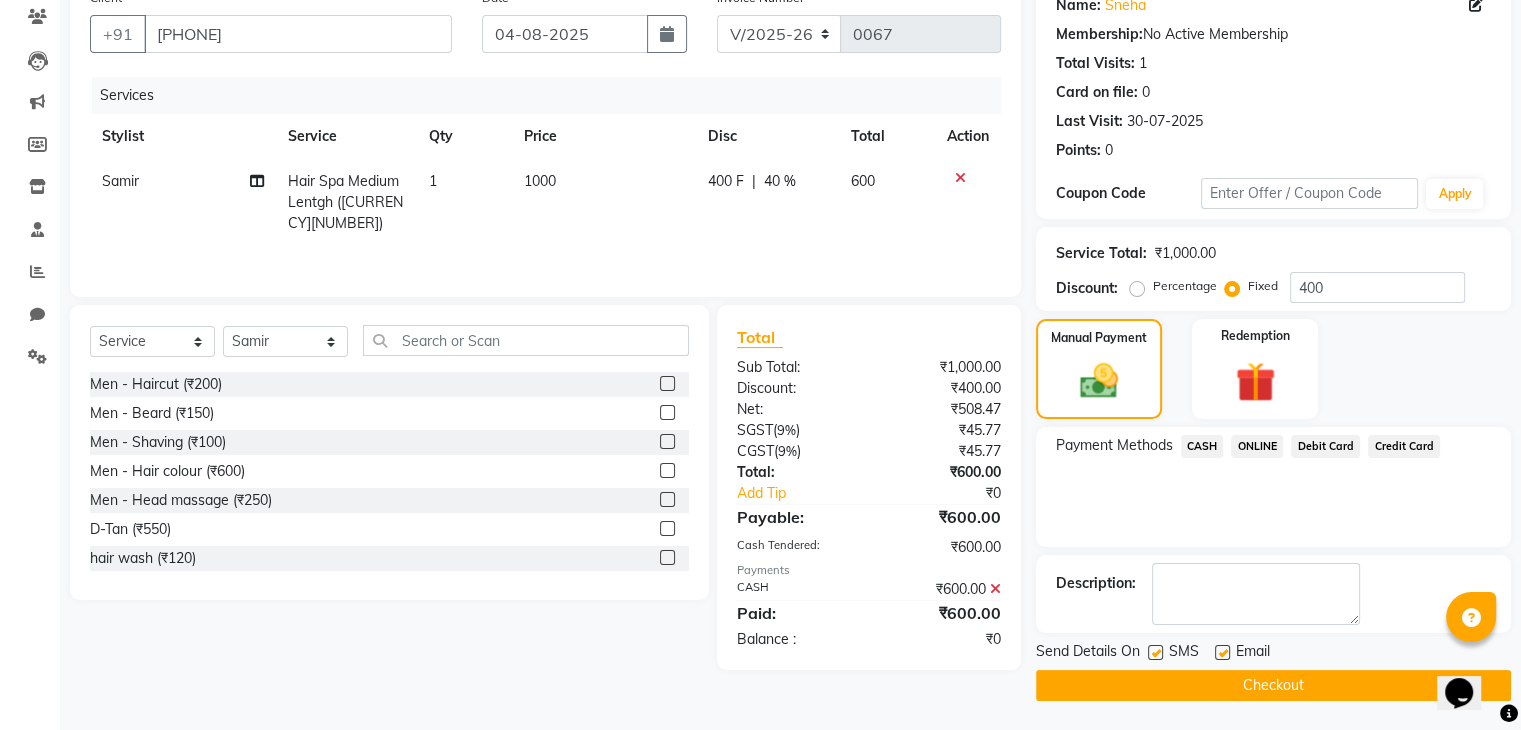click on "Checkout" 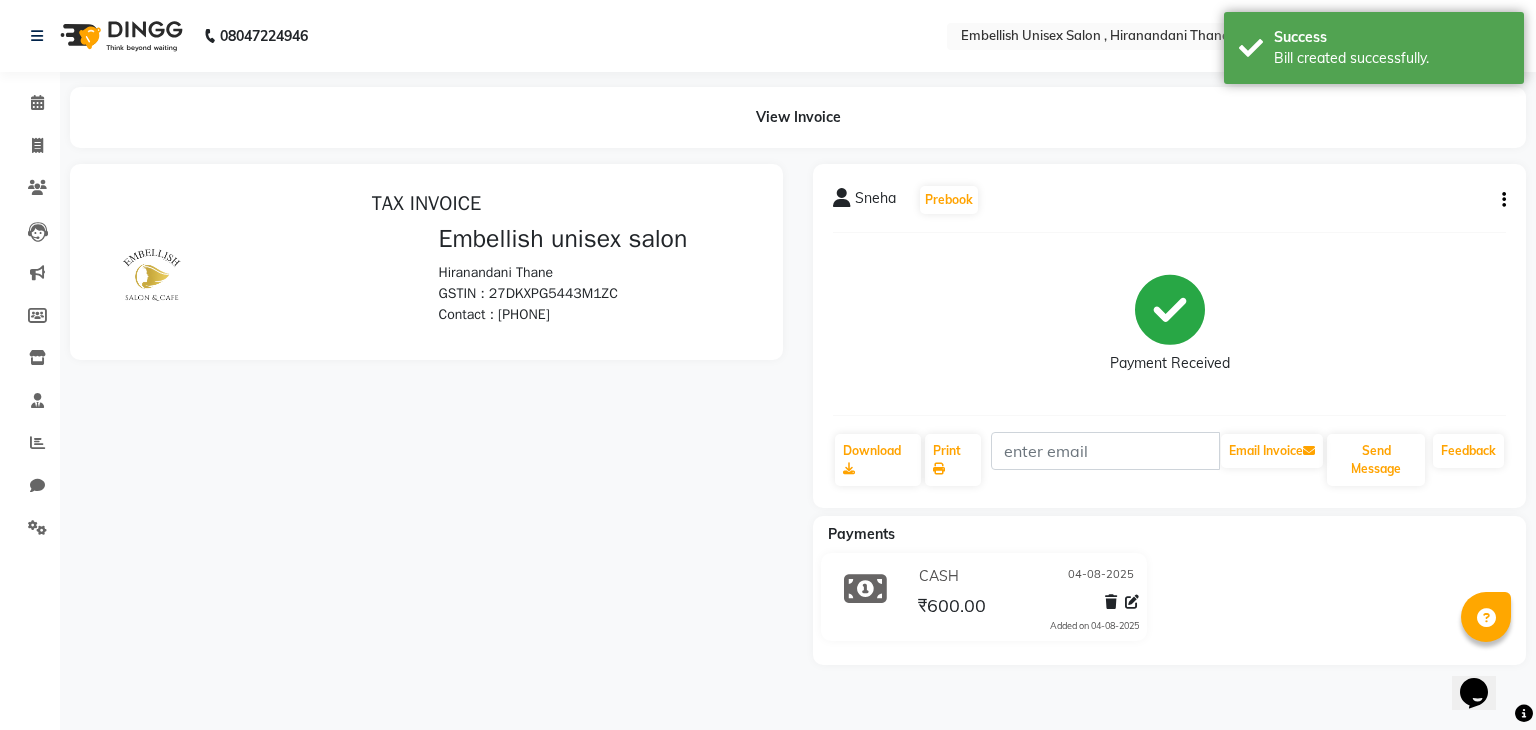 scroll, scrollTop: 0, scrollLeft: 0, axis: both 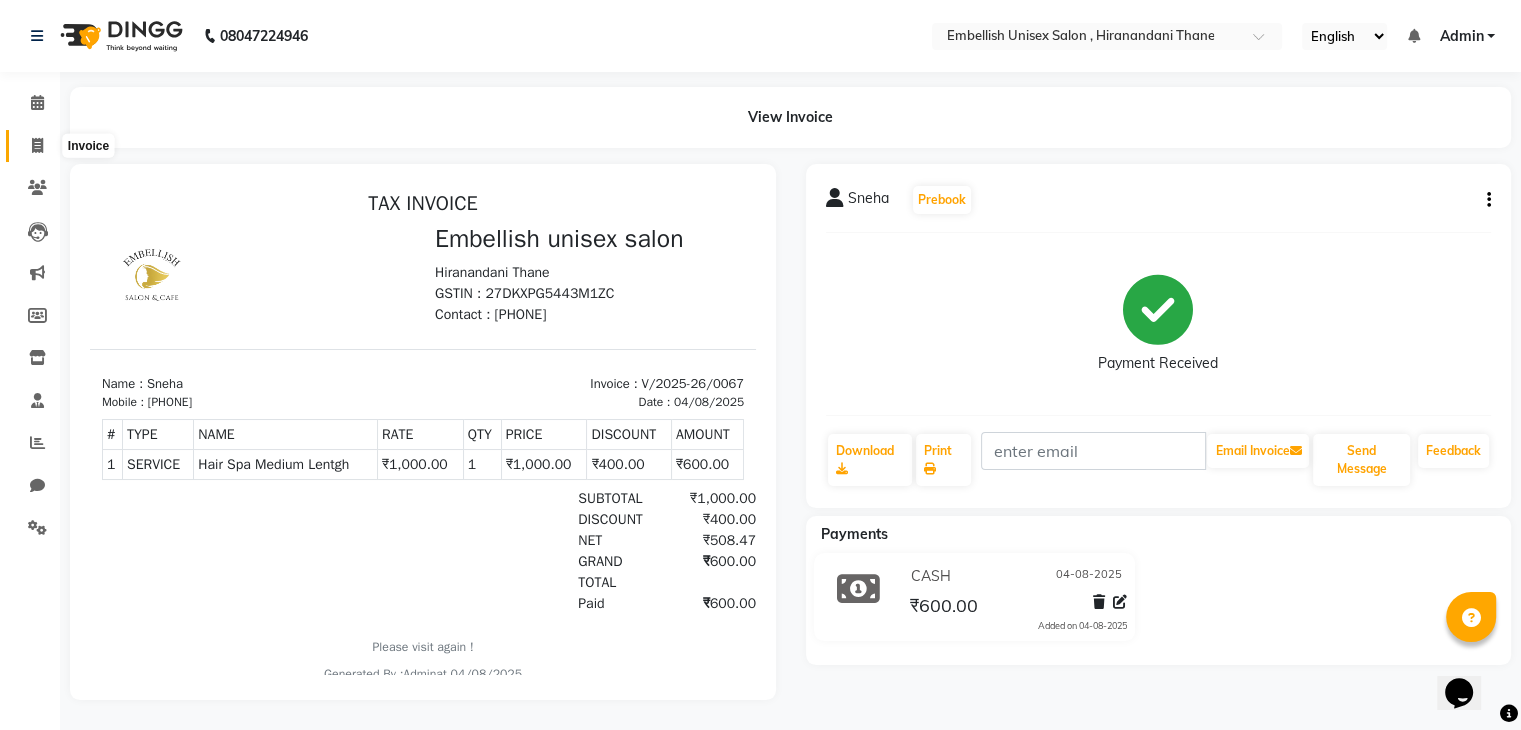 click 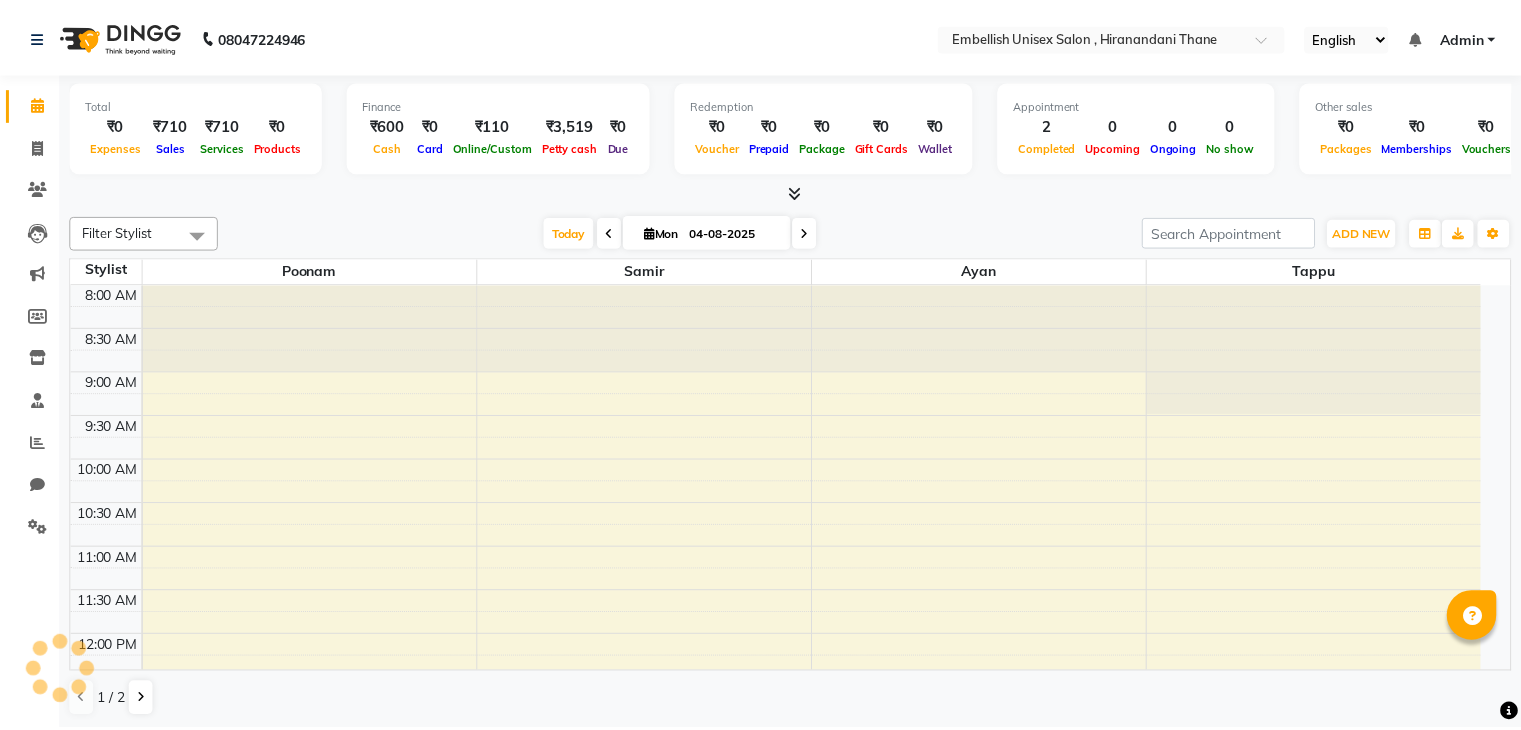 scroll, scrollTop: 0, scrollLeft: 0, axis: both 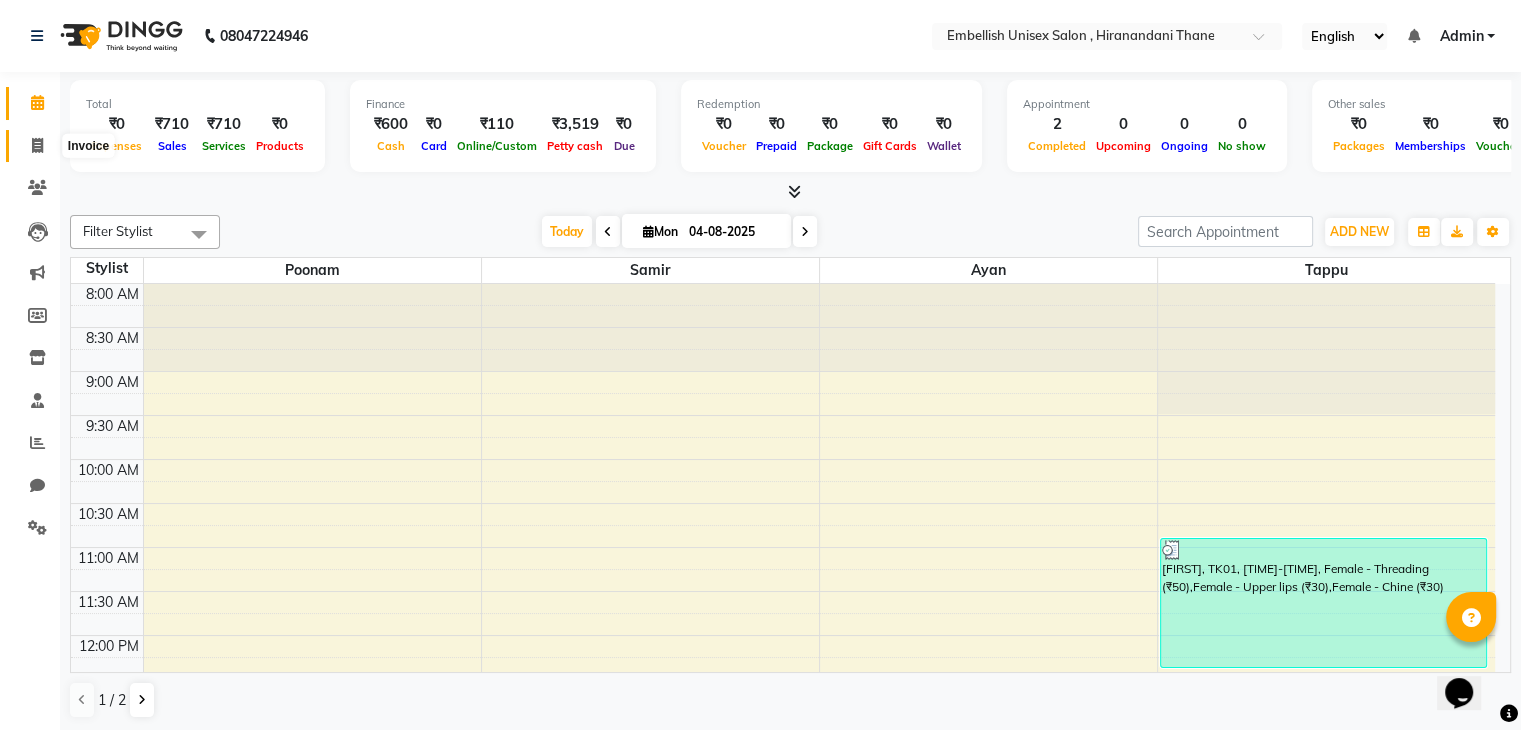 click 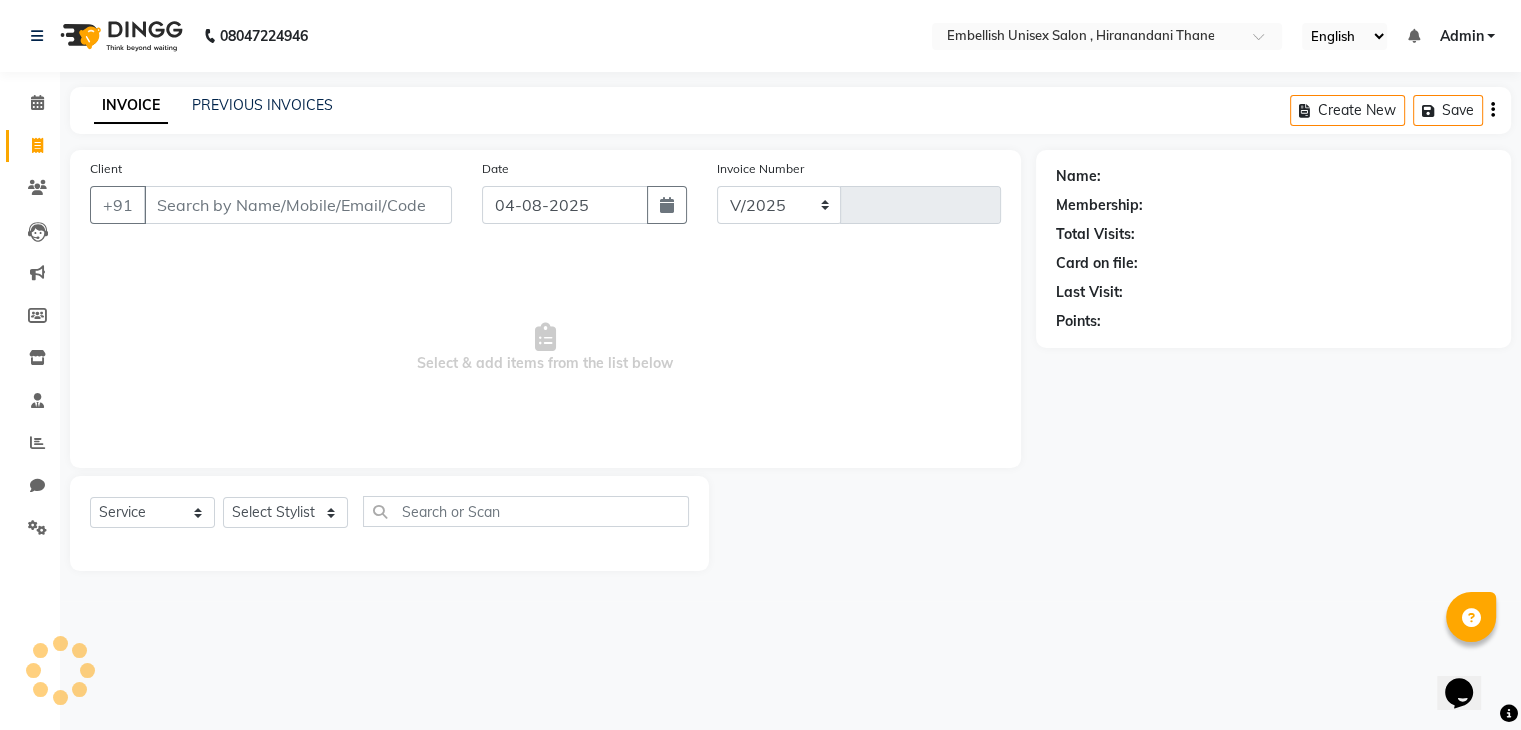 select on "8665" 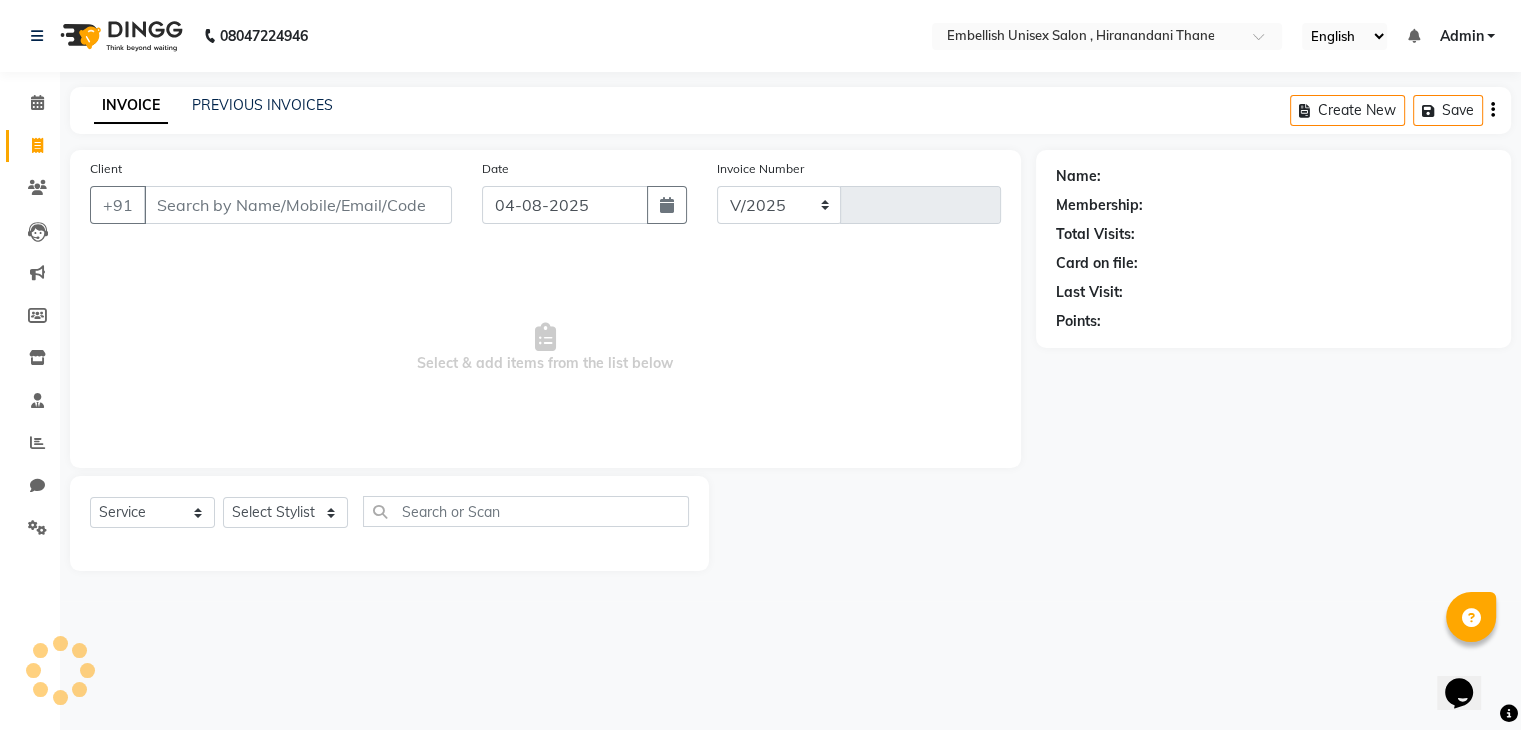 type on "0068" 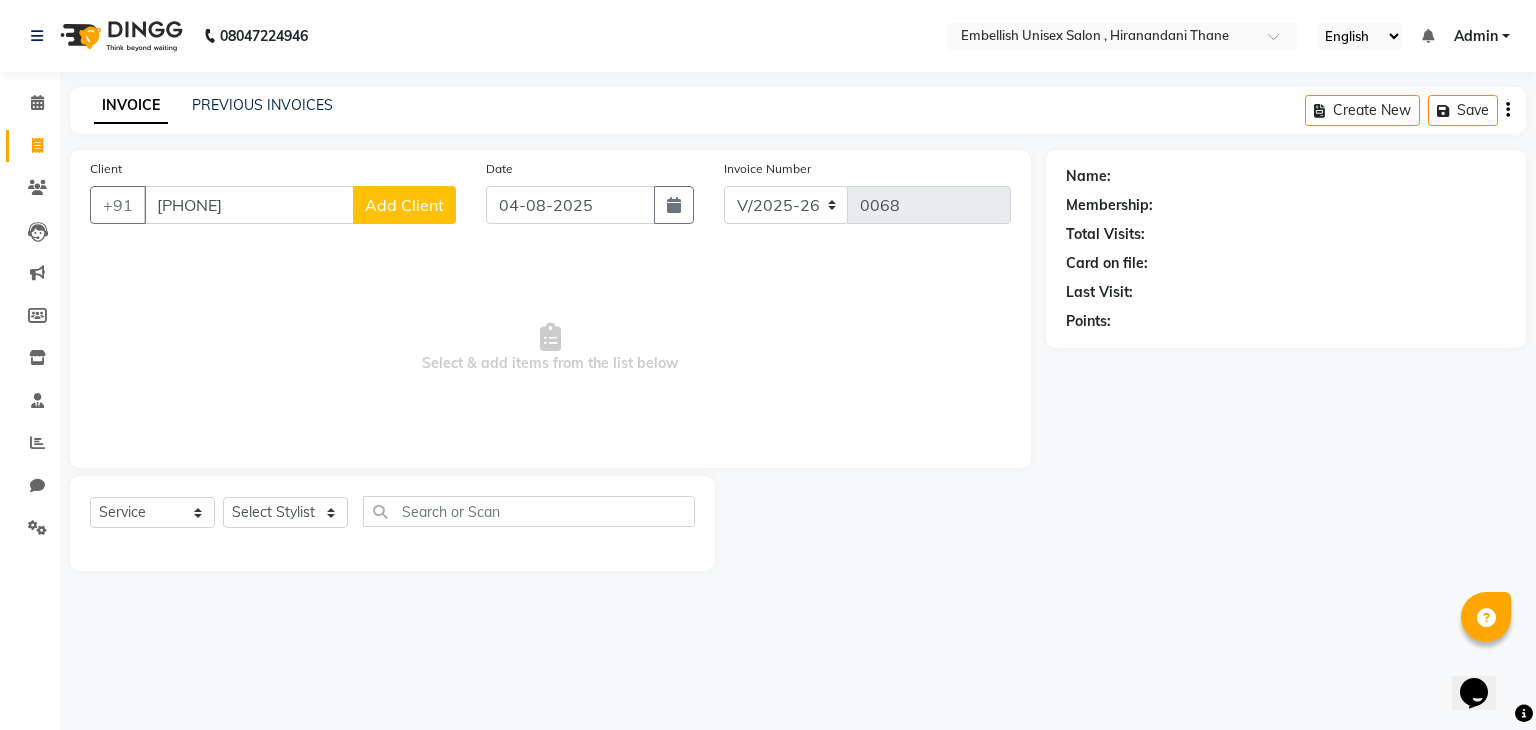 type on "9819649144" 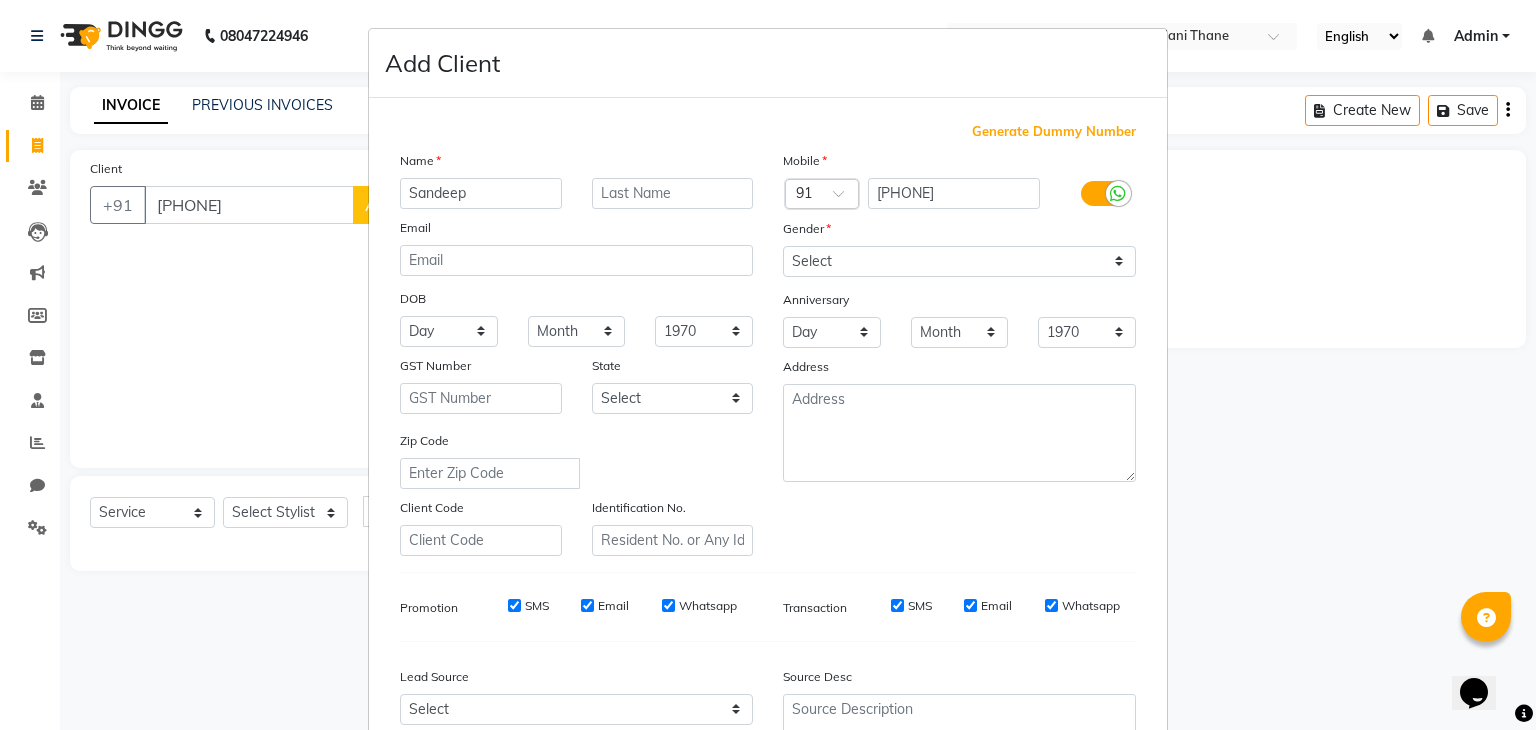 type on "Sandeep" 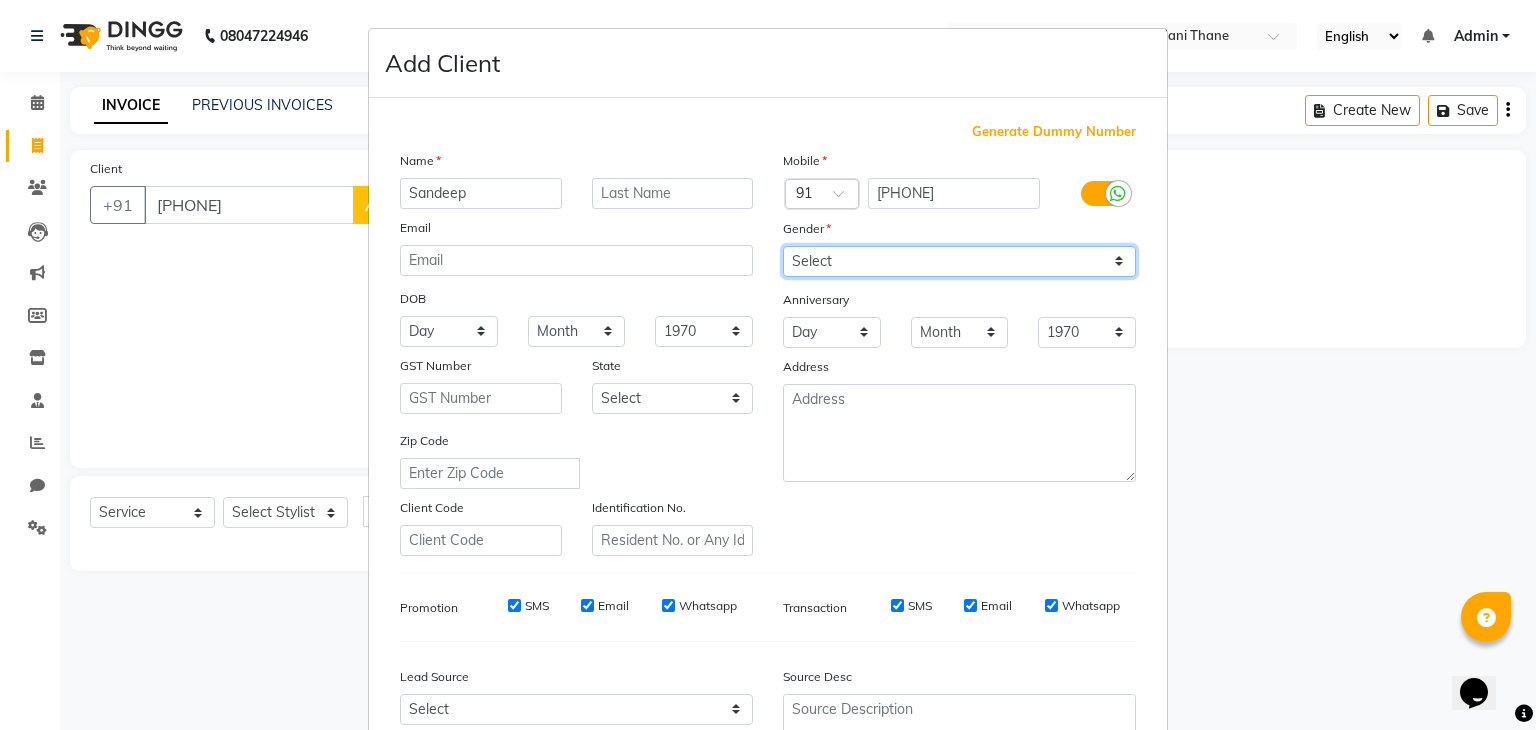 click on "Select Male Female Other Prefer Not To Say" at bounding box center (959, 261) 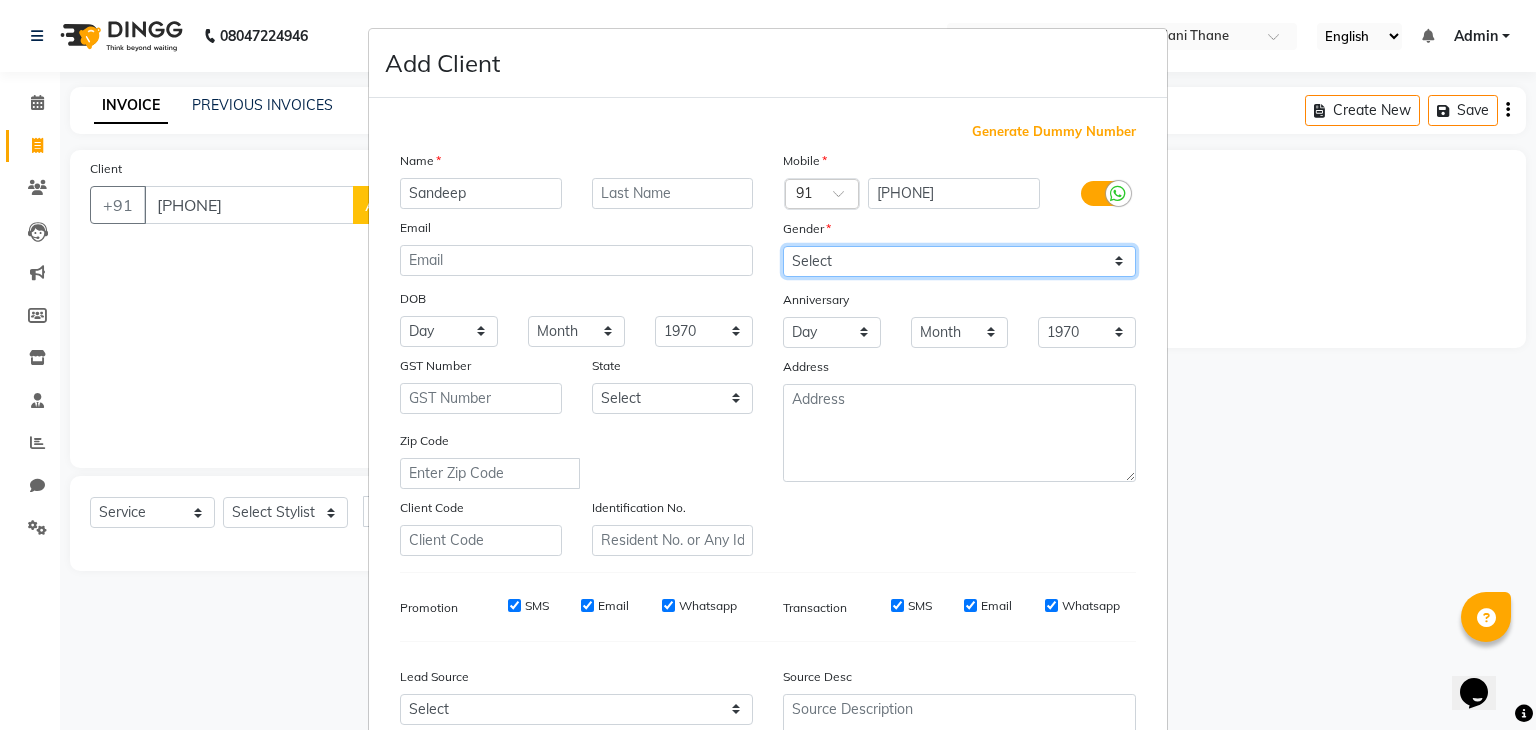select on "male" 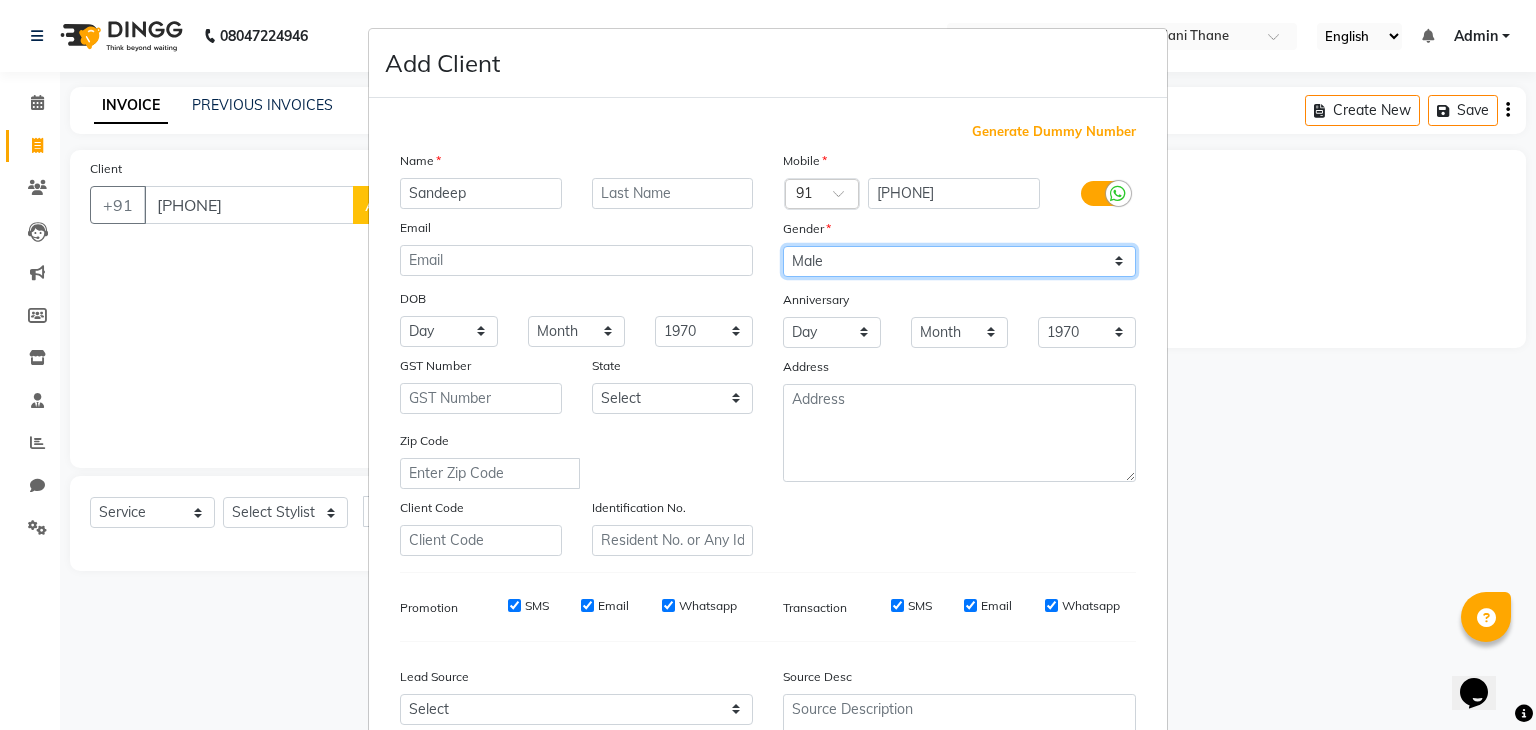 click on "Select Male Female Other Prefer Not To Say" at bounding box center (959, 261) 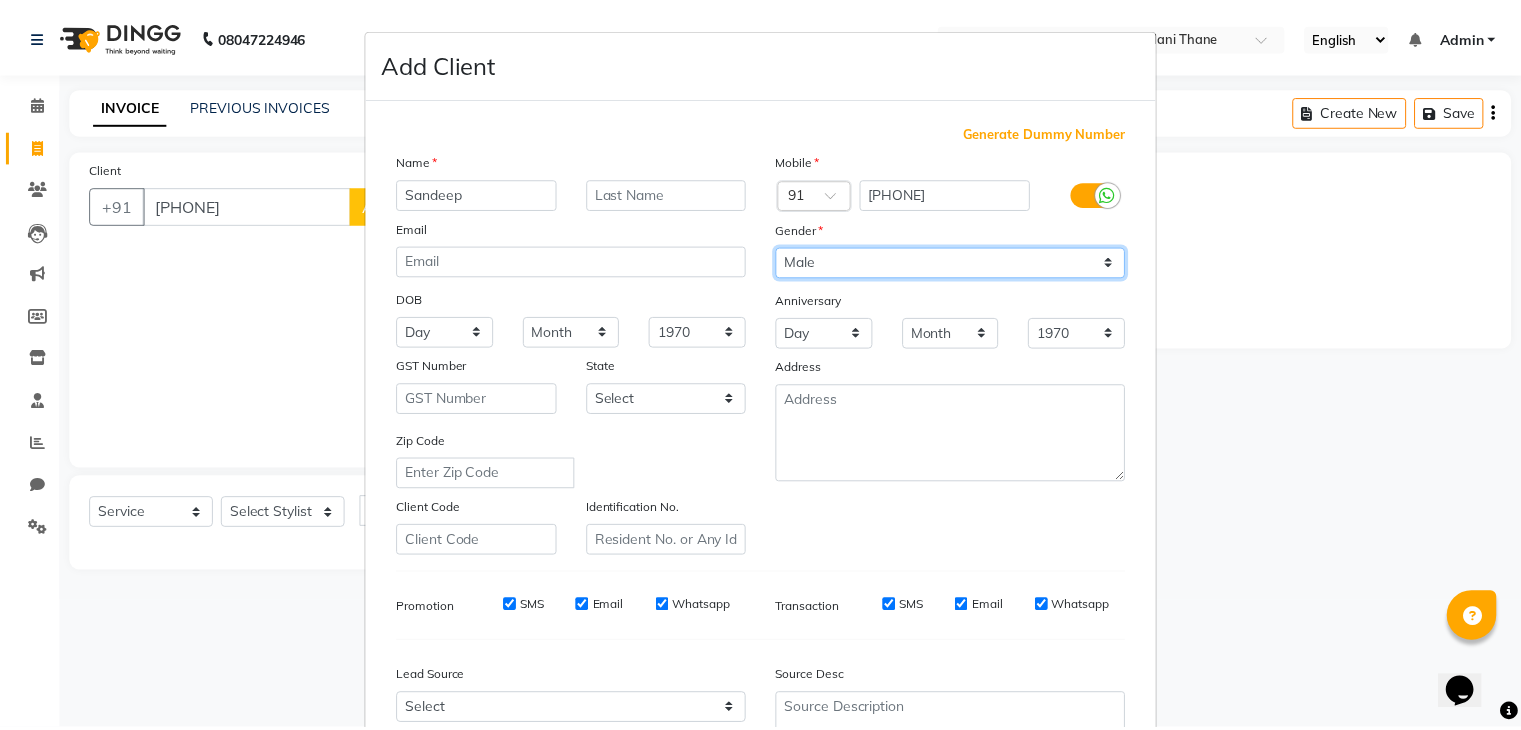 scroll, scrollTop: 203, scrollLeft: 0, axis: vertical 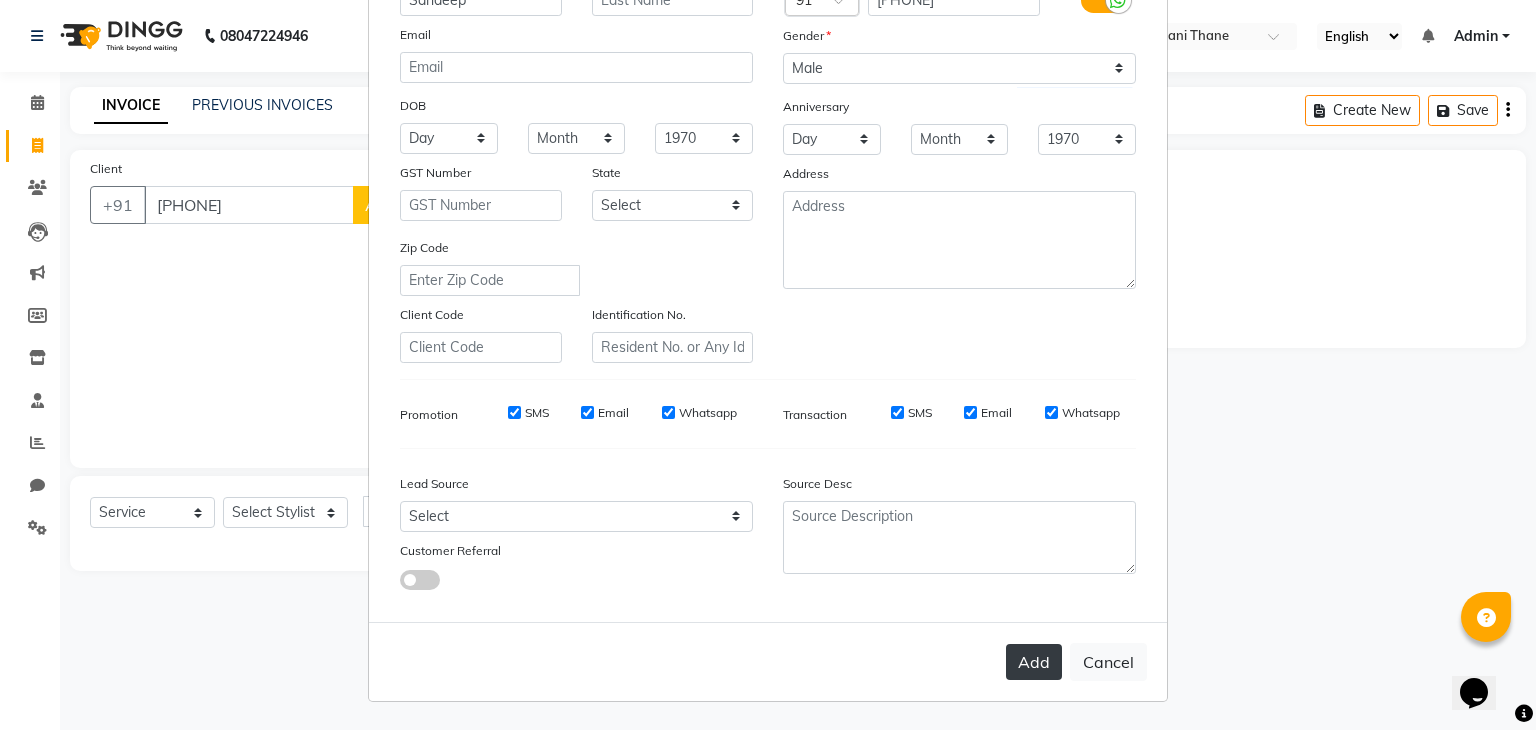 click on "Add" at bounding box center (1034, 662) 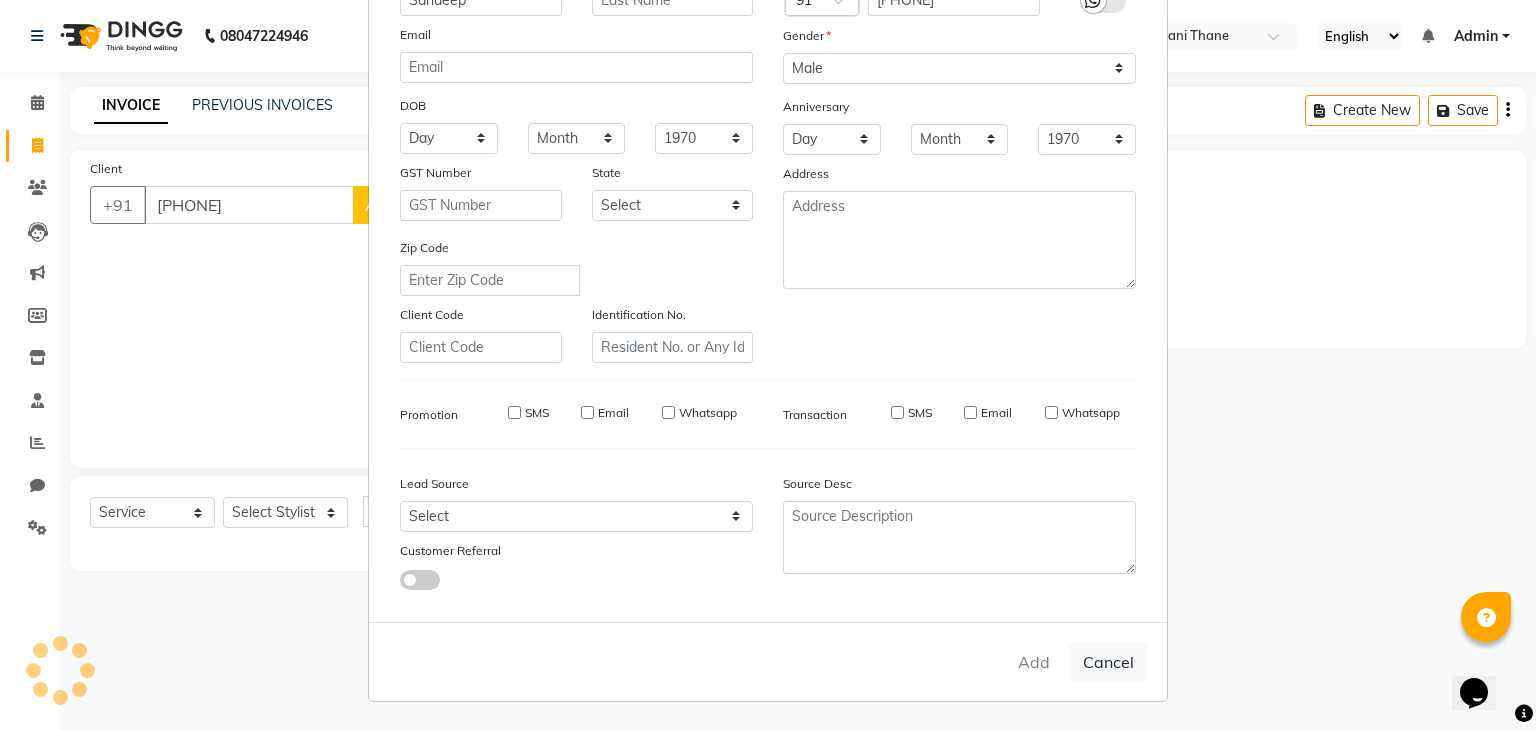 type 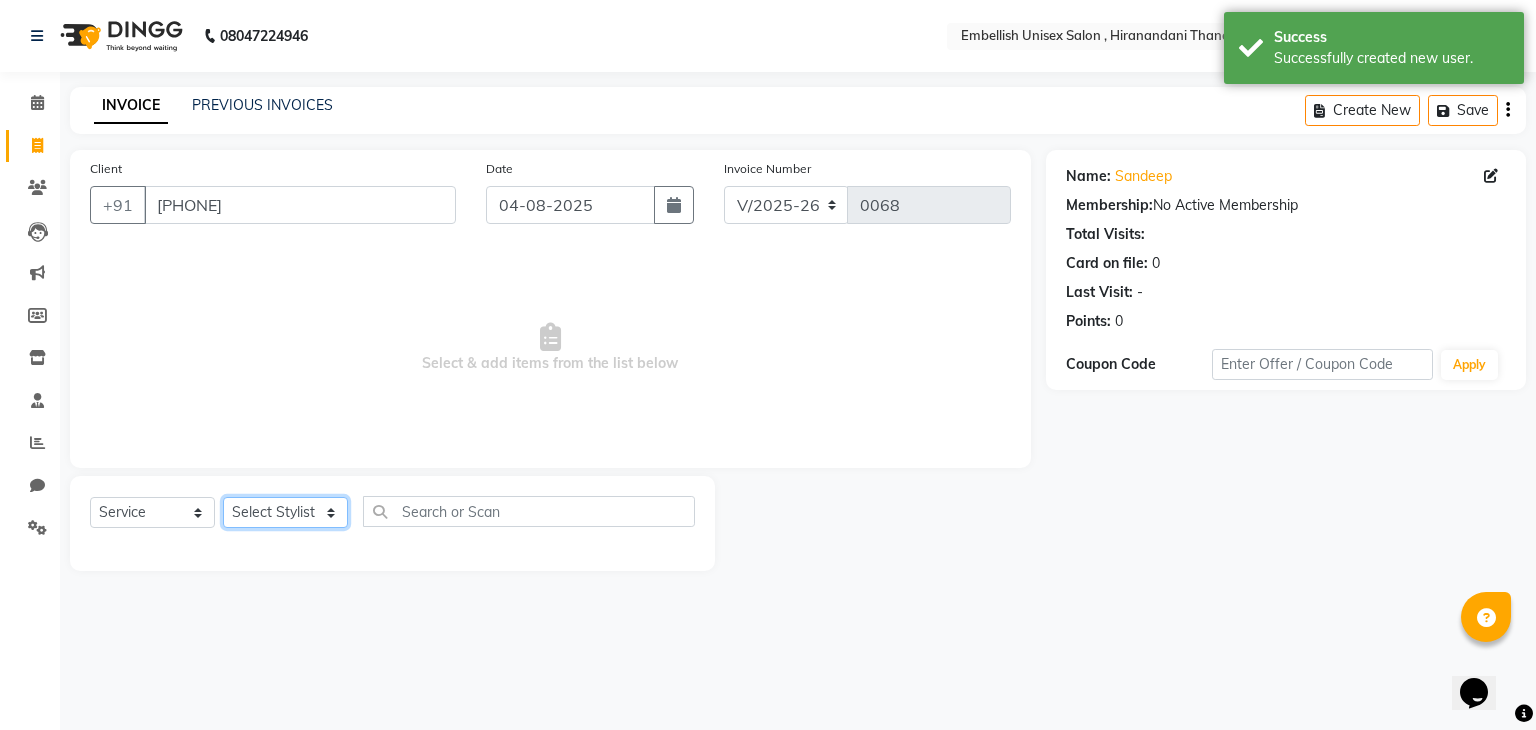 click on "Select Stylist Ayan Poonam Samir Tappu Vaishnavi" 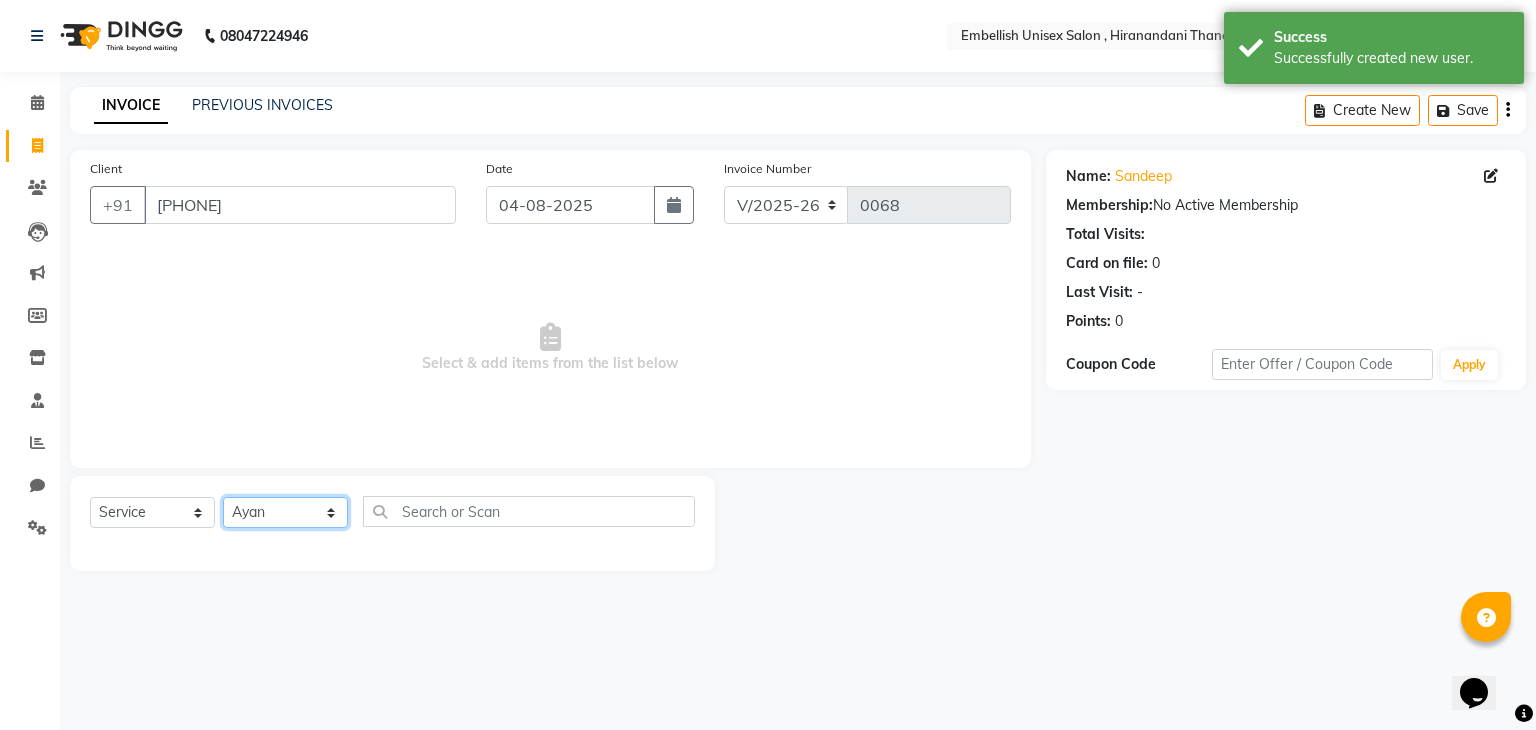 click on "Select Stylist Ayan Poonam Samir Tappu Vaishnavi" 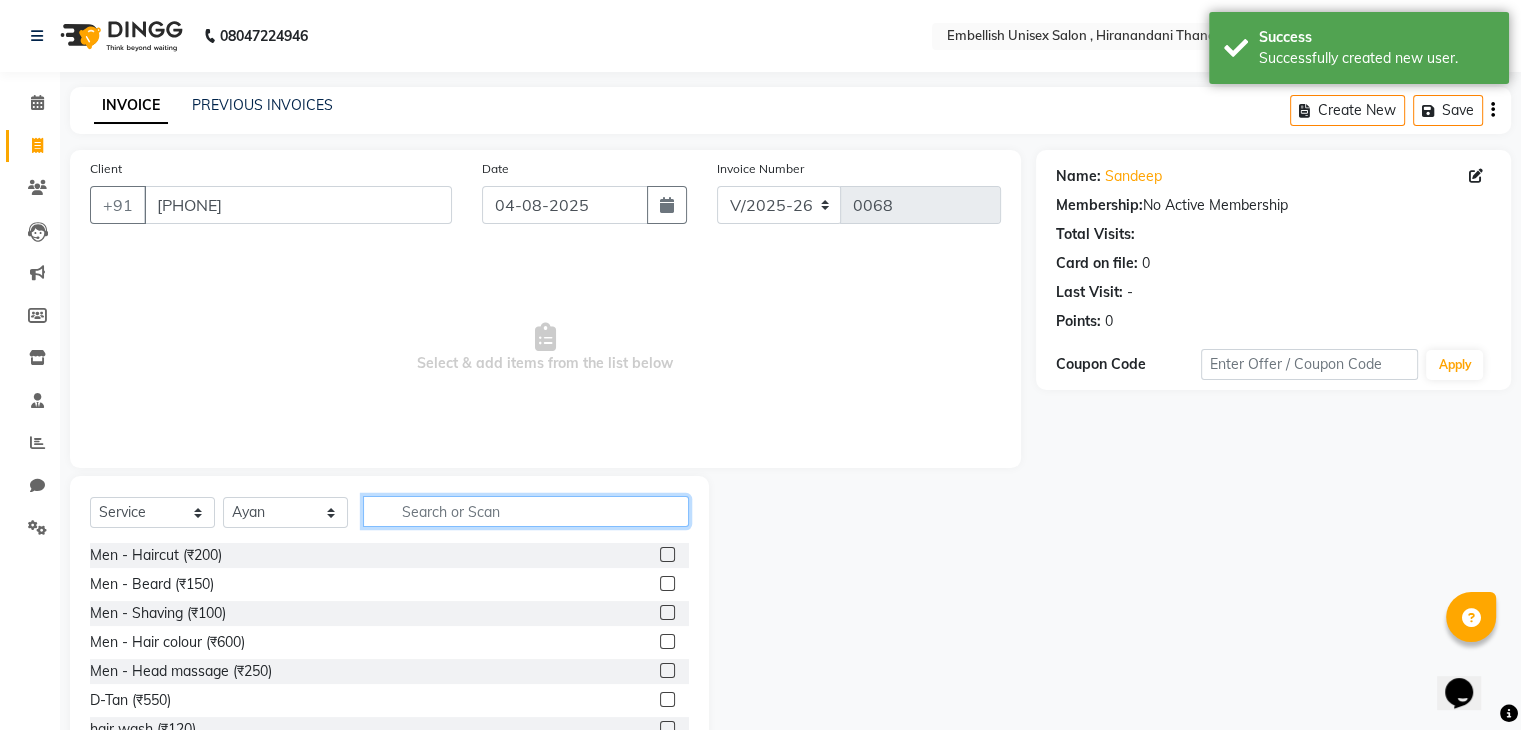 click 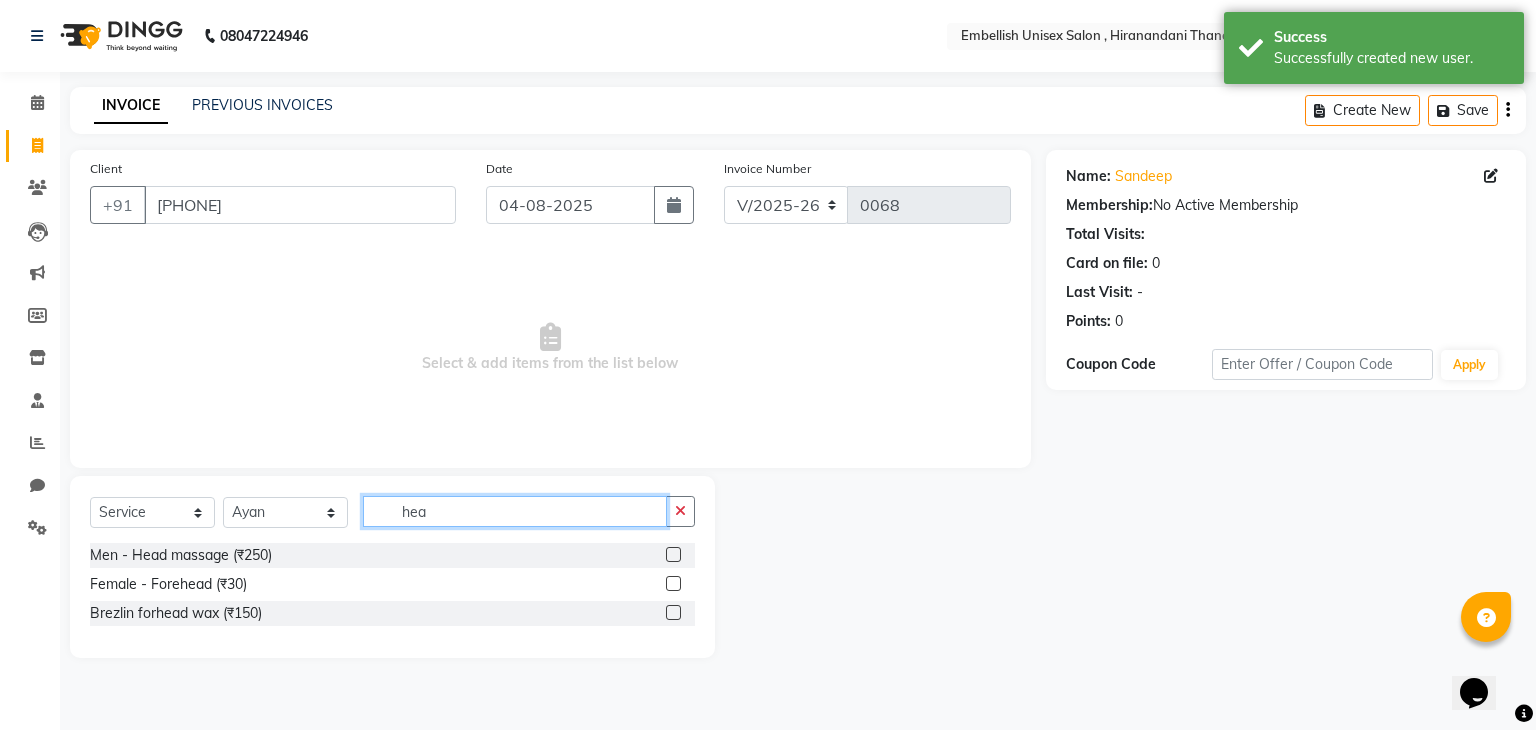 type on "hea" 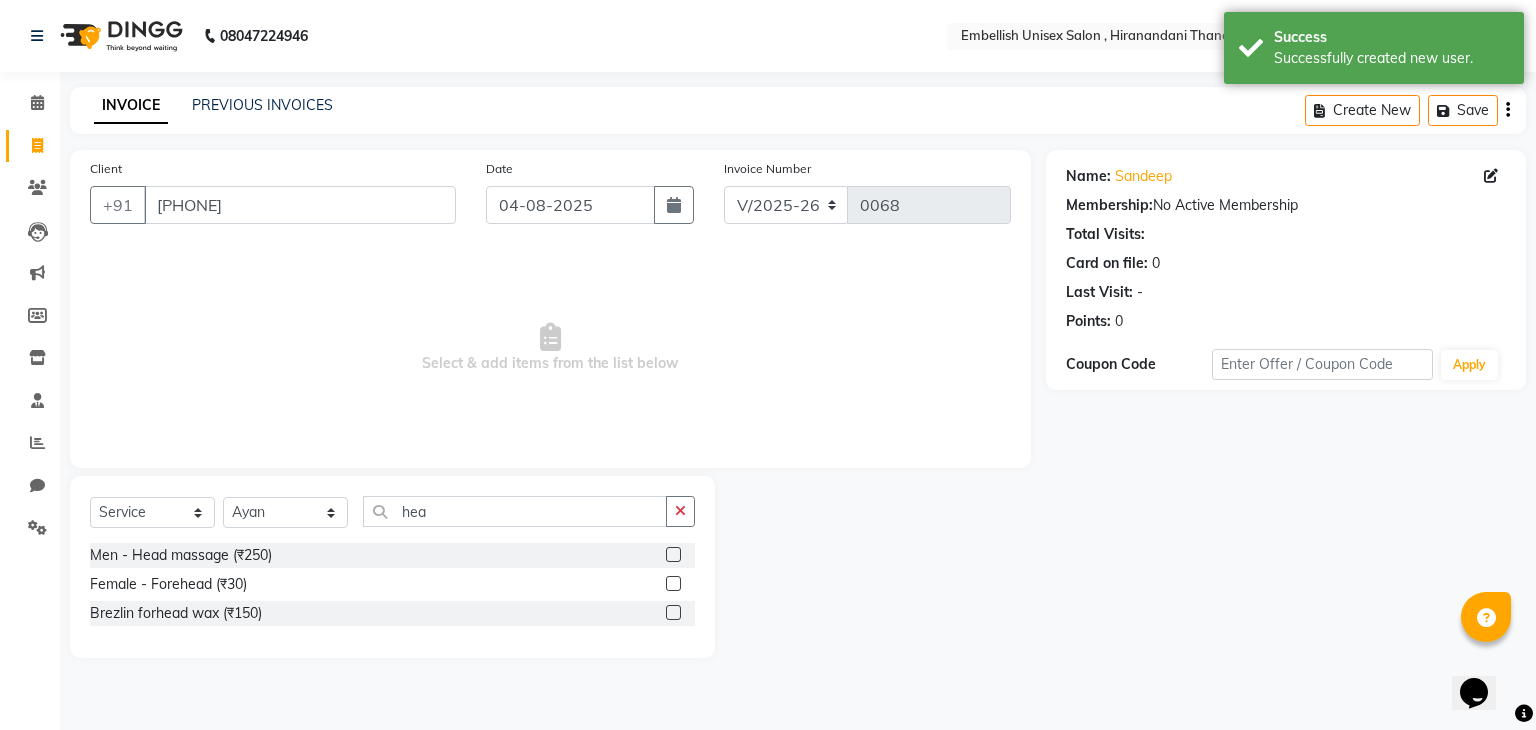 click 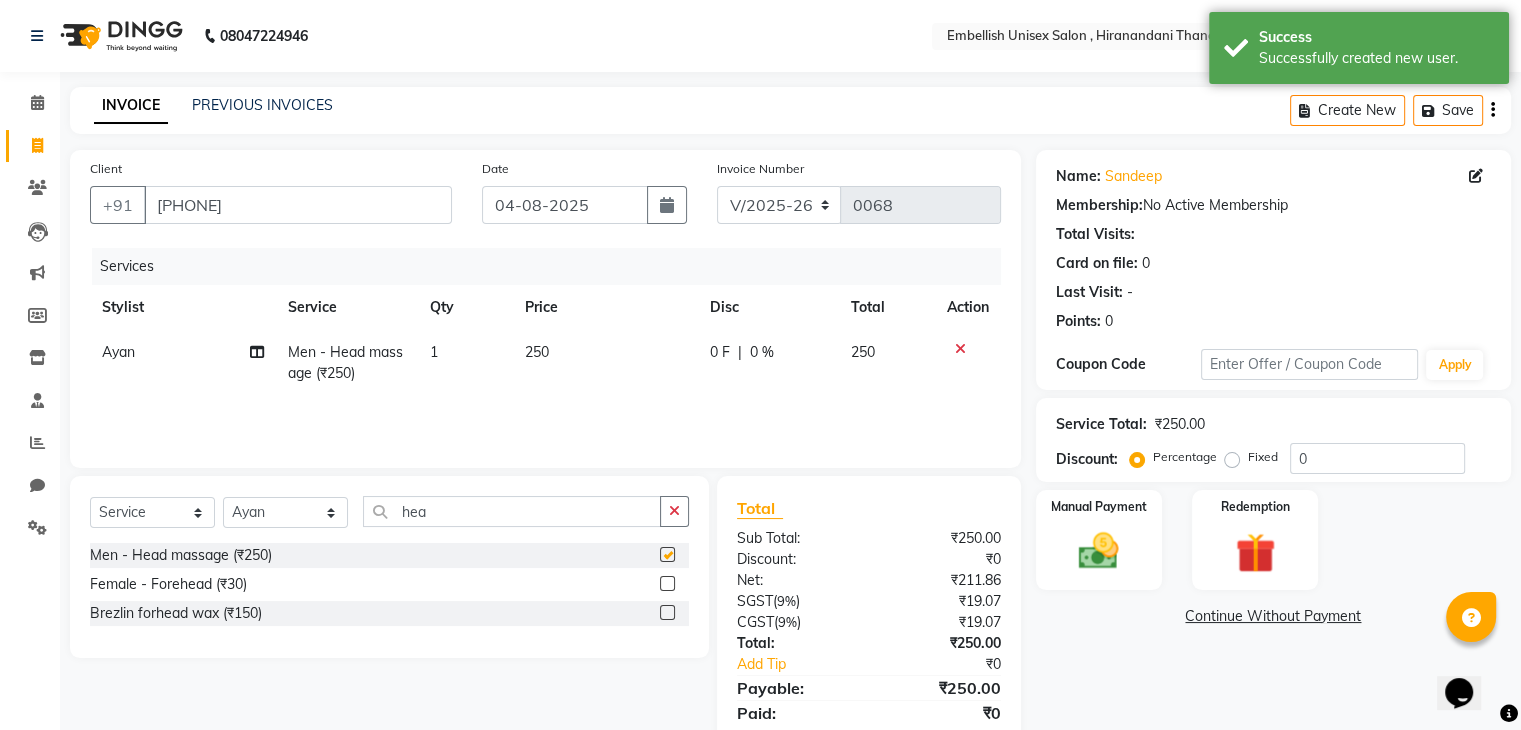 checkbox on "false" 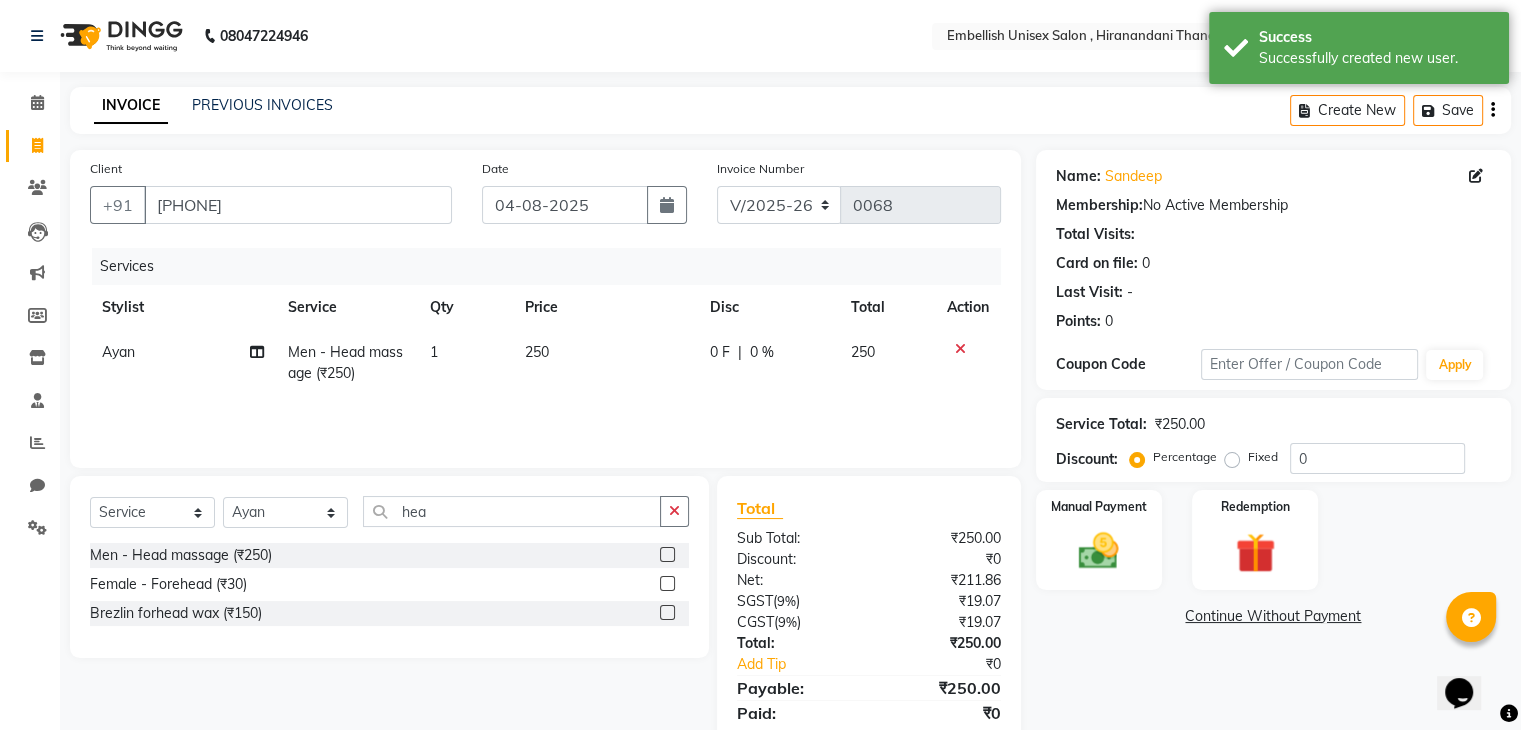 click on "250" 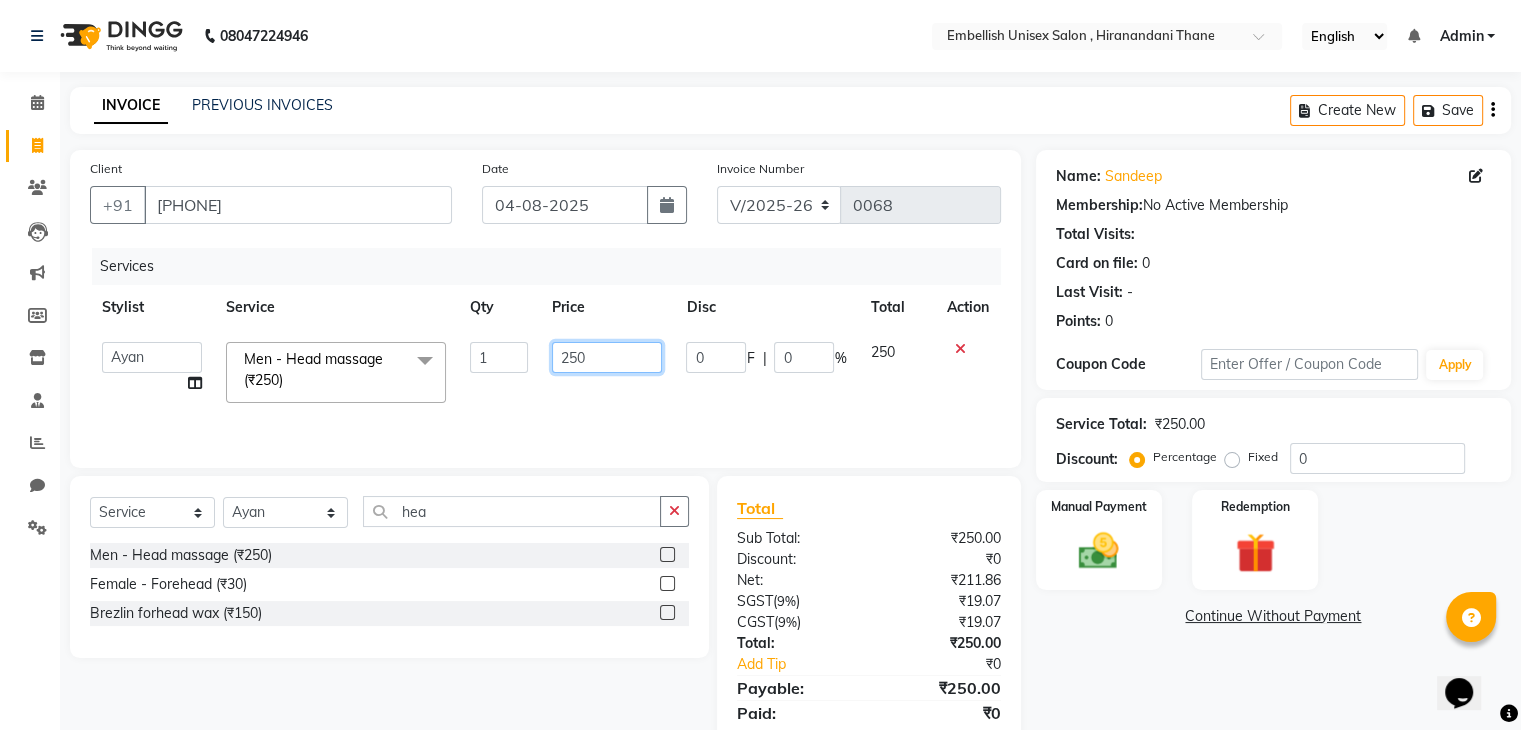 click on "250" 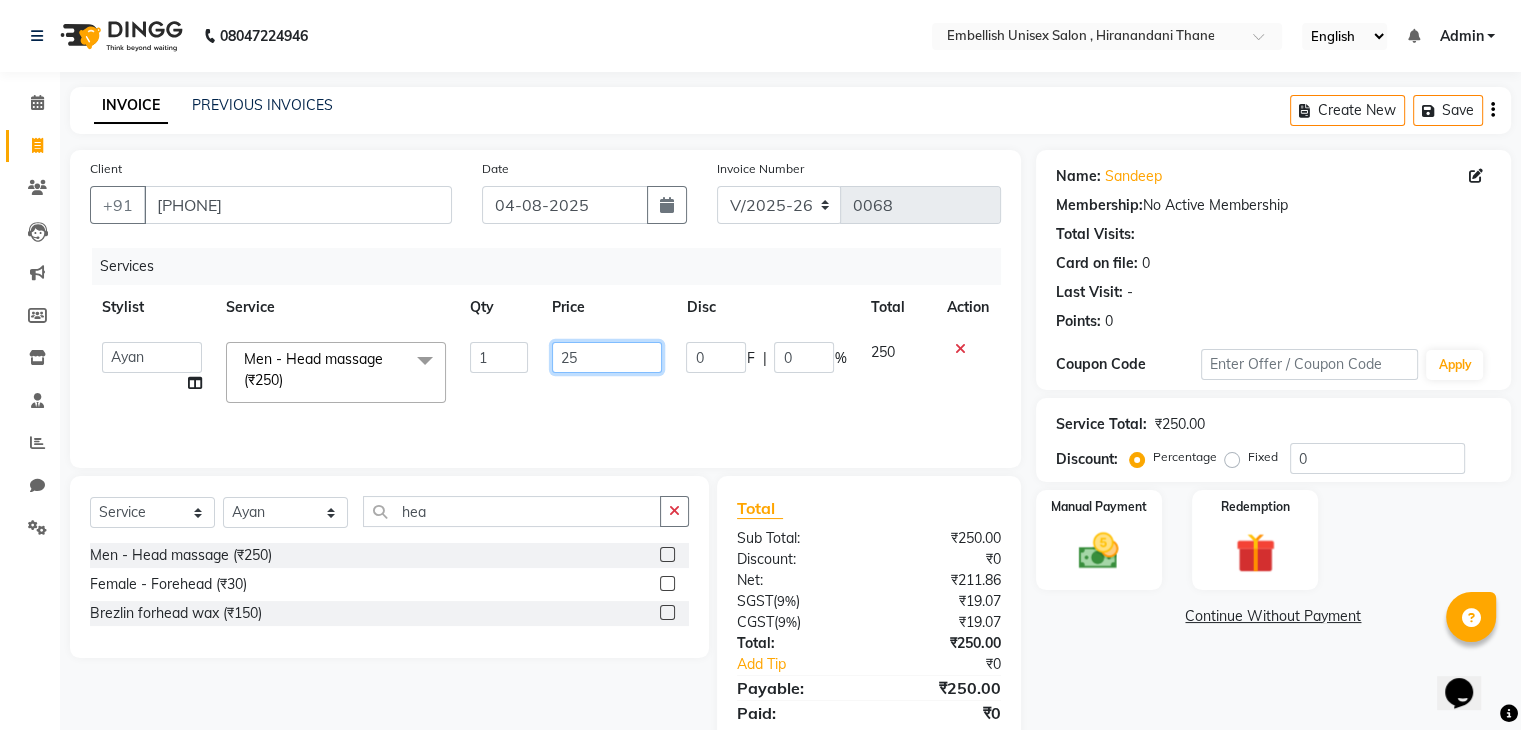 type on "2" 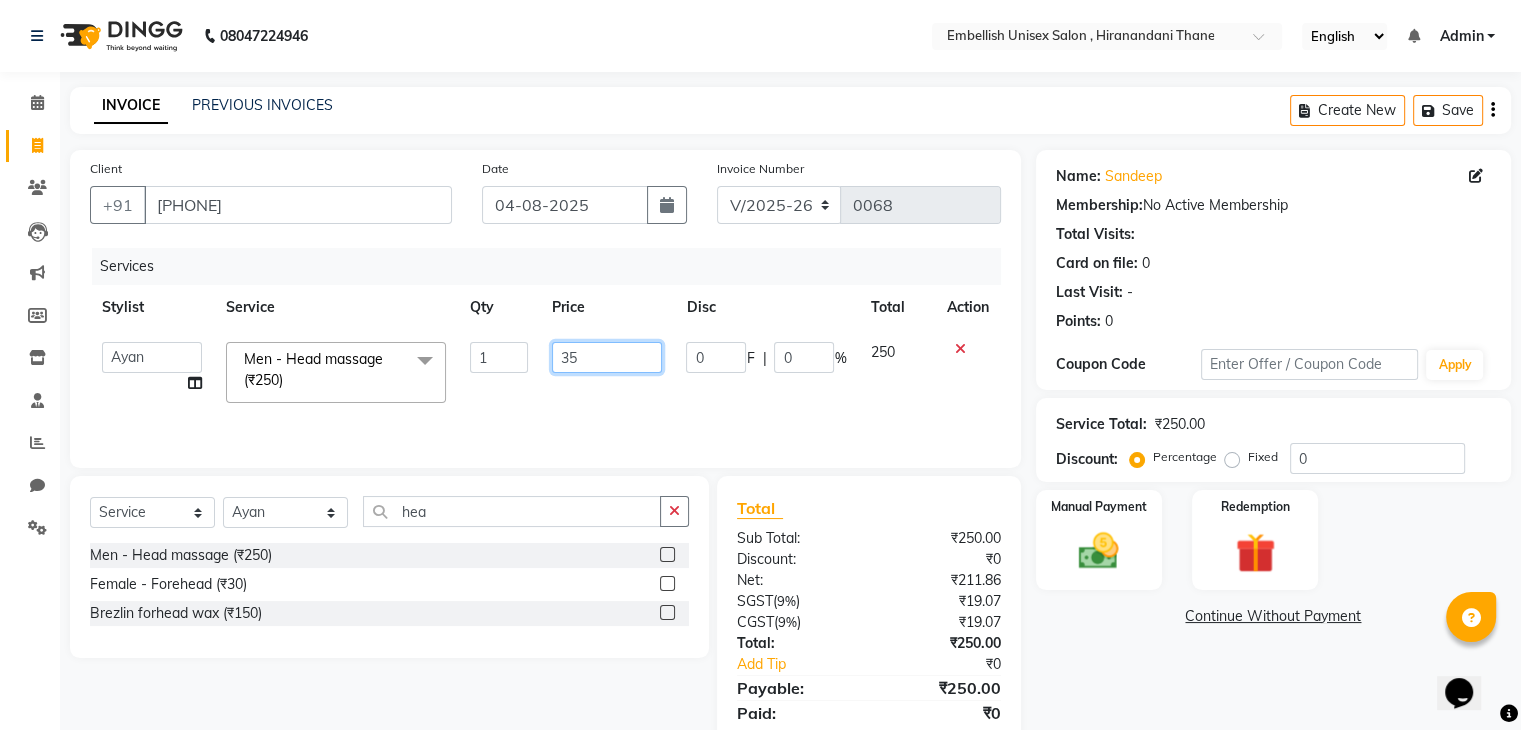type on "350" 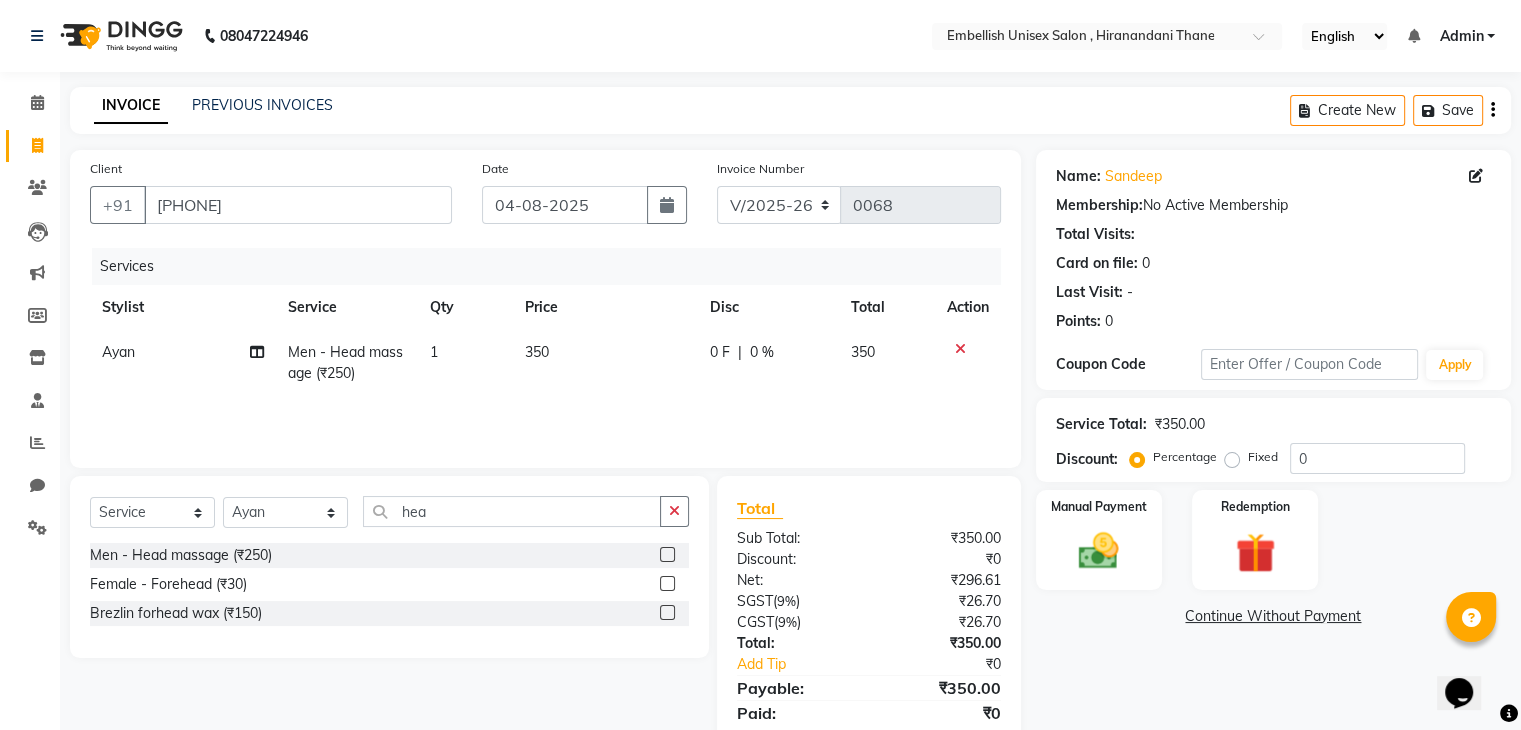 click on "Fixed" 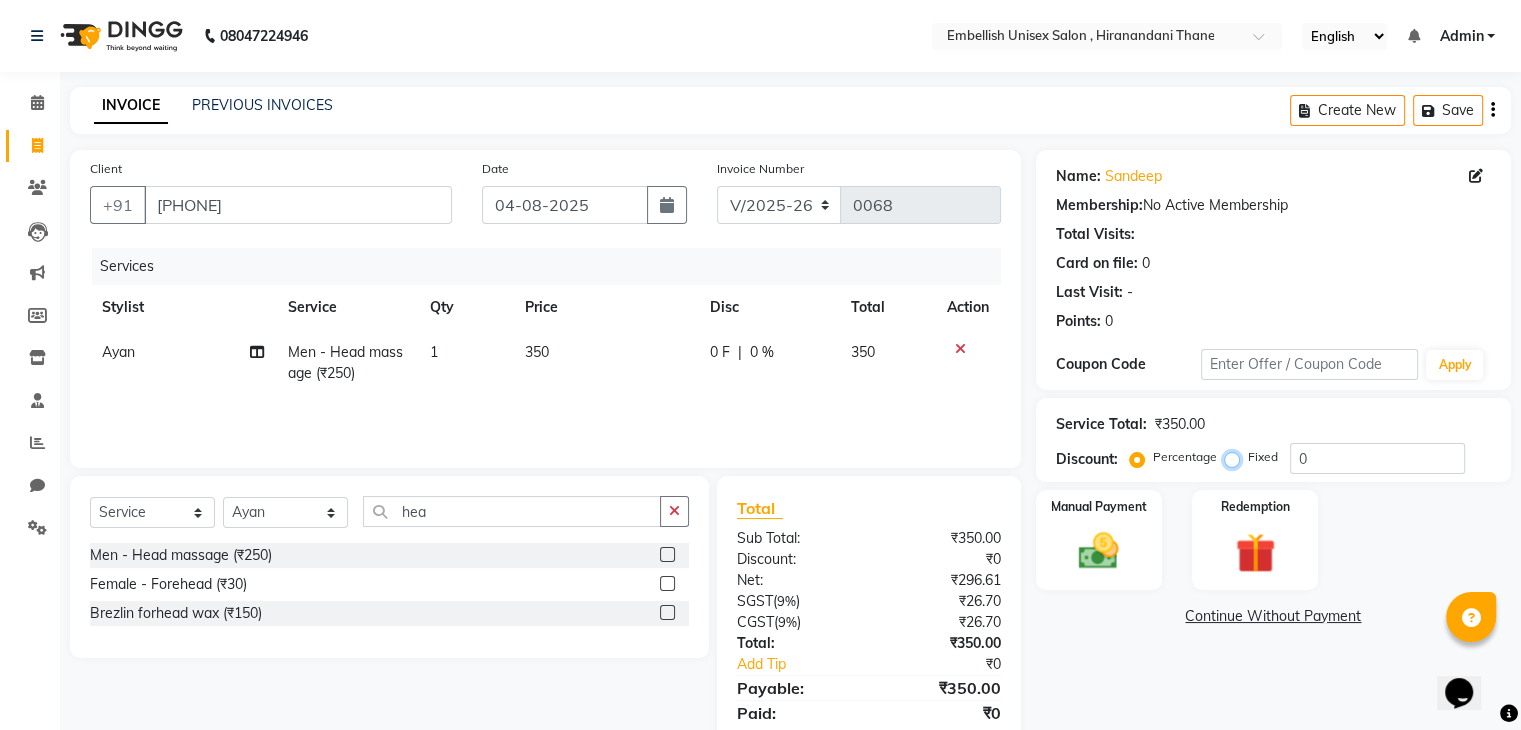 click on "Fixed" at bounding box center [1236, 457] 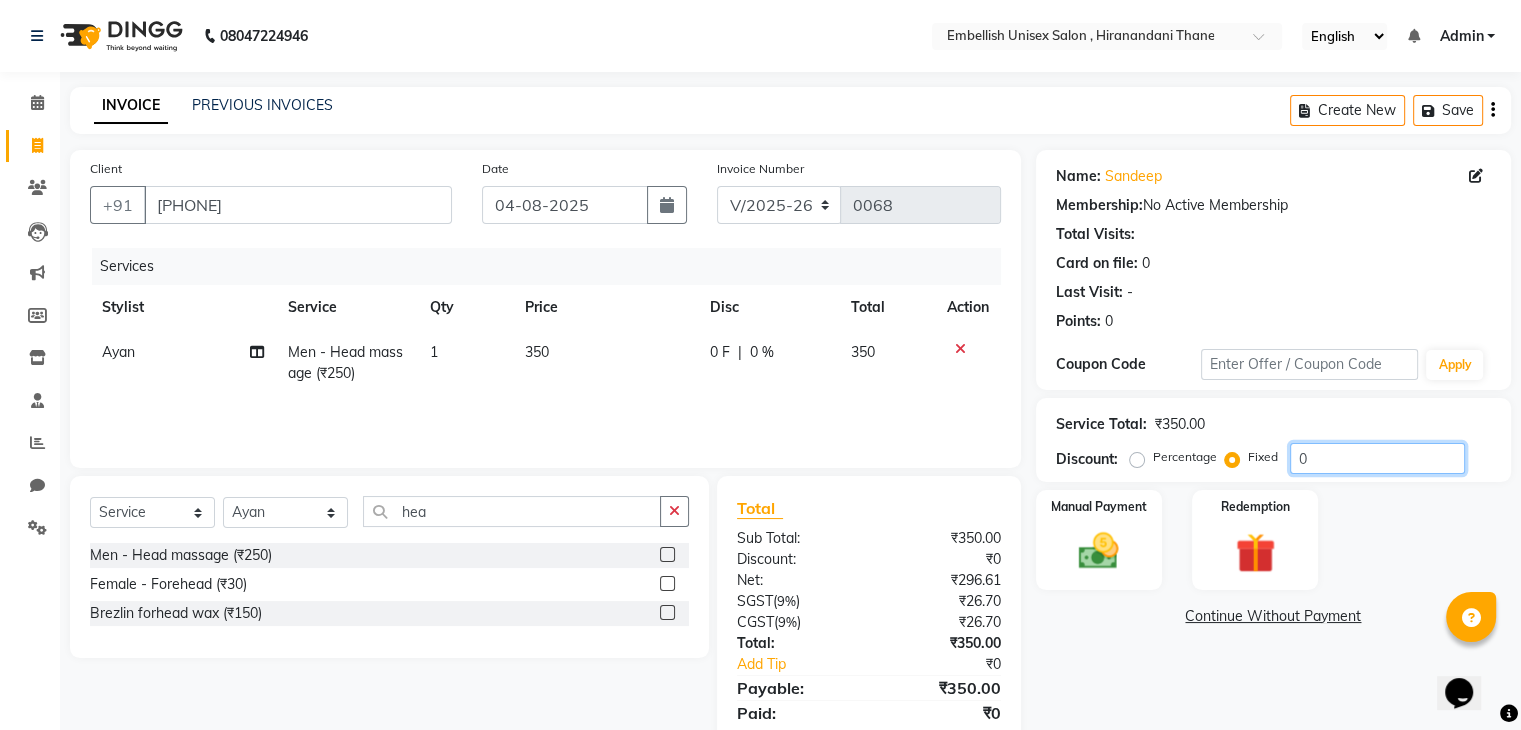 click on "0" 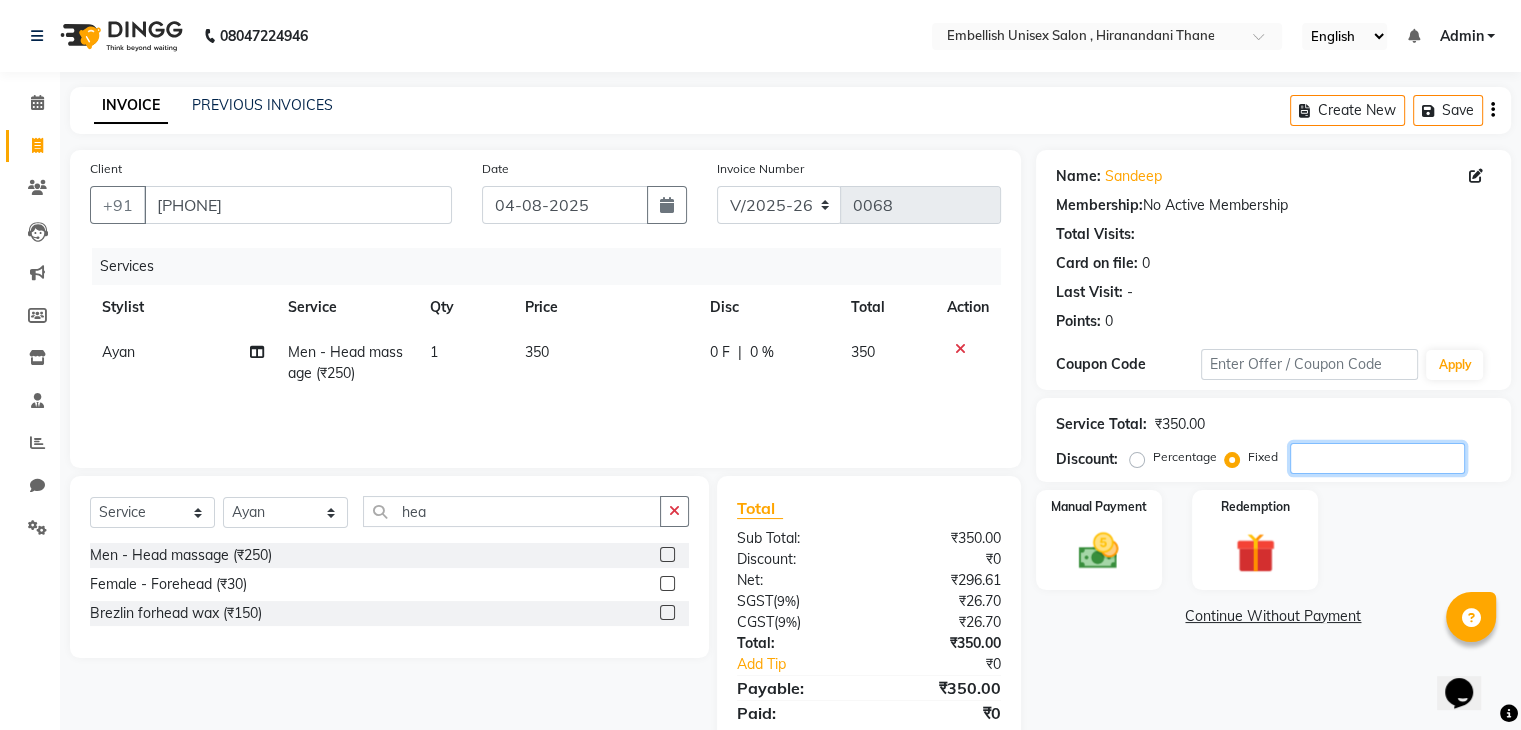 scroll, scrollTop: 71, scrollLeft: 0, axis: vertical 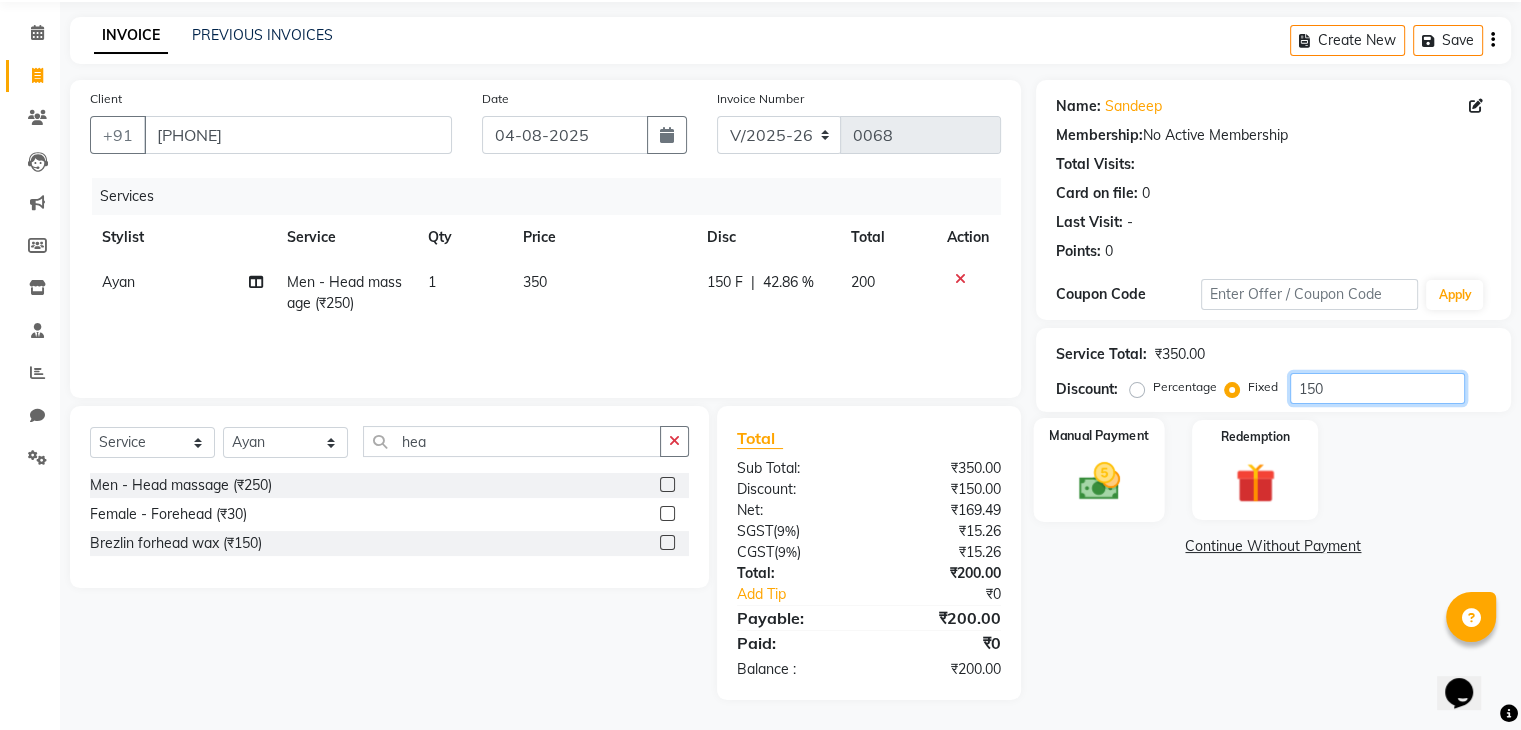 type on "150" 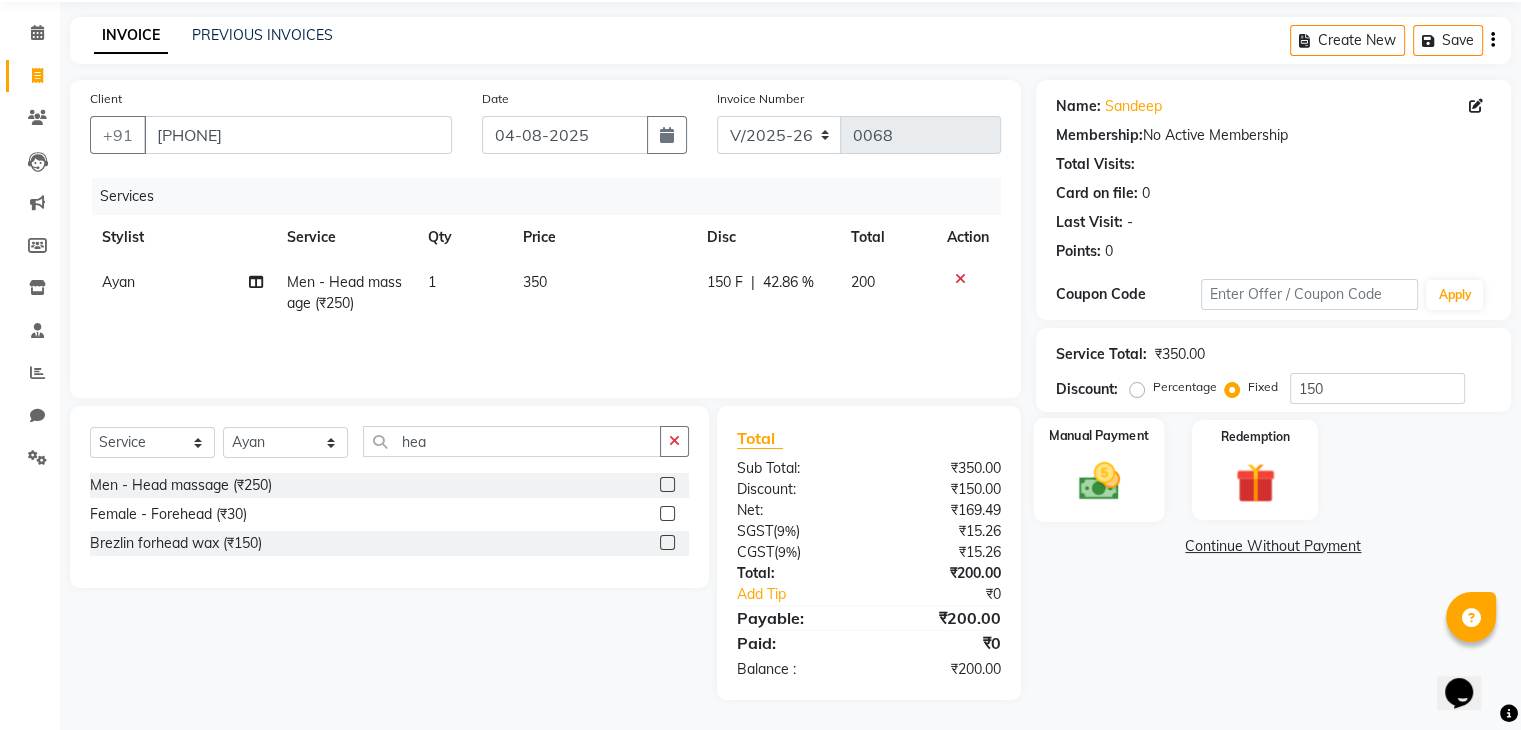 click 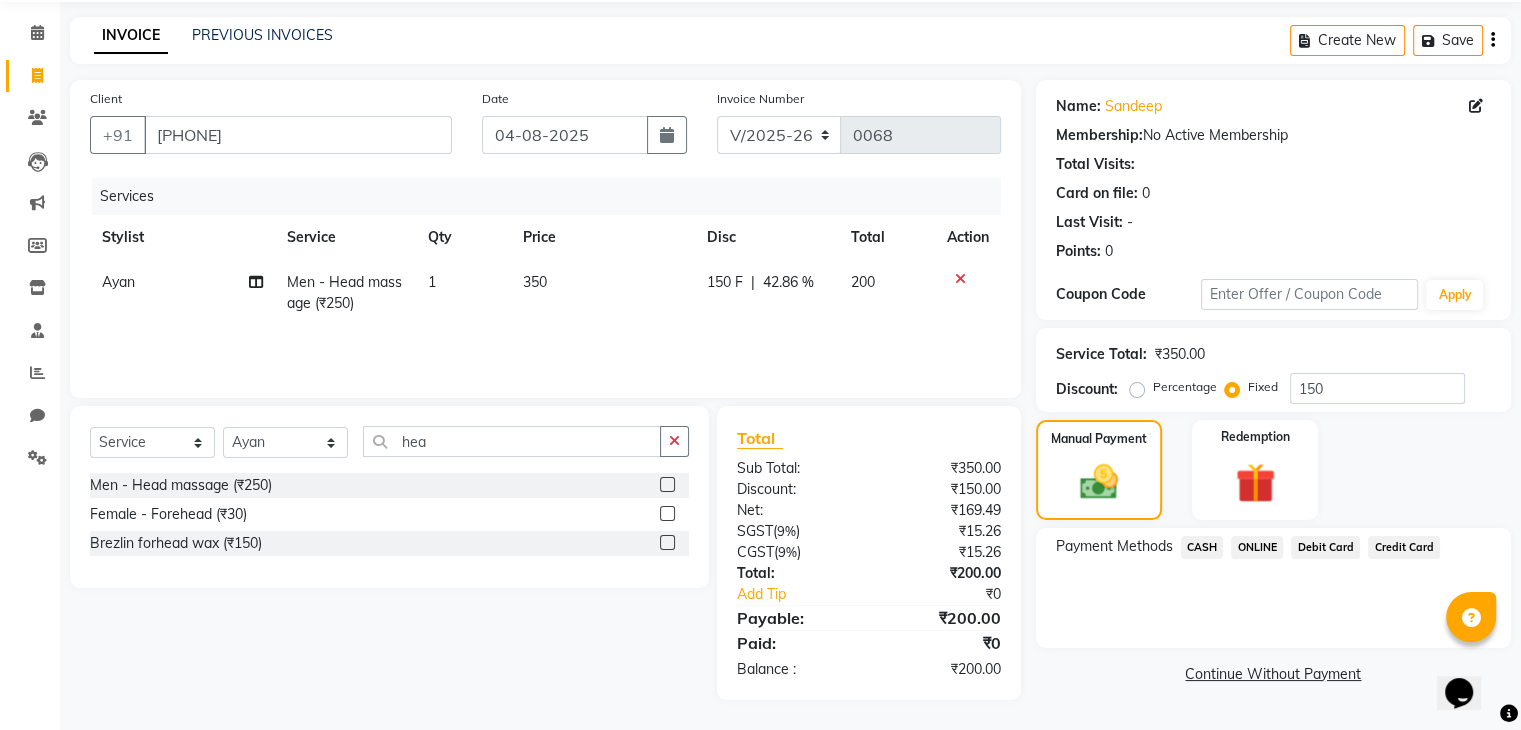 click on "ONLINE" 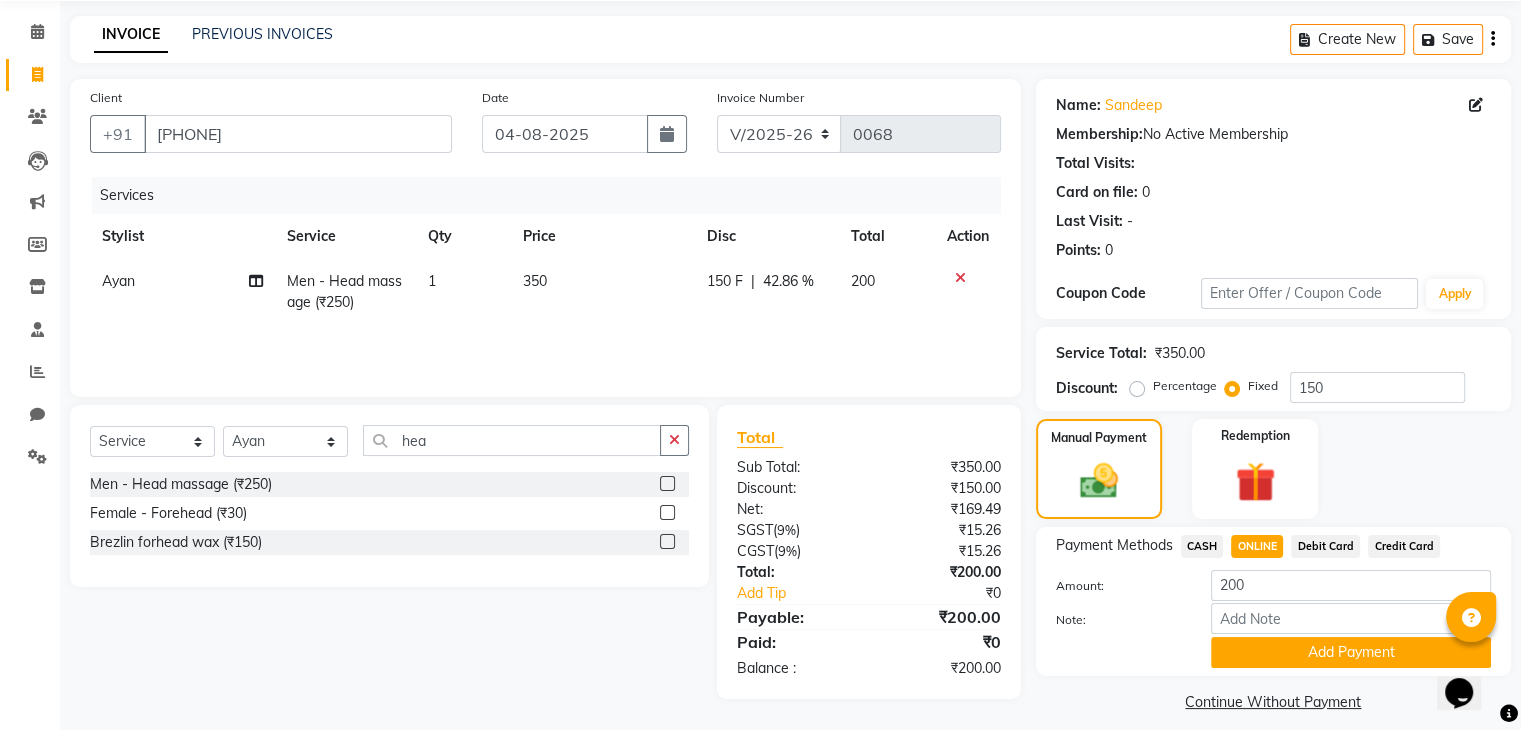scroll, scrollTop: 89, scrollLeft: 0, axis: vertical 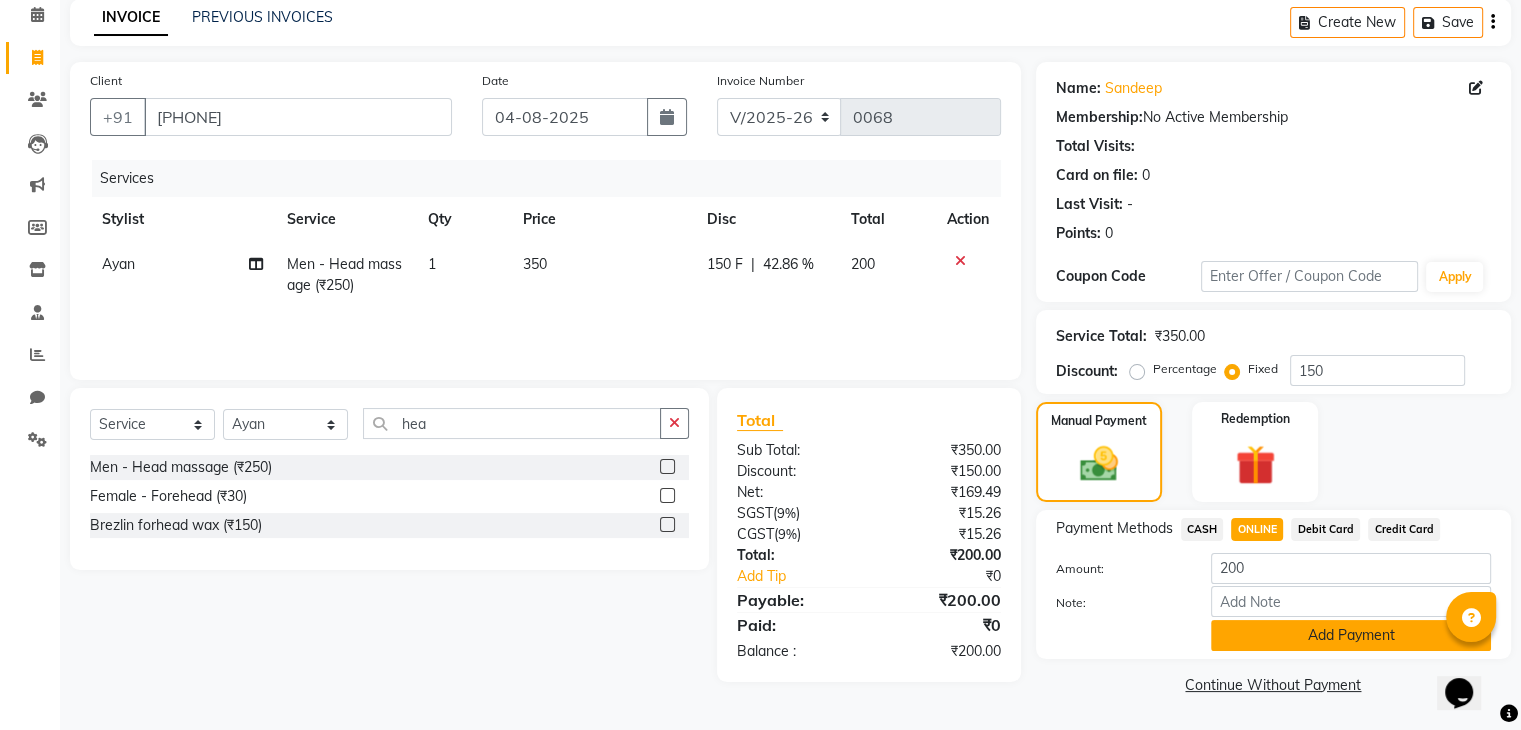 click on "Add Payment" 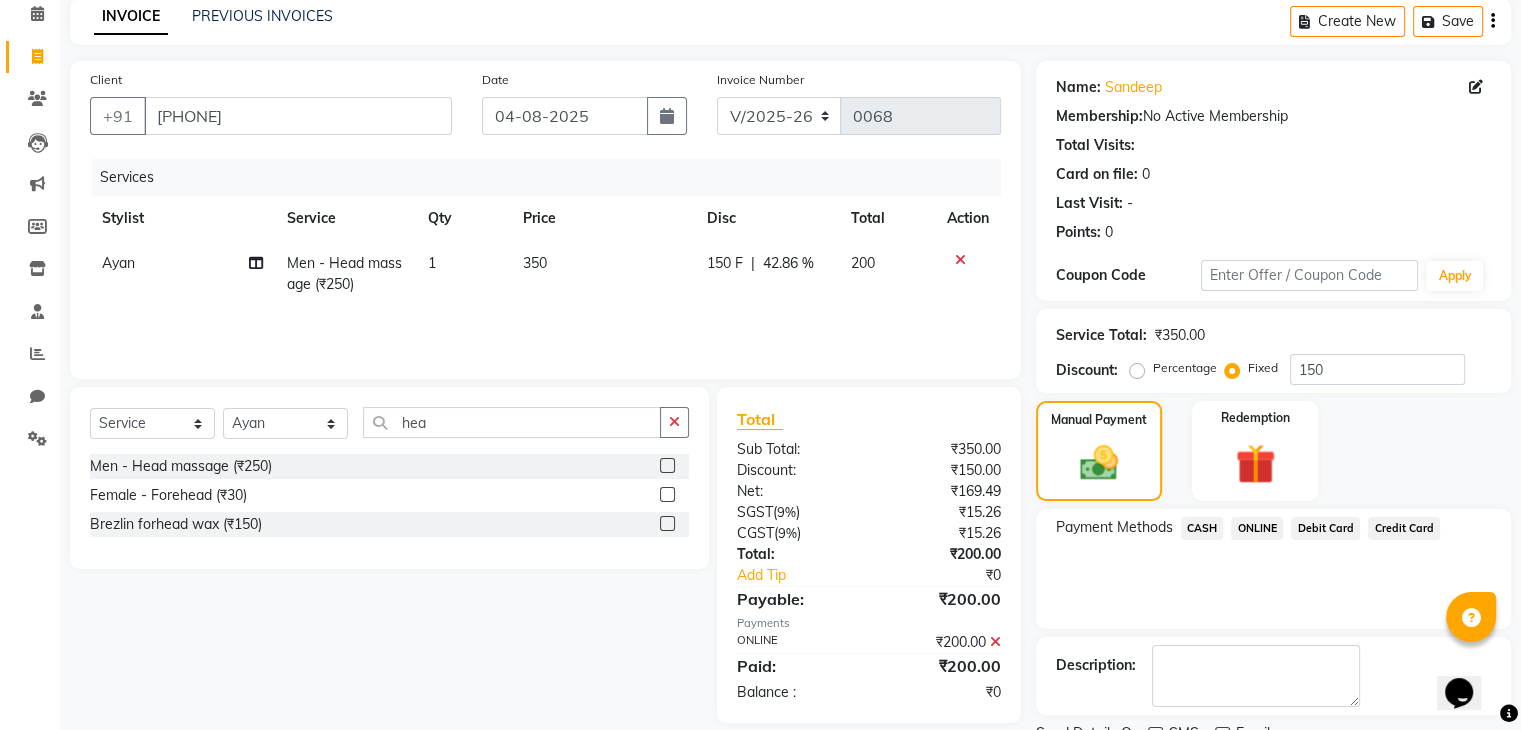 scroll, scrollTop: 171, scrollLeft: 0, axis: vertical 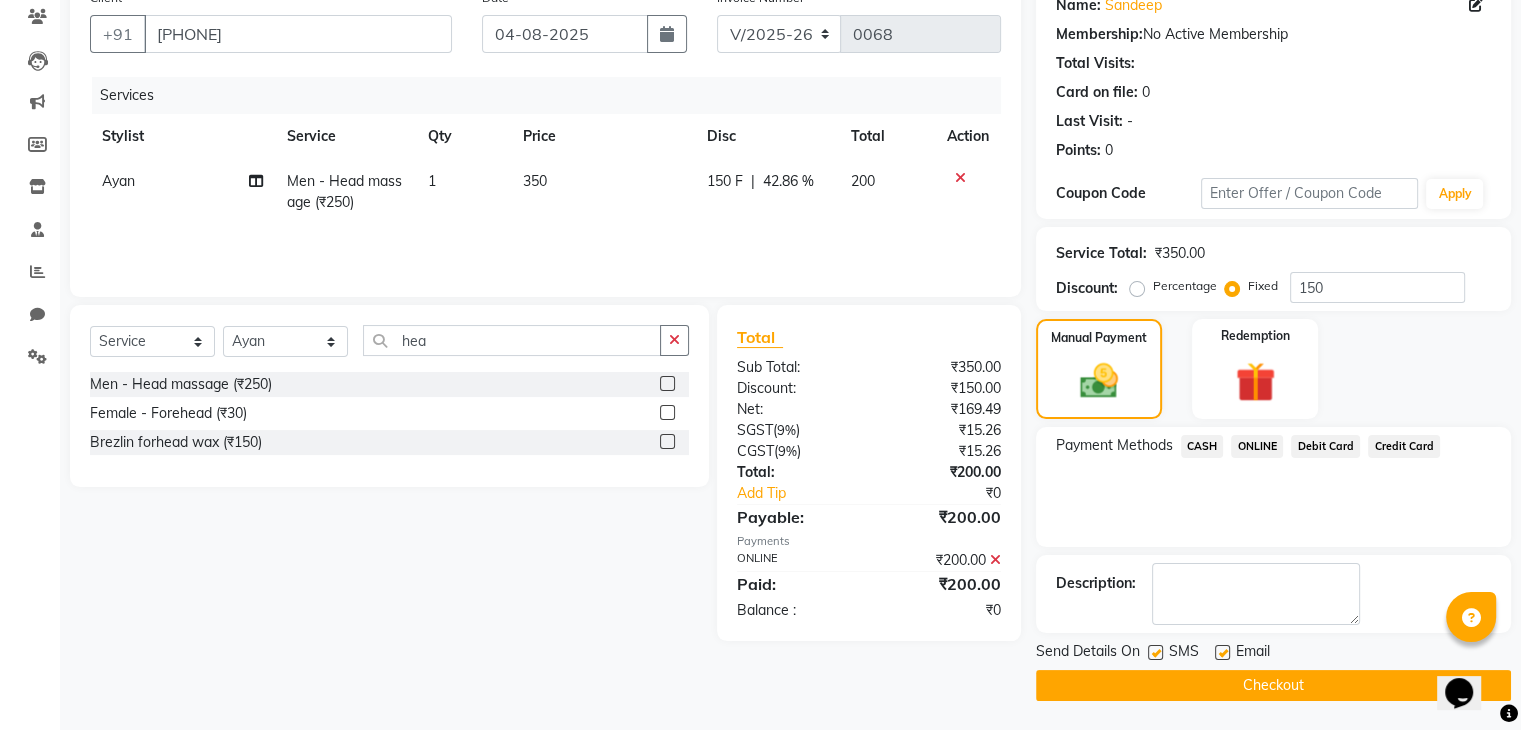 click on "Checkout" 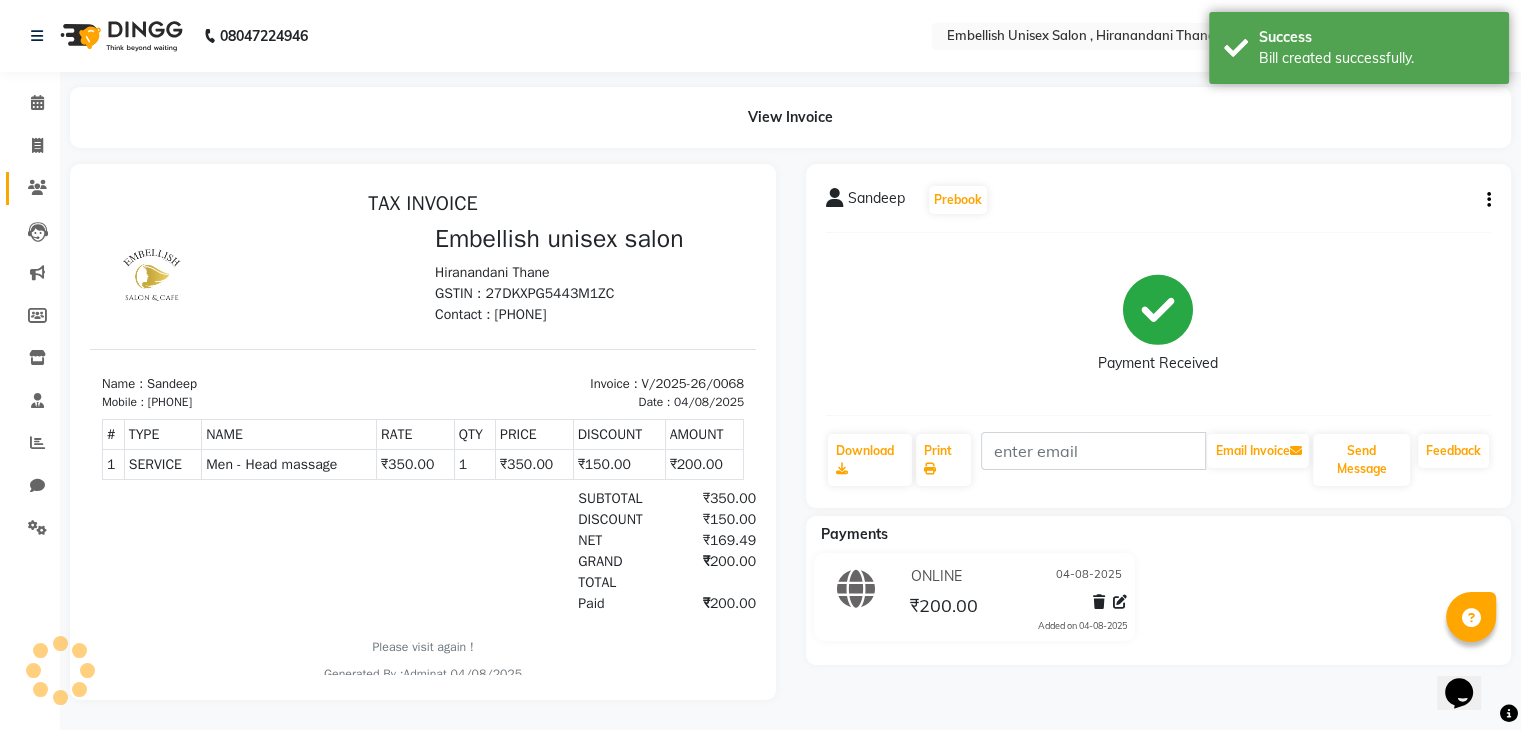 scroll, scrollTop: 0, scrollLeft: 0, axis: both 